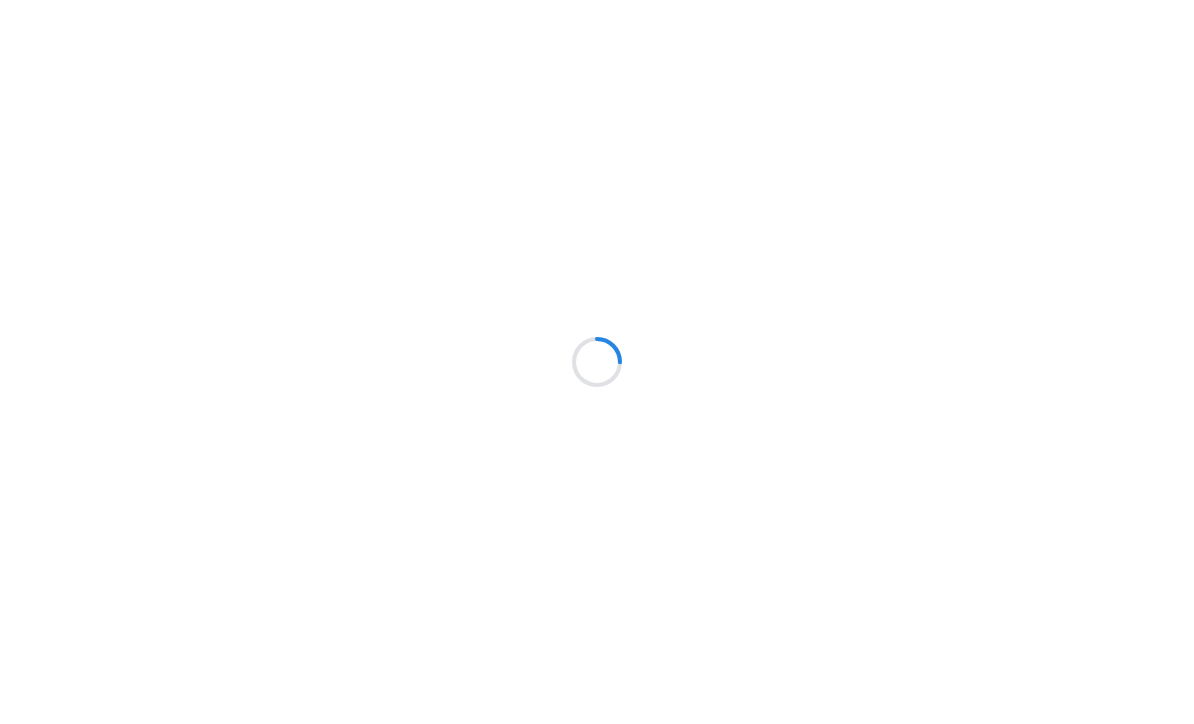 scroll, scrollTop: 0, scrollLeft: 0, axis: both 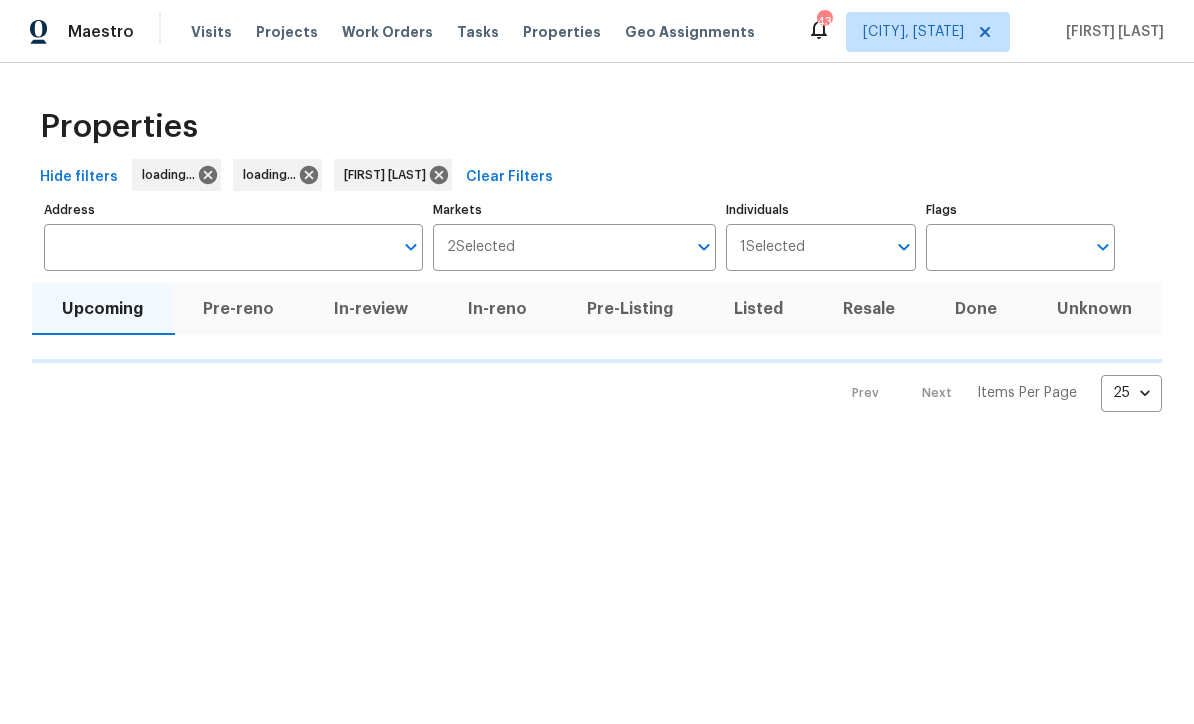 click on "Address" at bounding box center [218, 247] 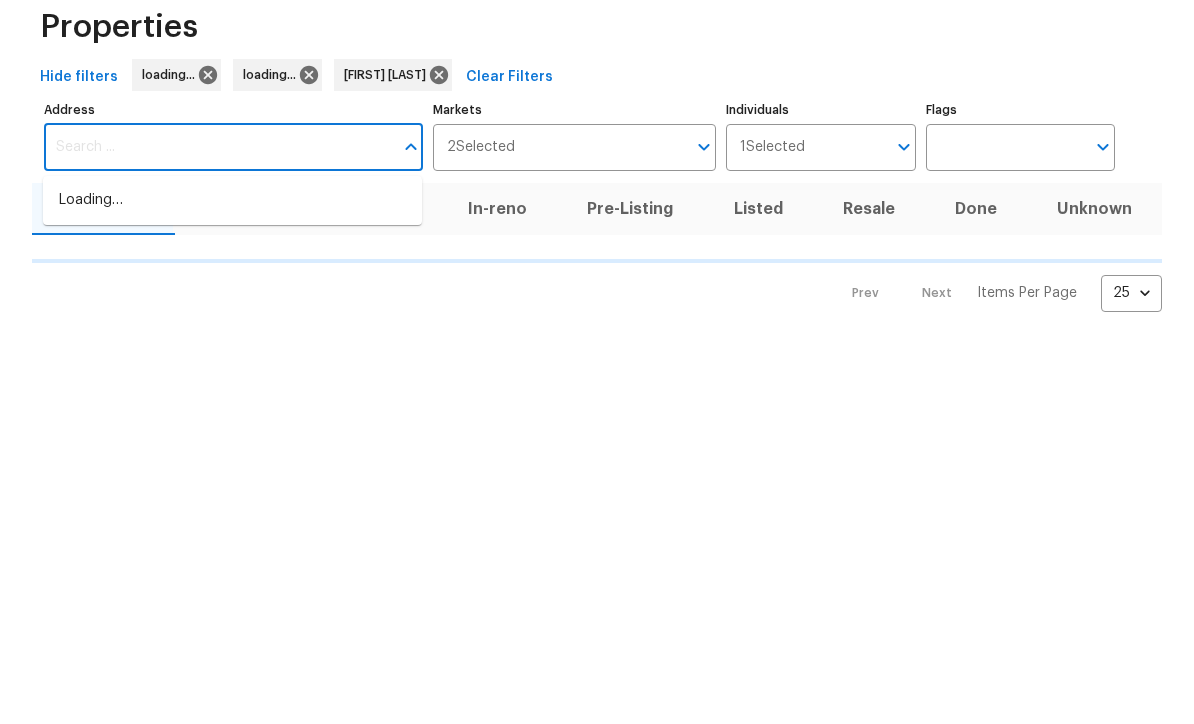 scroll, scrollTop: 0, scrollLeft: 0, axis: both 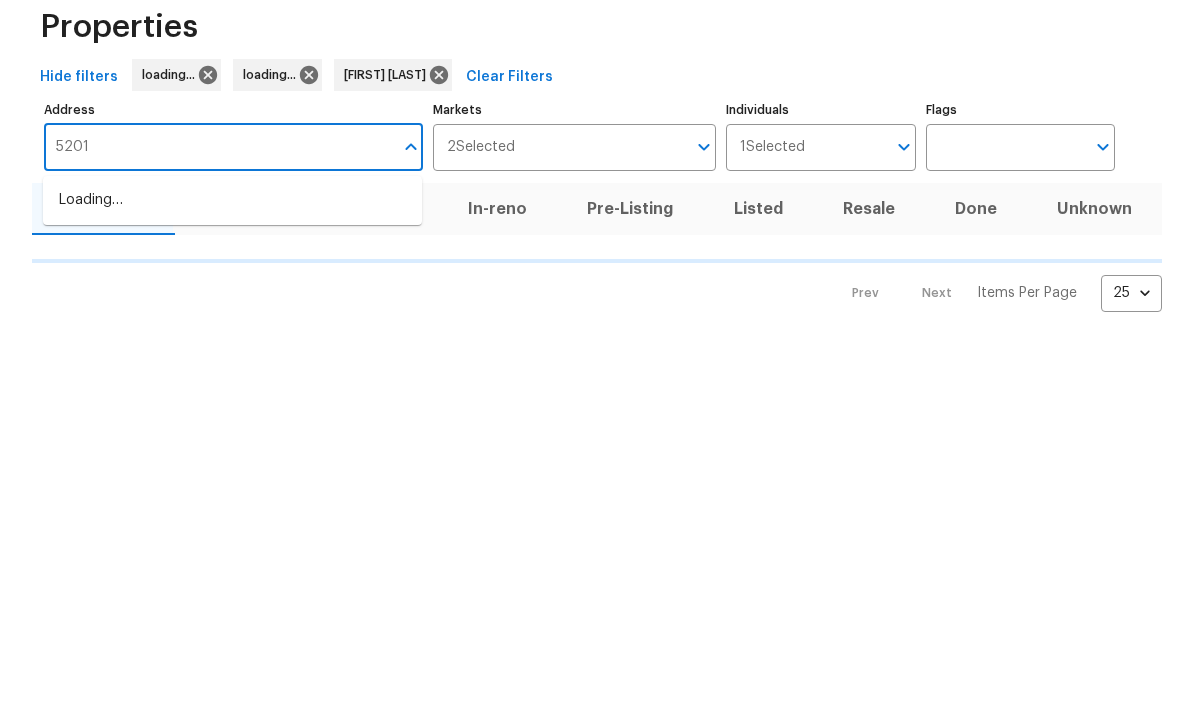 type on "5201" 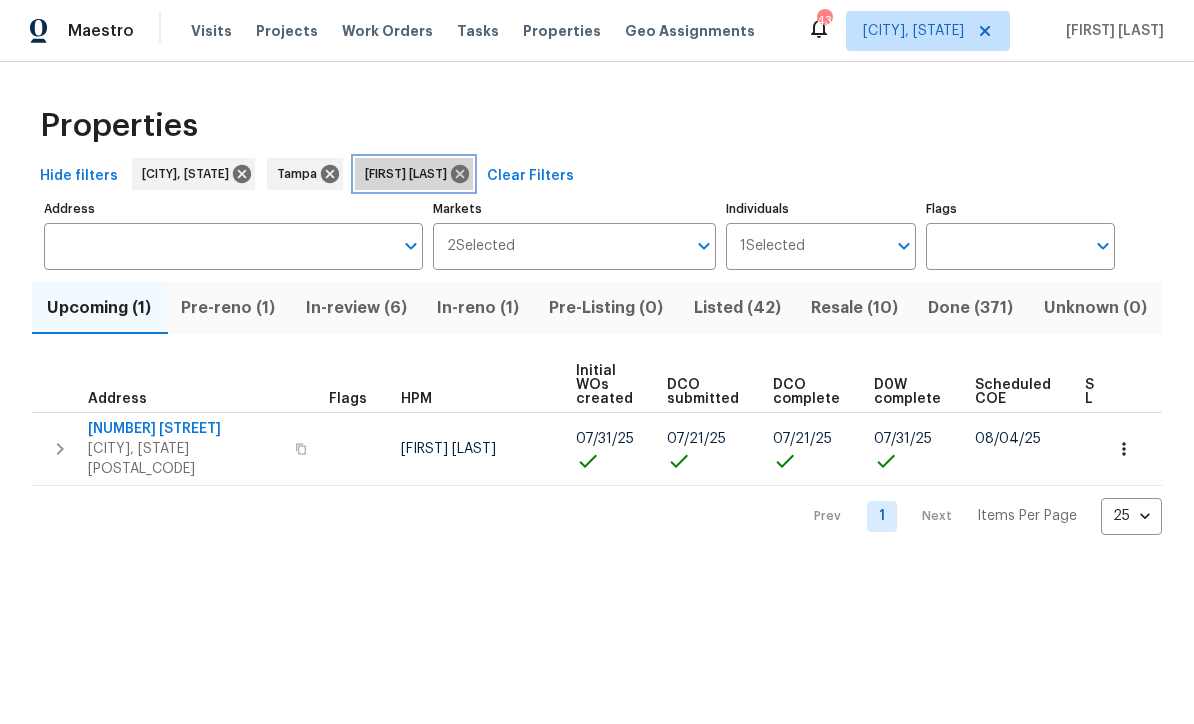 click 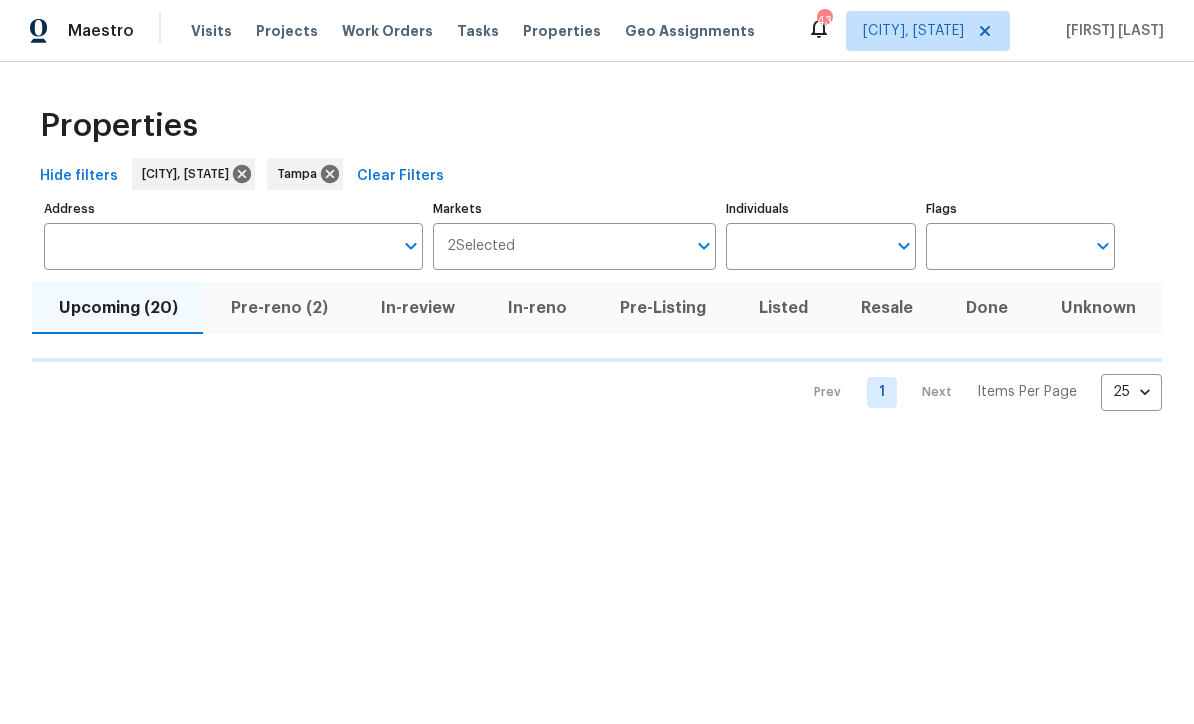 click on "Address" at bounding box center [218, 247] 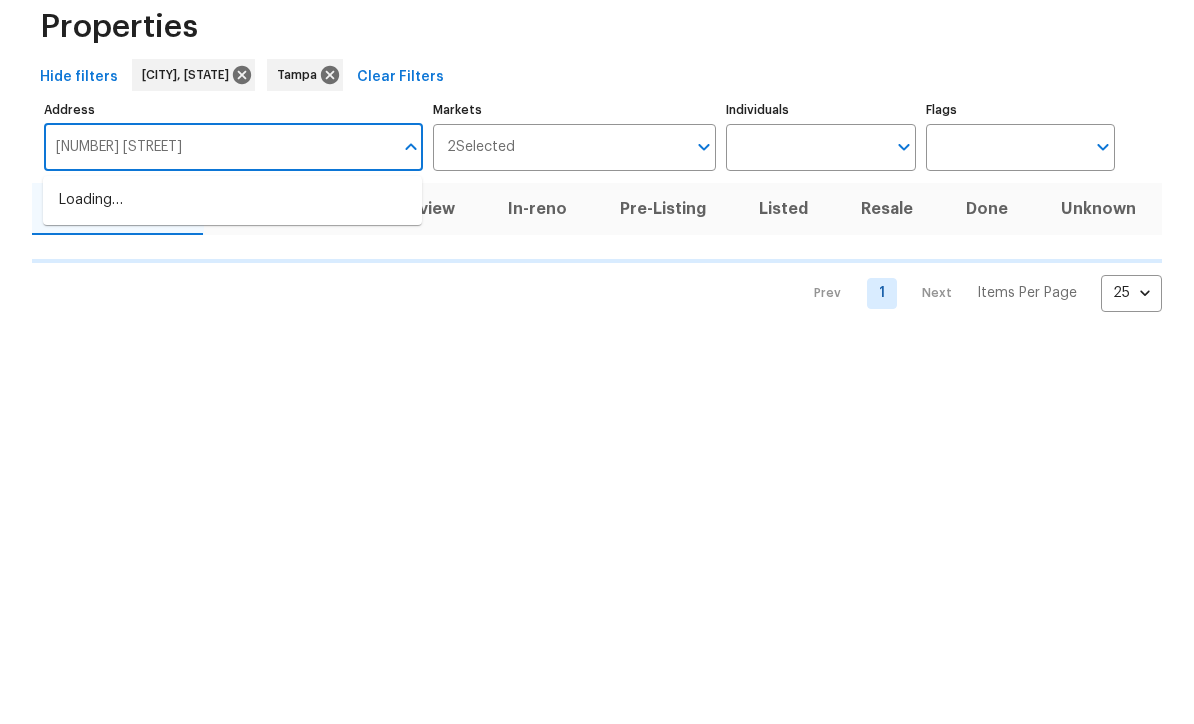 type on "[NUMBER] [STREET]" 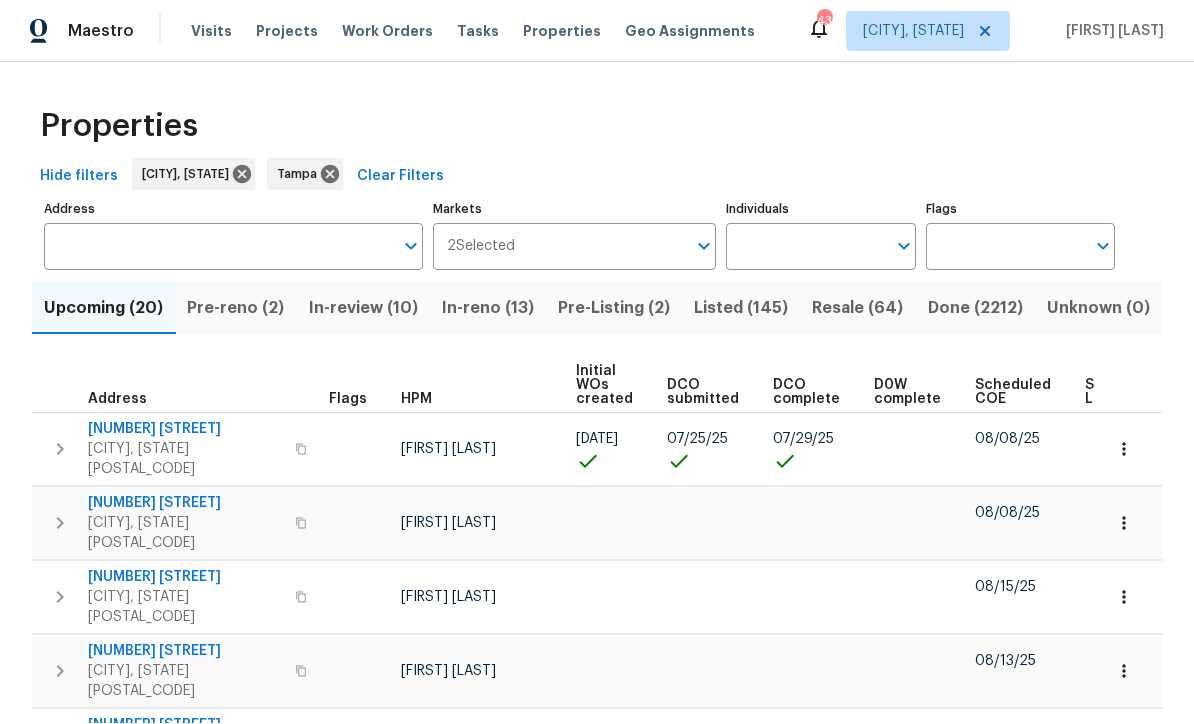scroll, scrollTop: 1, scrollLeft: 0, axis: vertical 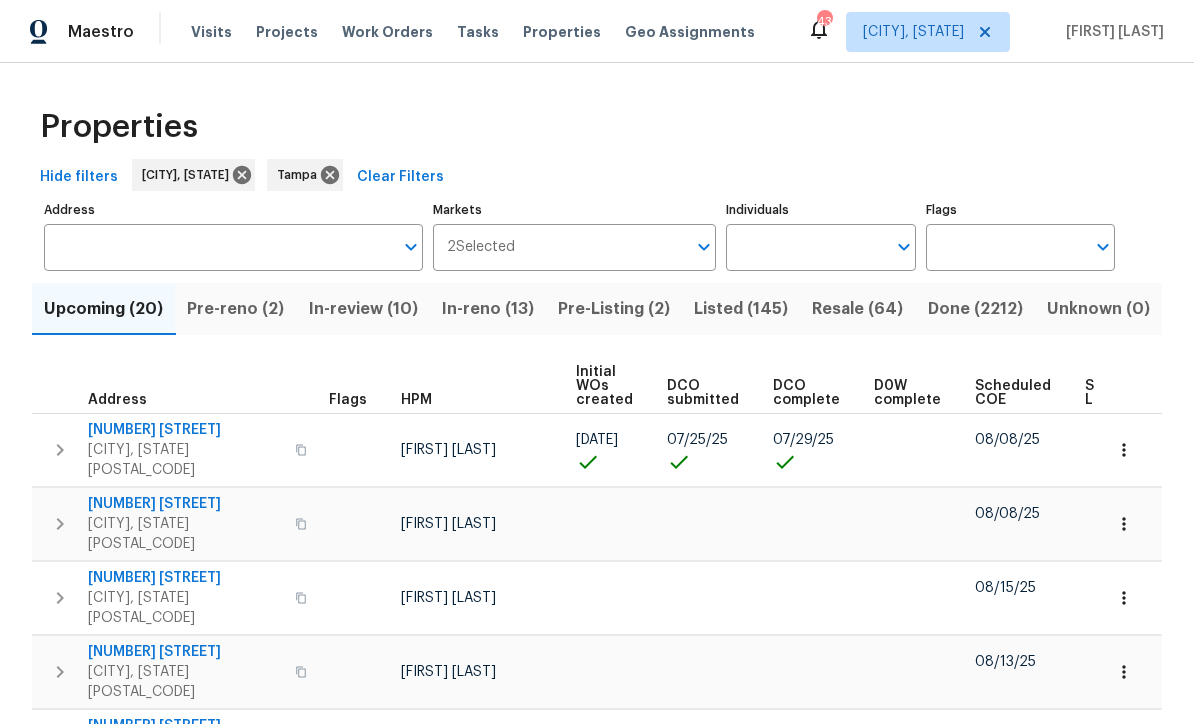 click on "Address" at bounding box center (218, 247) 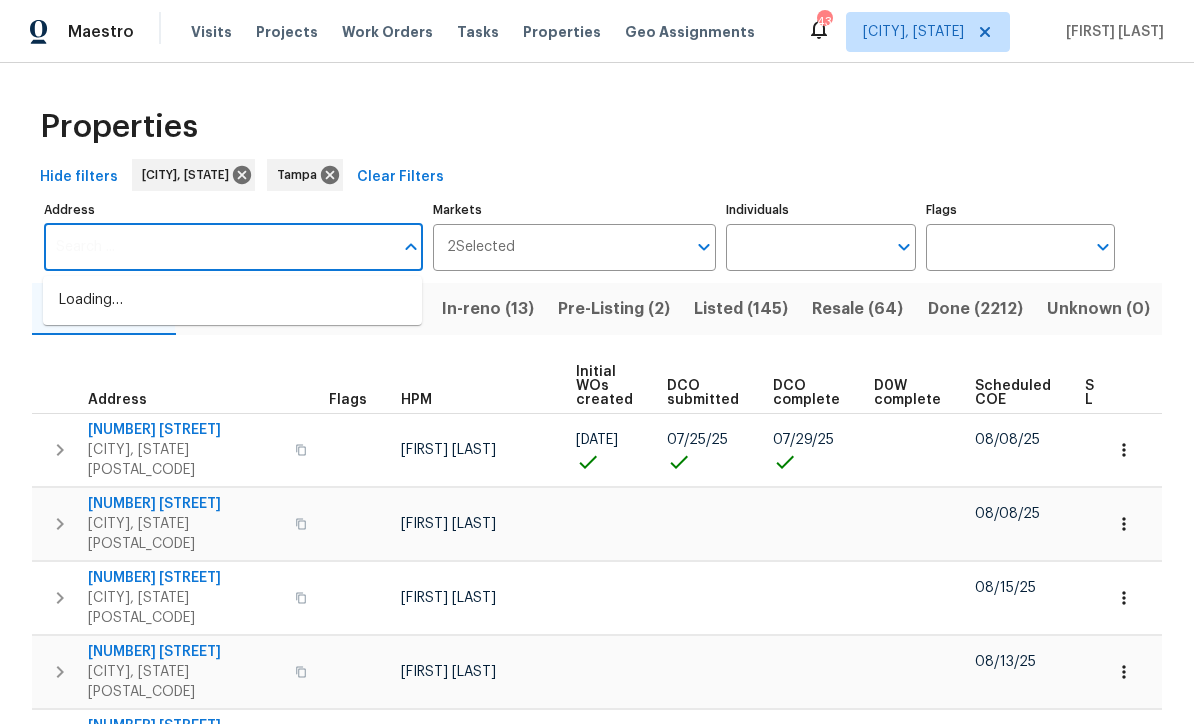 scroll, scrollTop: 0, scrollLeft: 0, axis: both 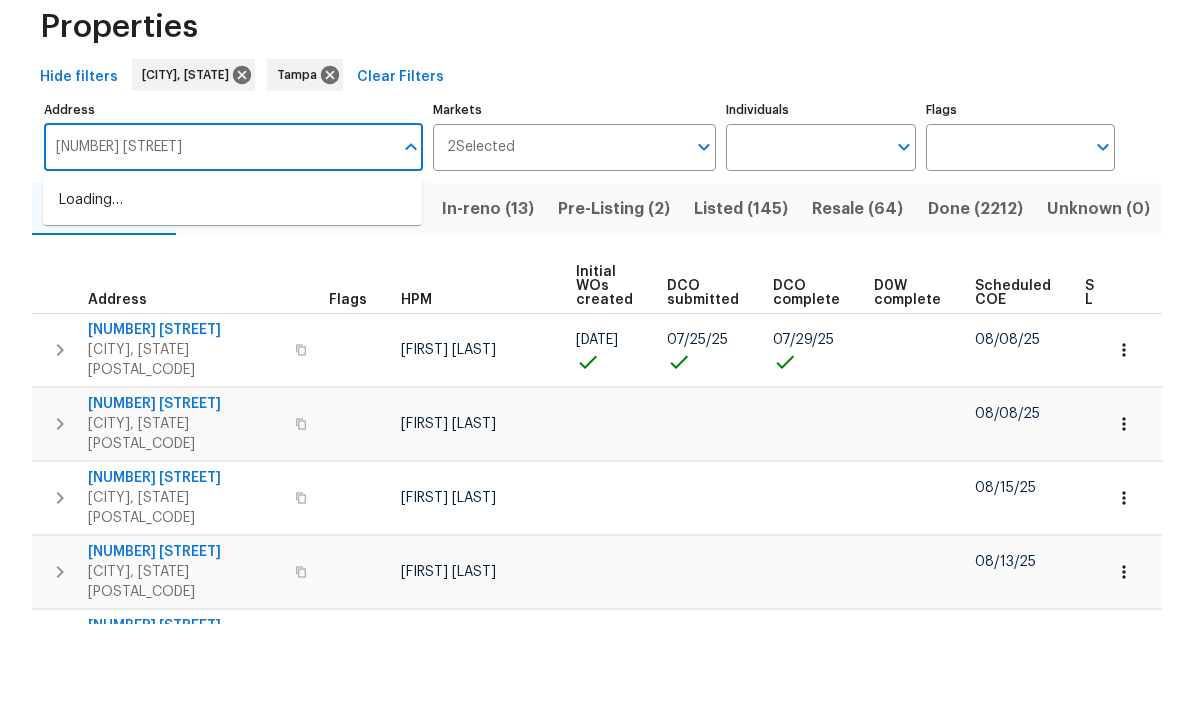 type on "5201 72nd" 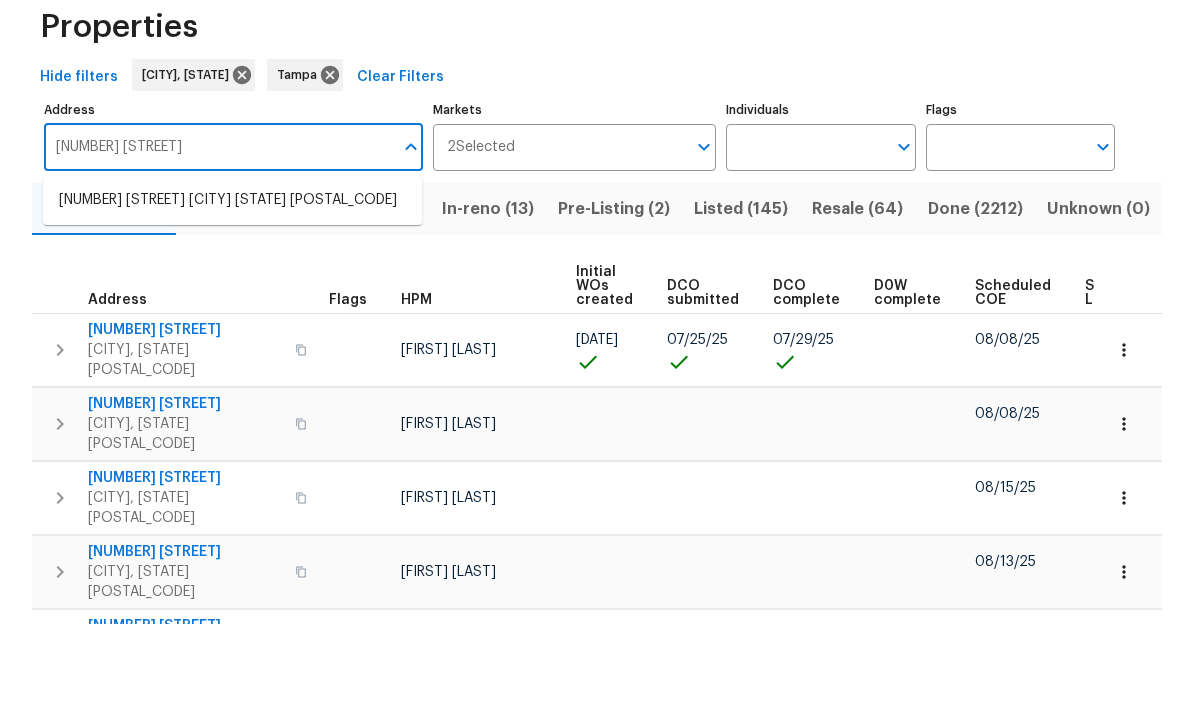click on "5201 72nd Way N Saint Petersburg FL 33709" at bounding box center [232, 300] 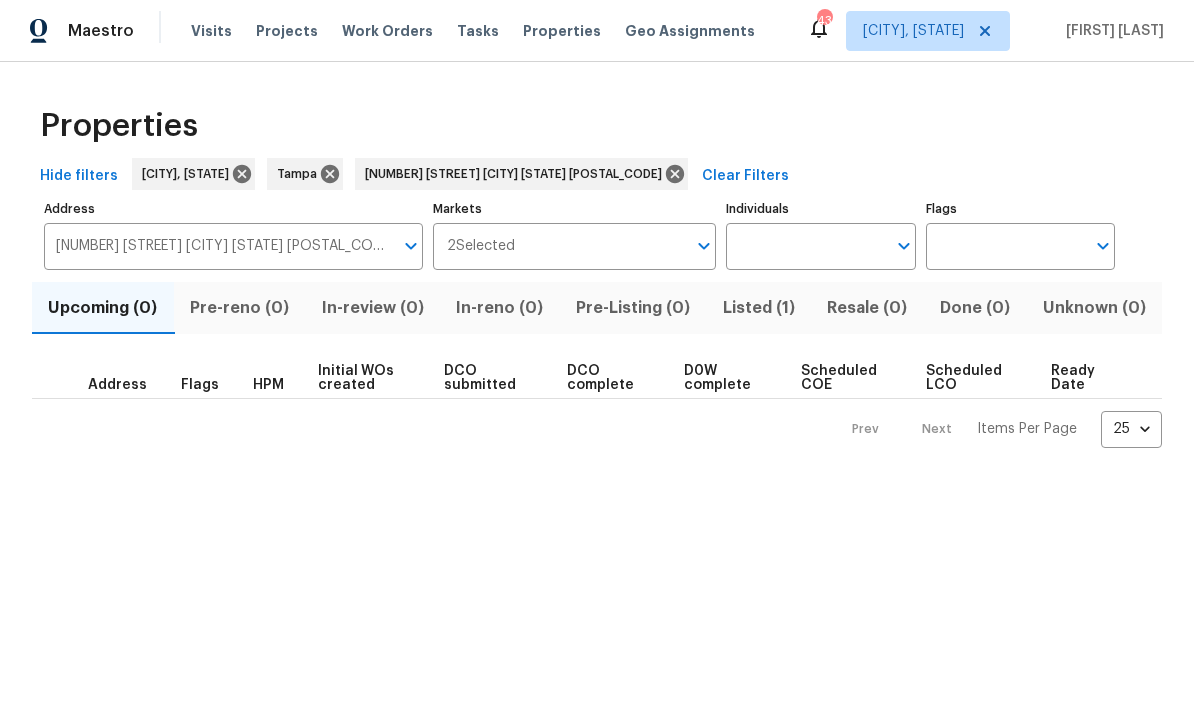 click on "Listed (1)" at bounding box center [758, 309] 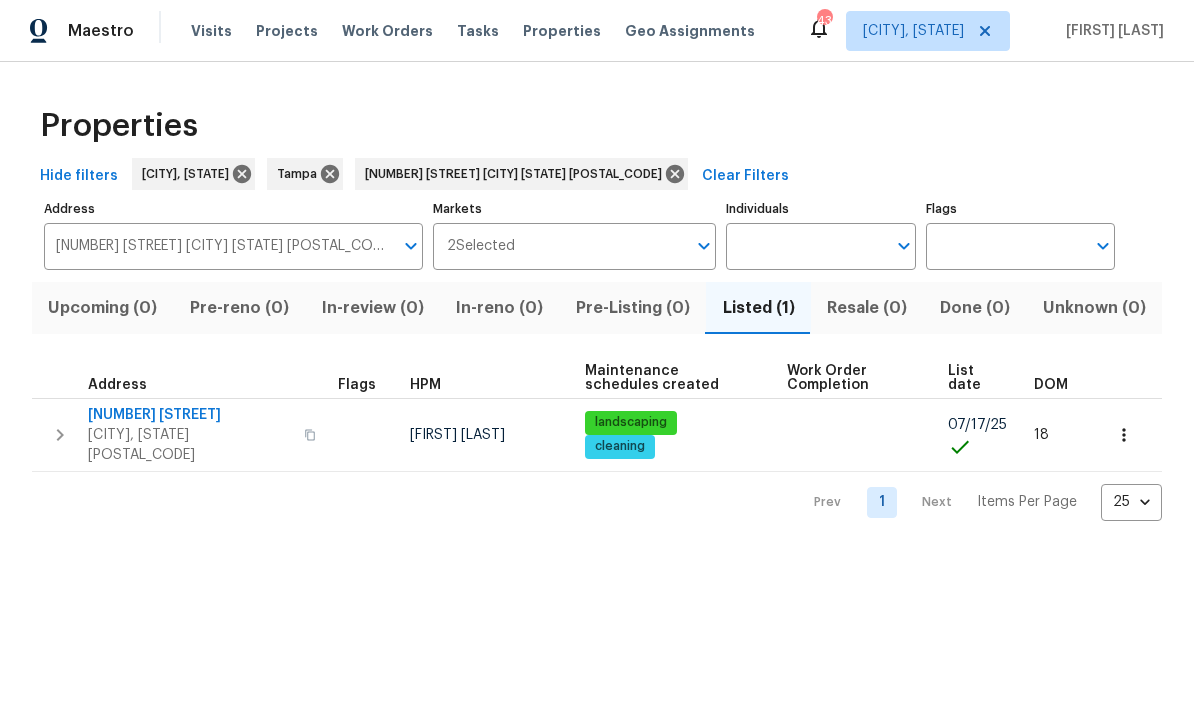 click on "5201 72nd Way N" at bounding box center [190, 416] 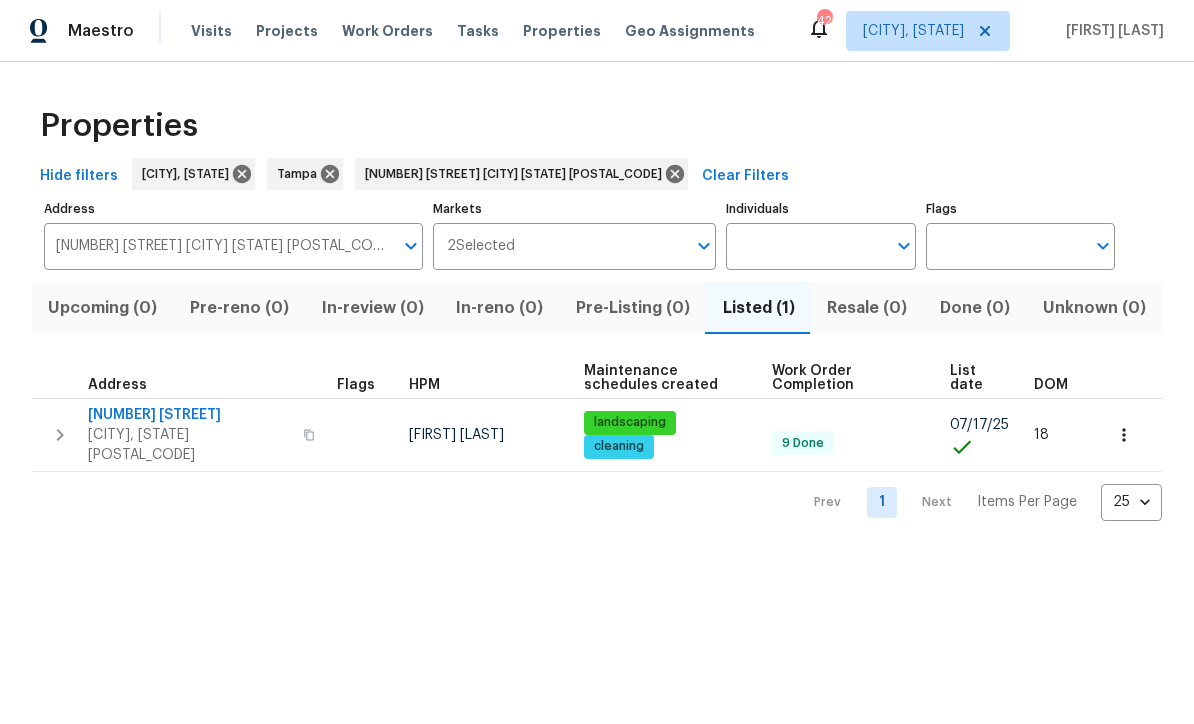 click on "5201 72nd Way N Saint Petersburg FL 33709" at bounding box center (218, 247) 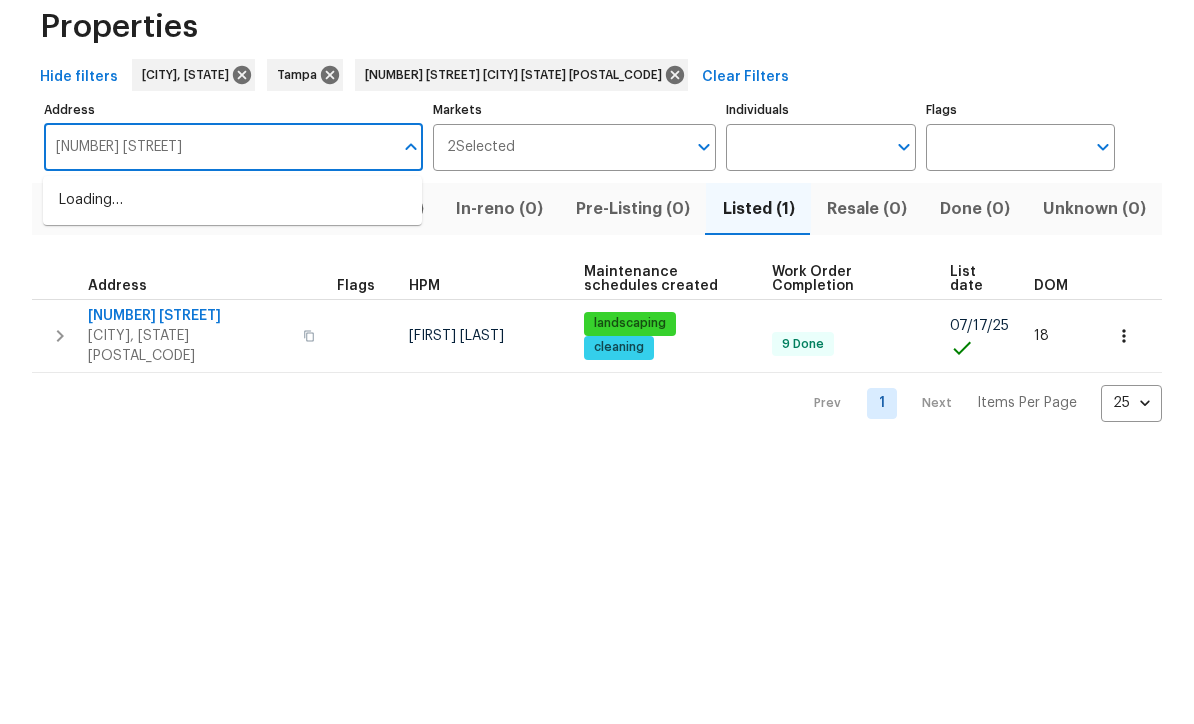 type on "548 47th" 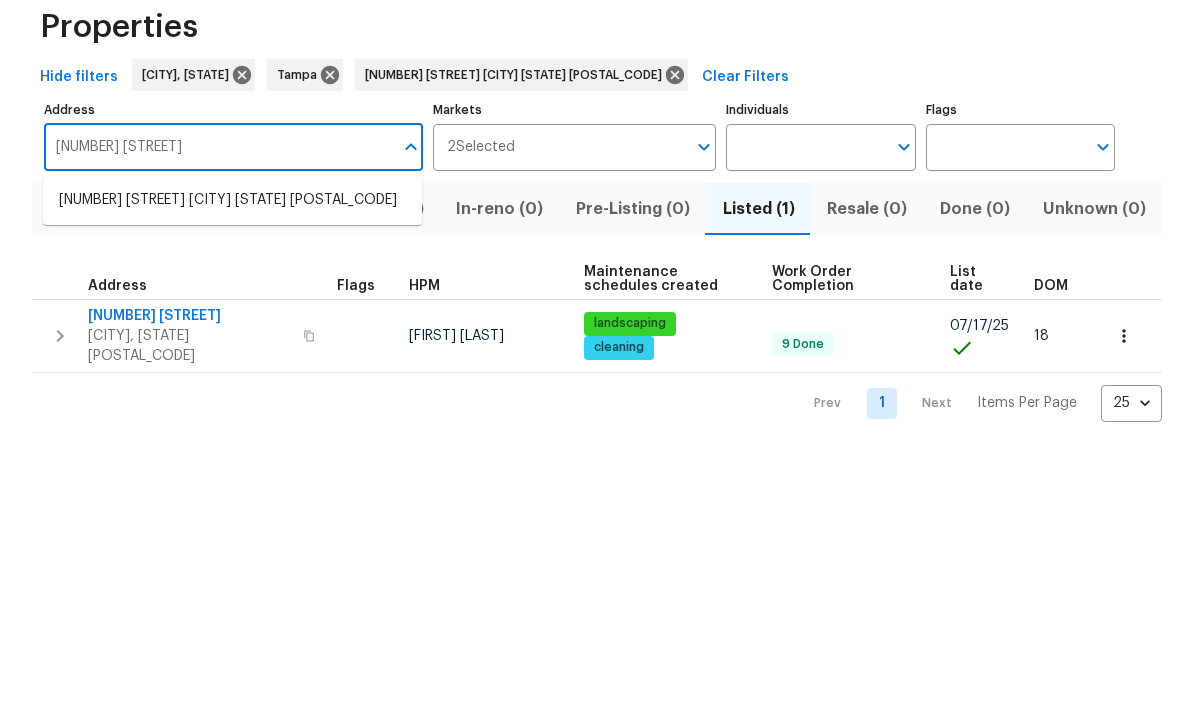click on "548 47th Ave N Saint Petersburg FL 33703" at bounding box center [232, 300] 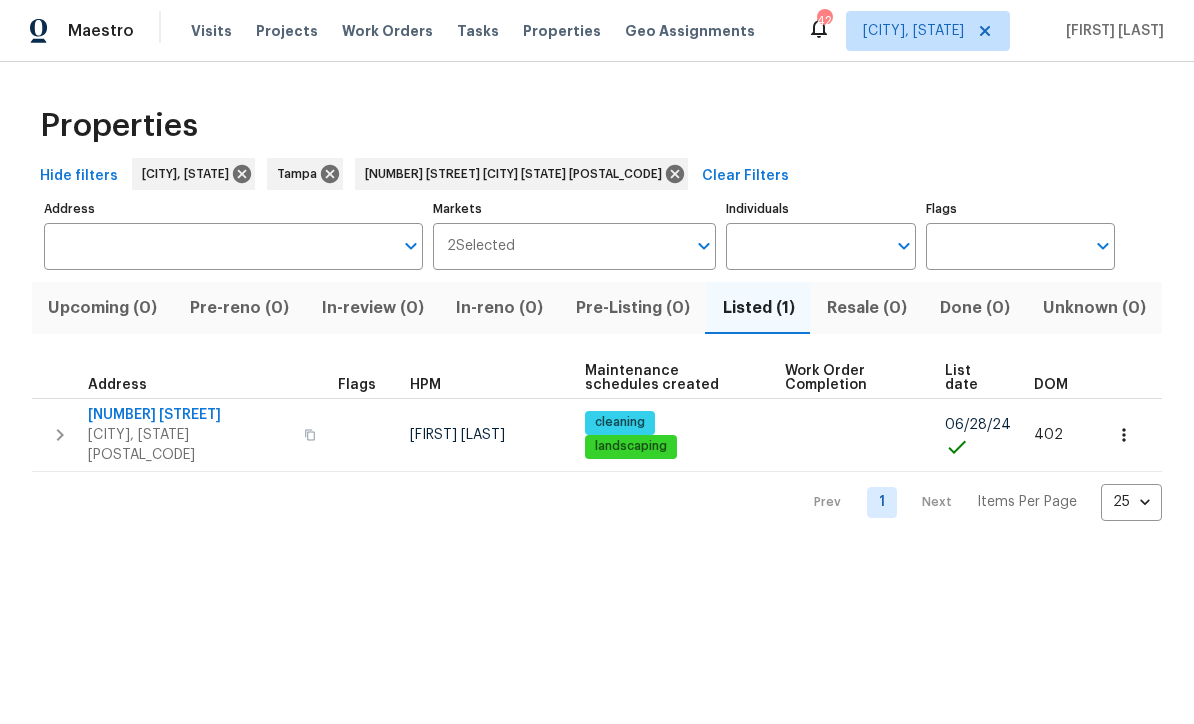 type on "548 47th Ave N Saint Petersburg FL 33703" 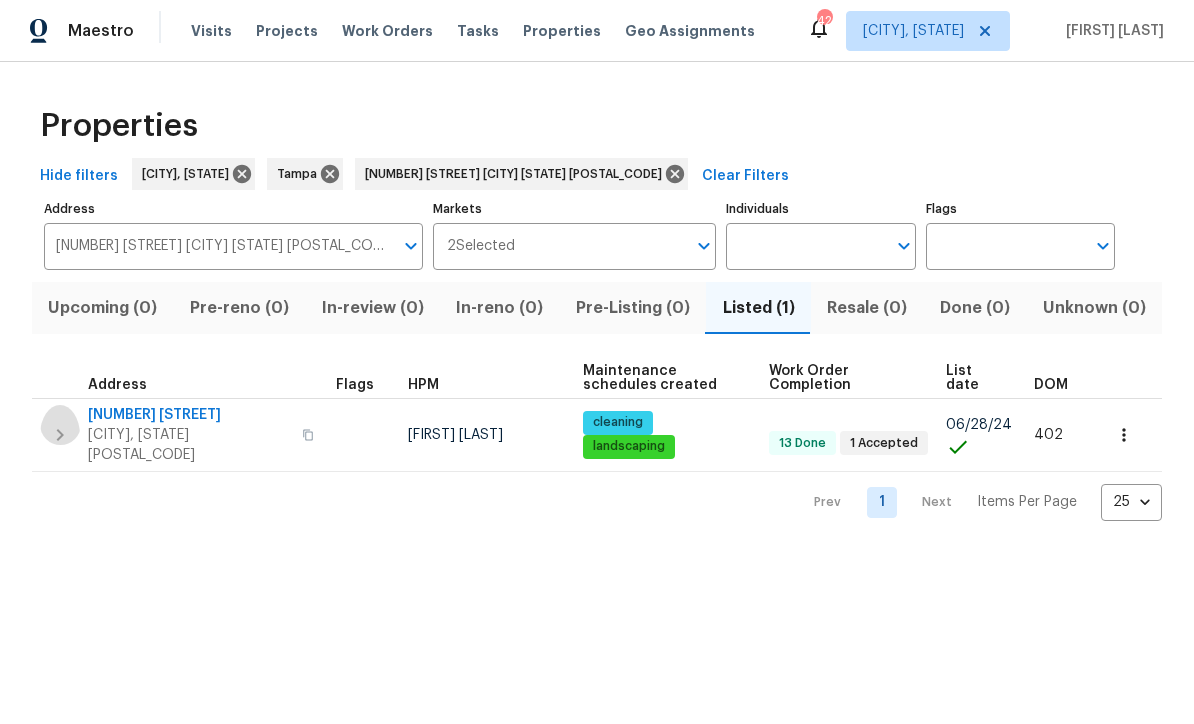 click 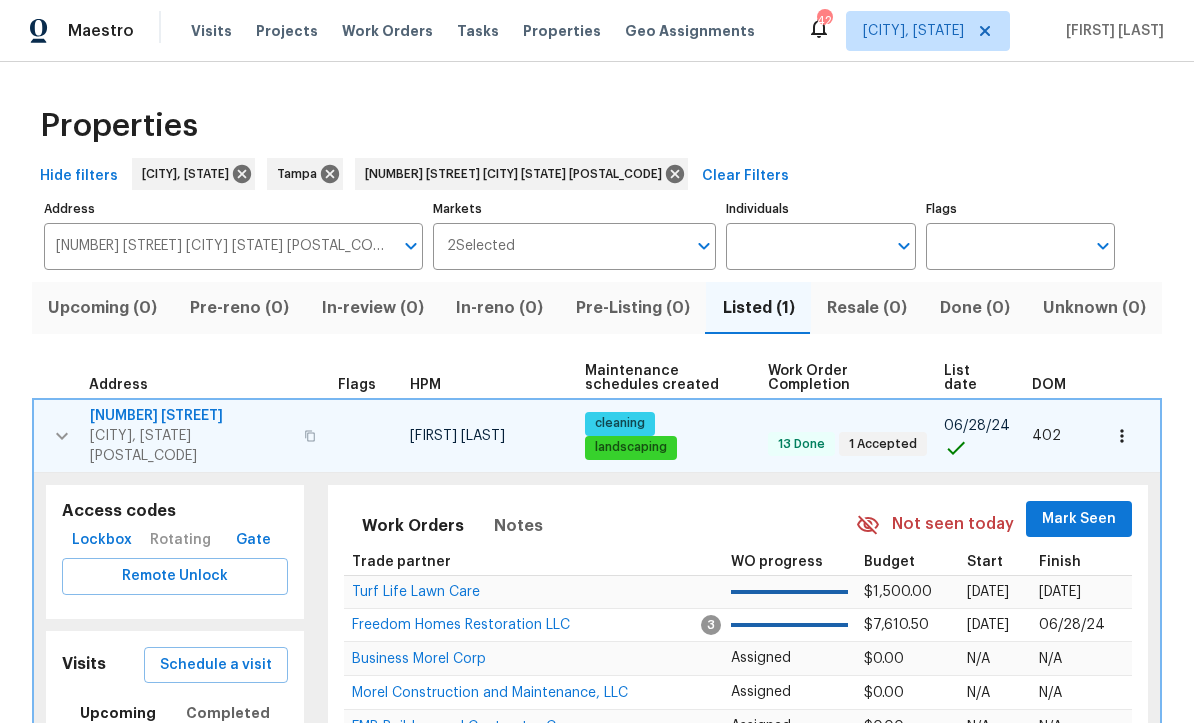 scroll, scrollTop: 1, scrollLeft: 0, axis: vertical 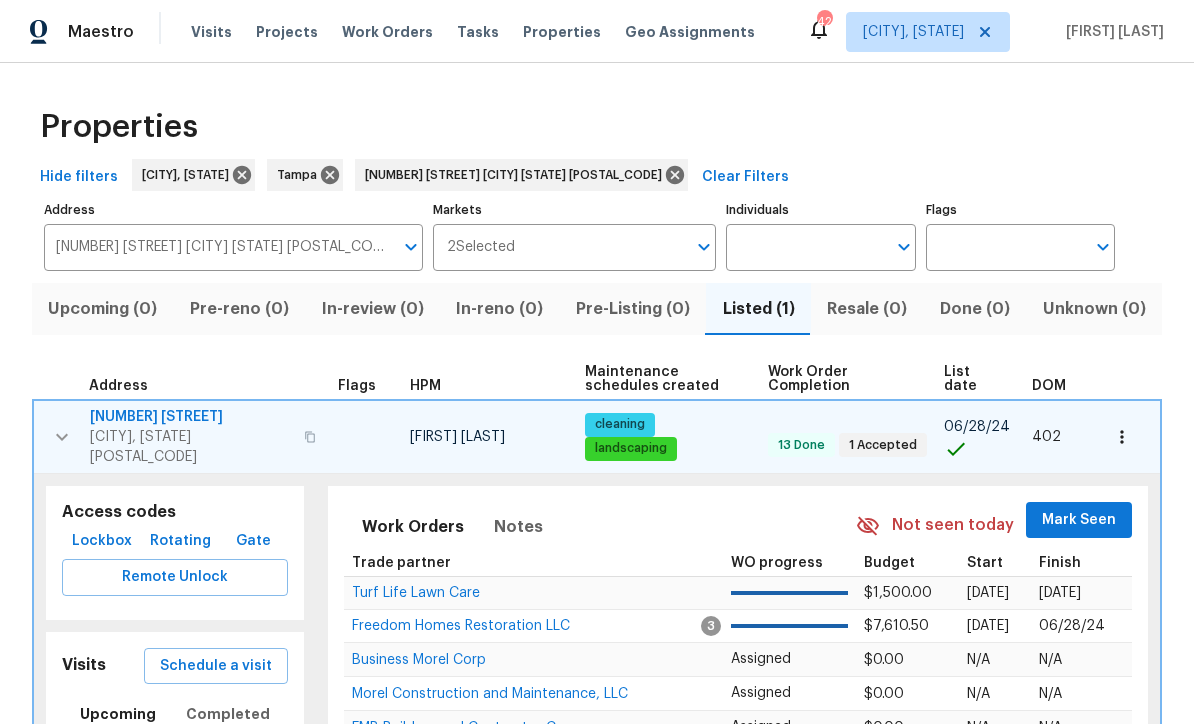 click on "Lockbox" at bounding box center [102, 541] 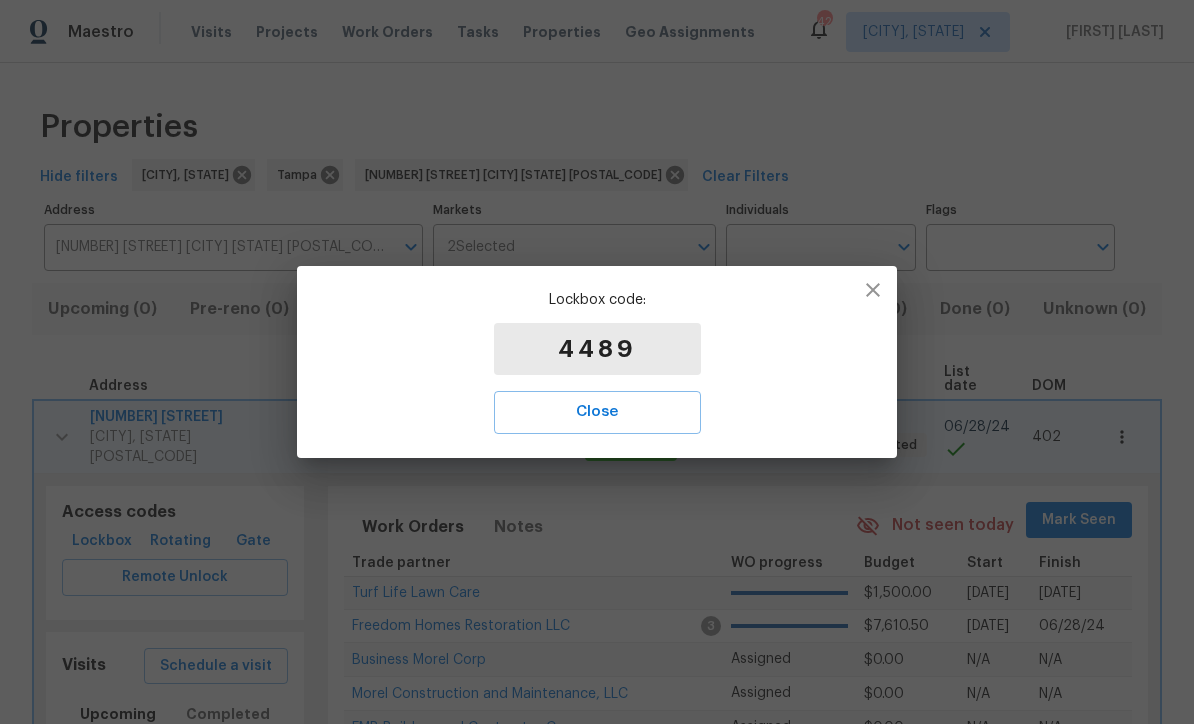 click on "Close" at bounding box center [597, 412] 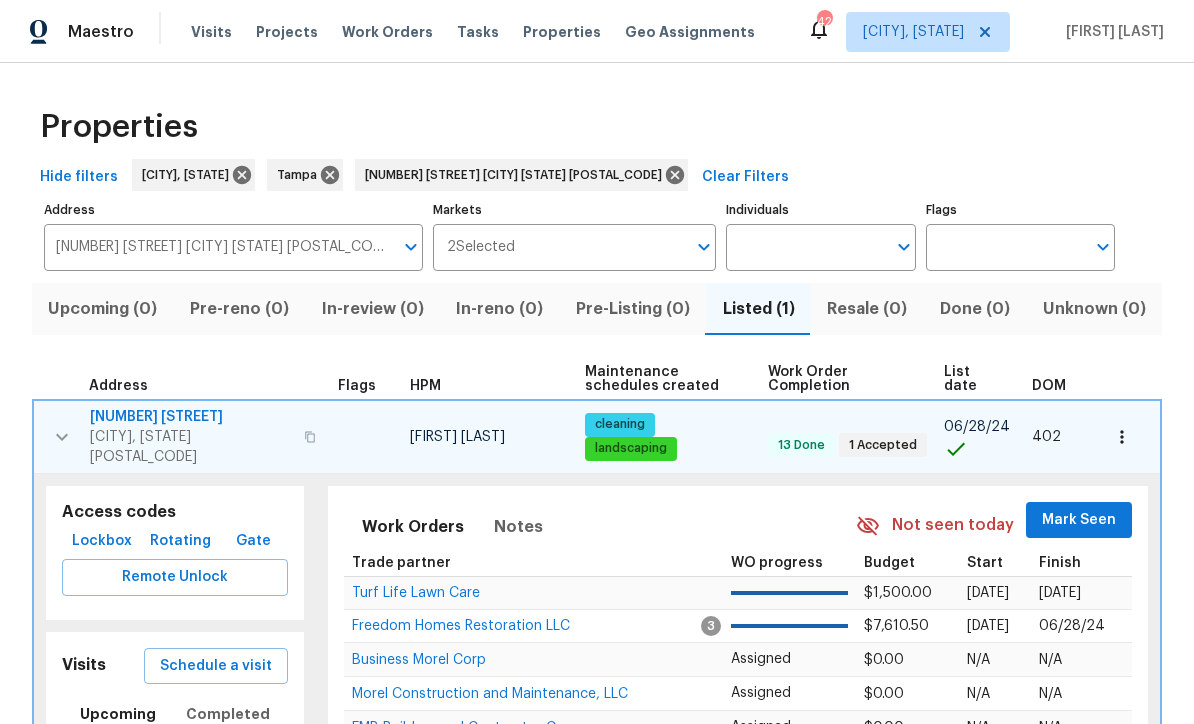 scroll, scrollTop: 0, scrollLeft: 0, axis: both 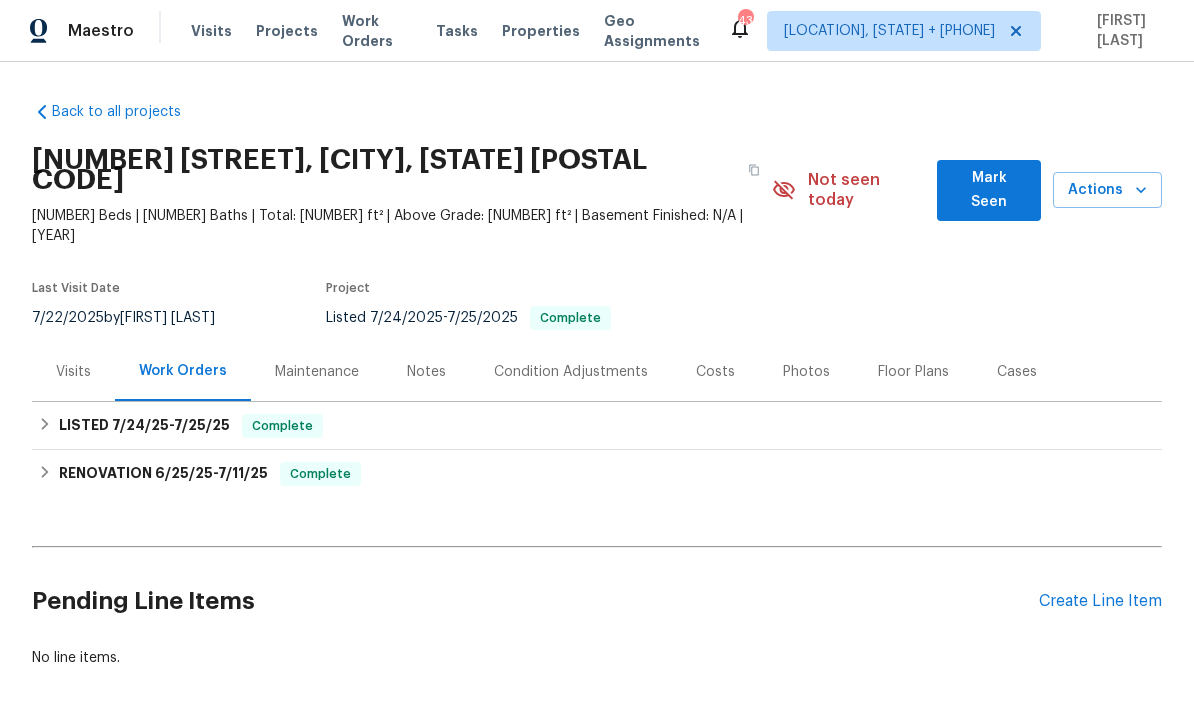 click on "Condition Adjustments" at bounding box center (571, 373) 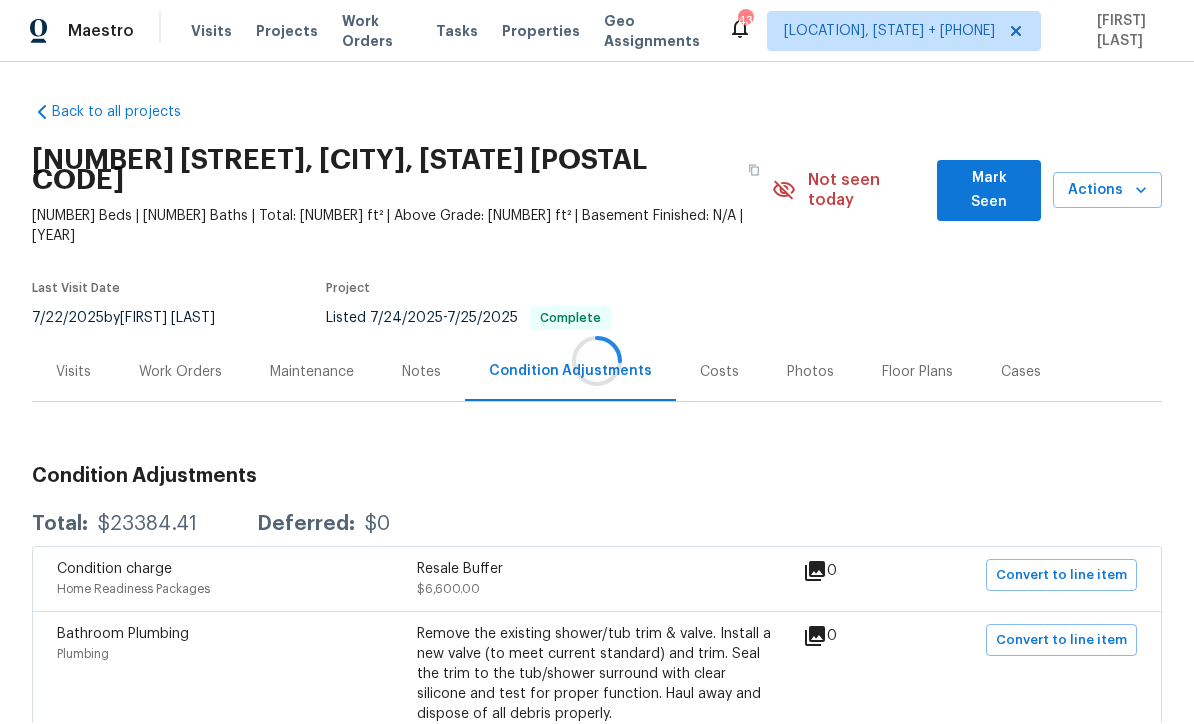 scroll, scrollTop: 1, scrollLeft: 0, axis: vertical 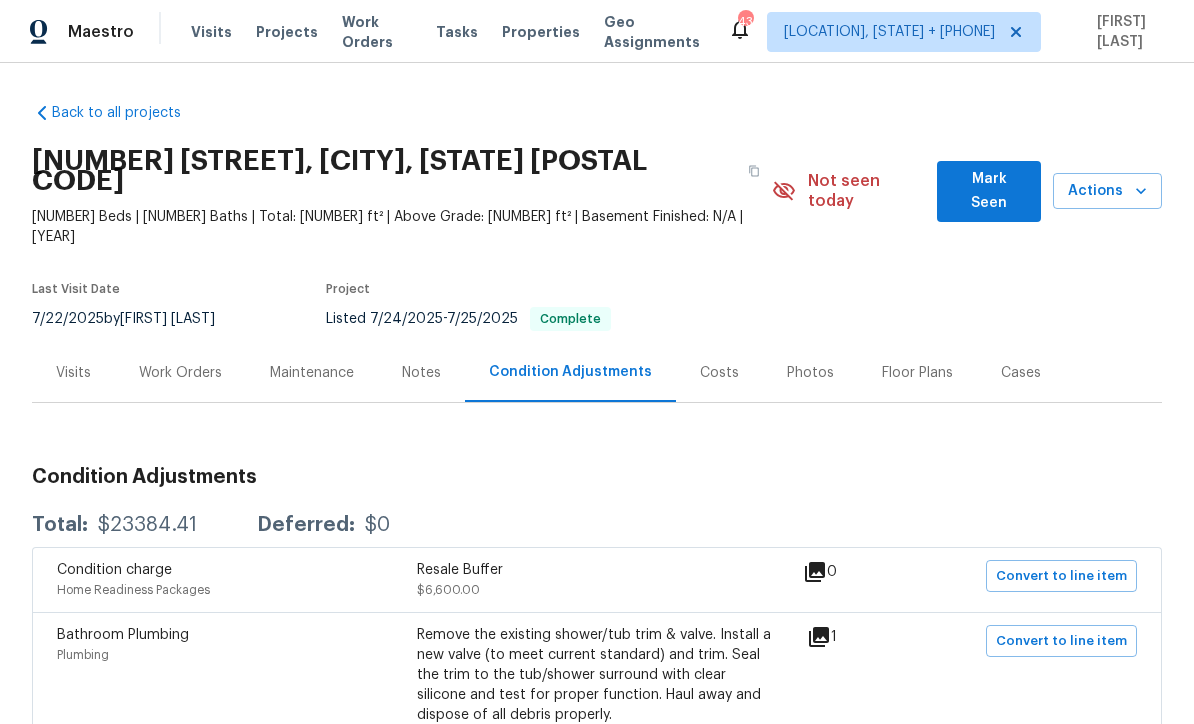 click on "Work Orders" at bounding box center (180, 373) 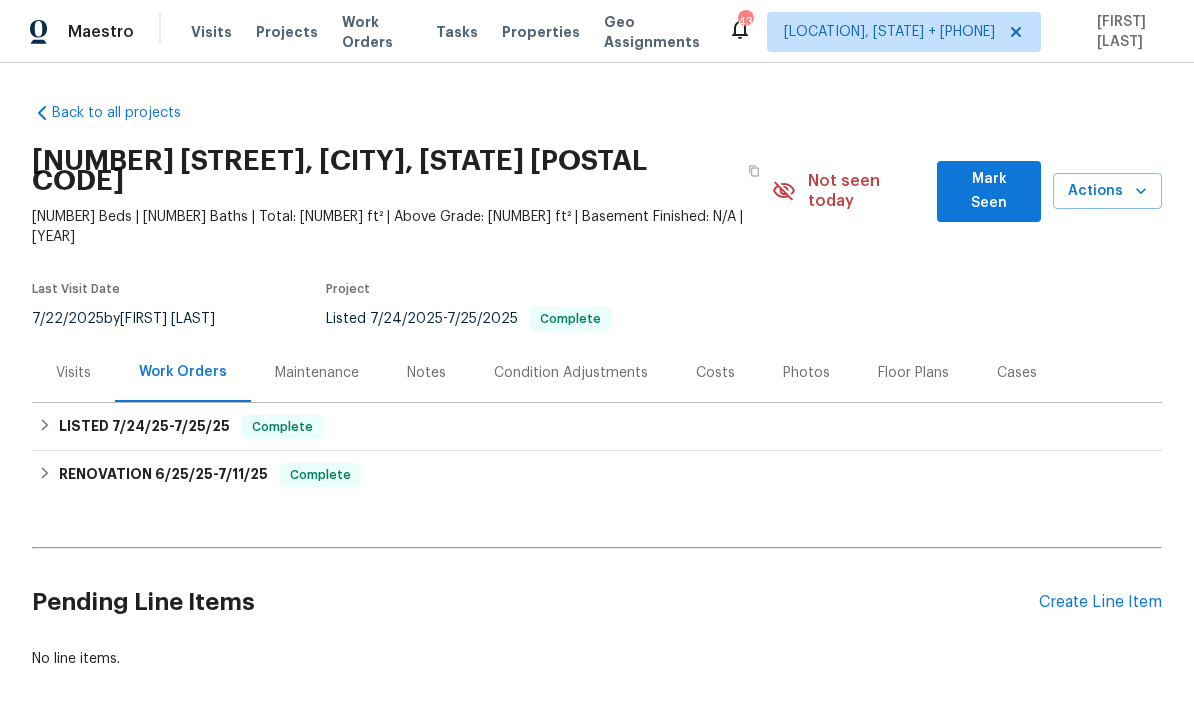click on "Create Line Item" at bounding box center [1100, 602] 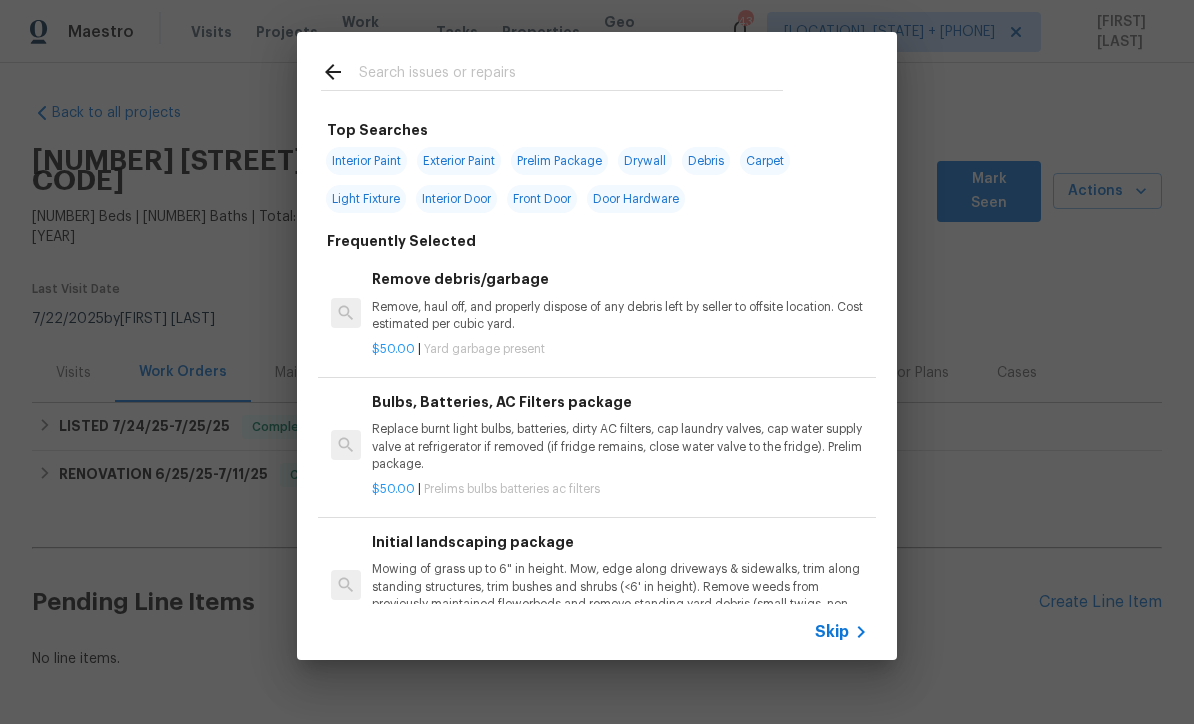 click on "Skip" at bounding box center [832, 632] 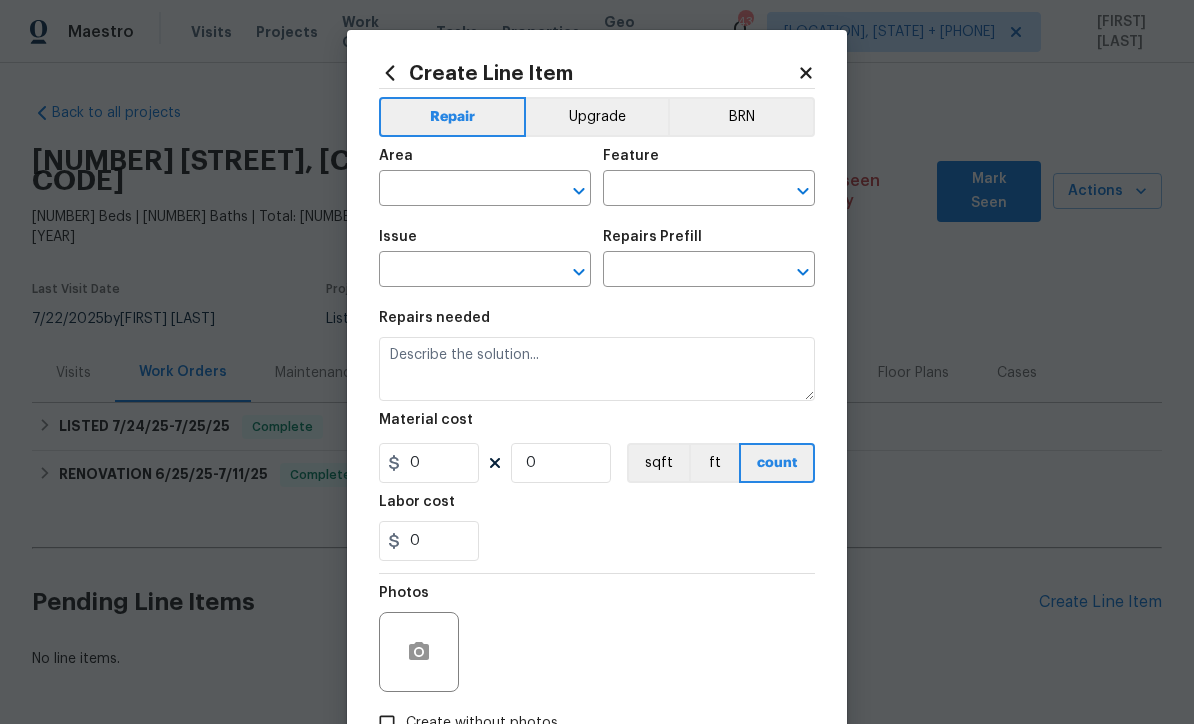 click at bounding box center [457, 190] 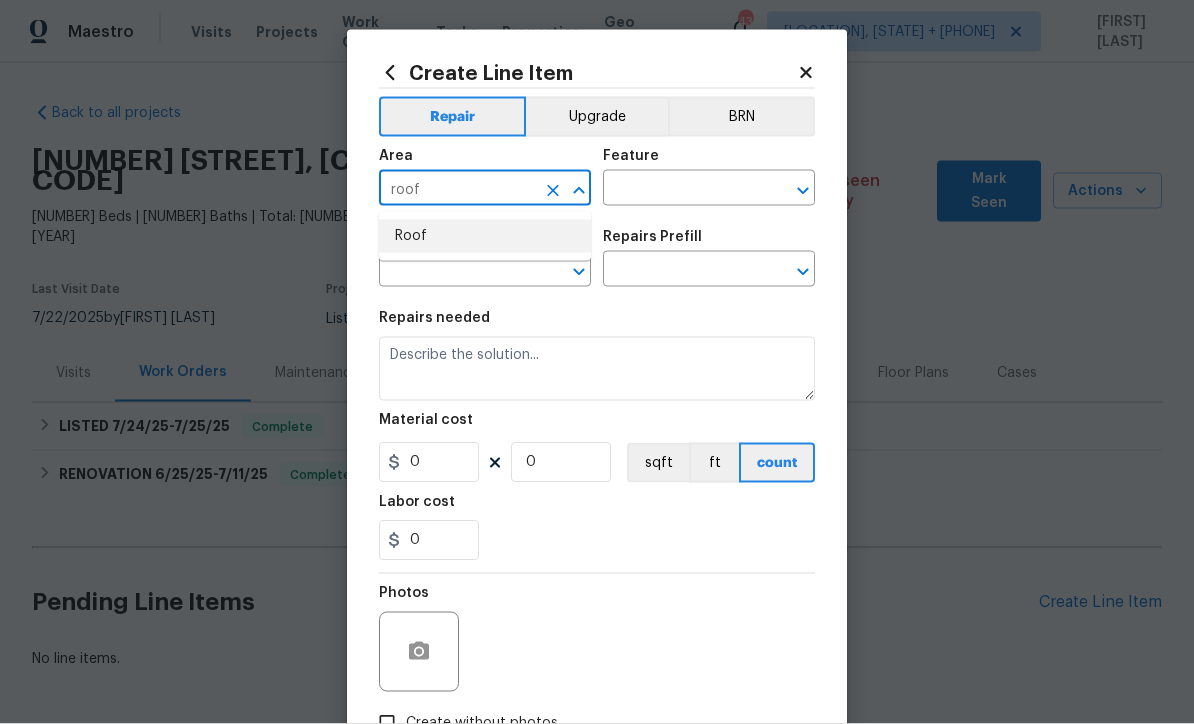 click on "Roof" at bounding box center [485, 236] 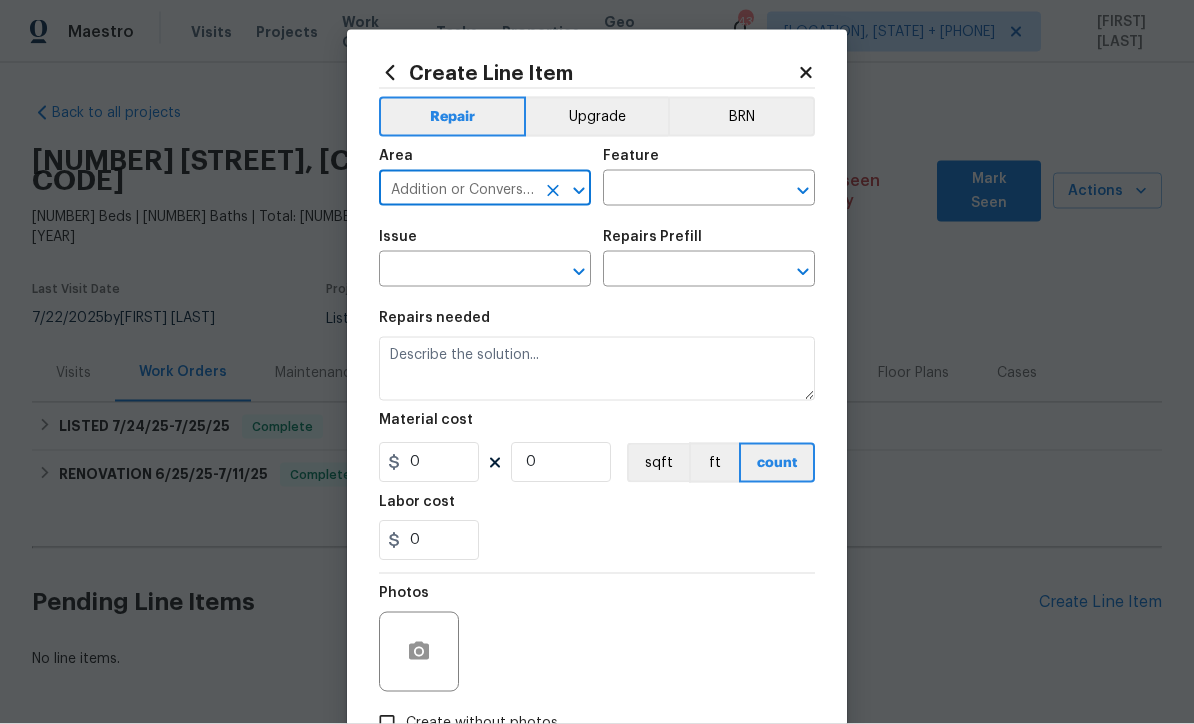 click at bounding box center (681, 190) 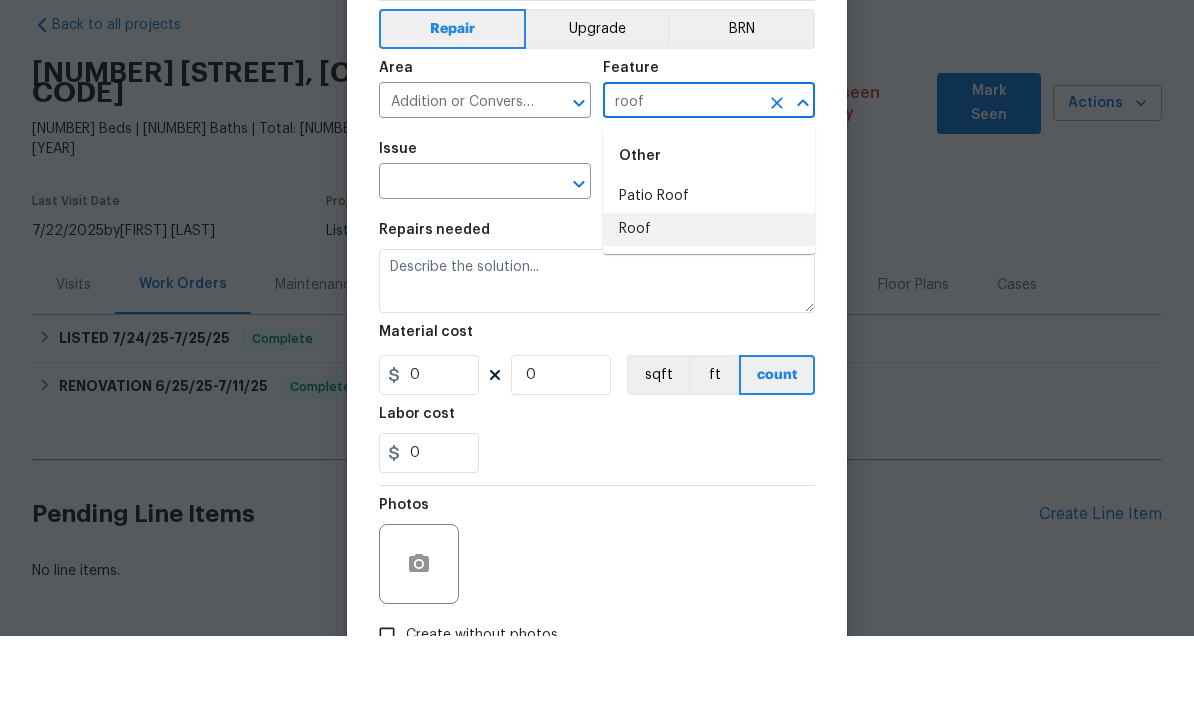 click on "Roof" at bounding box center (709, 317) 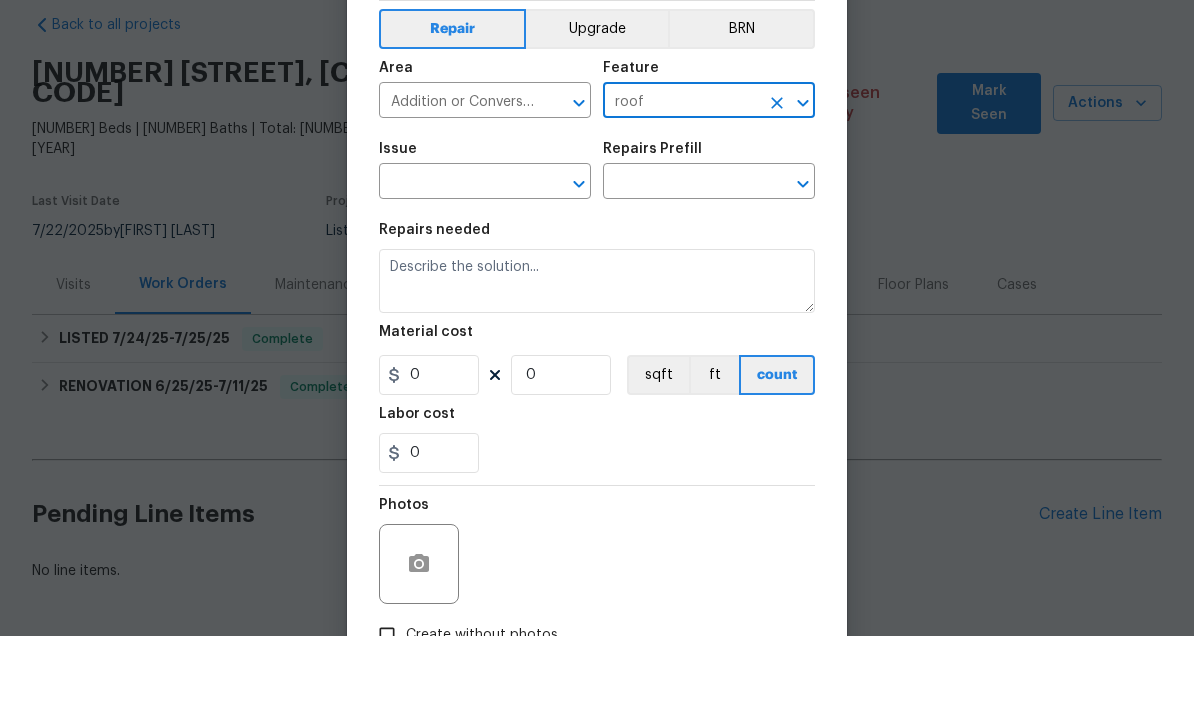 type on "Roof" 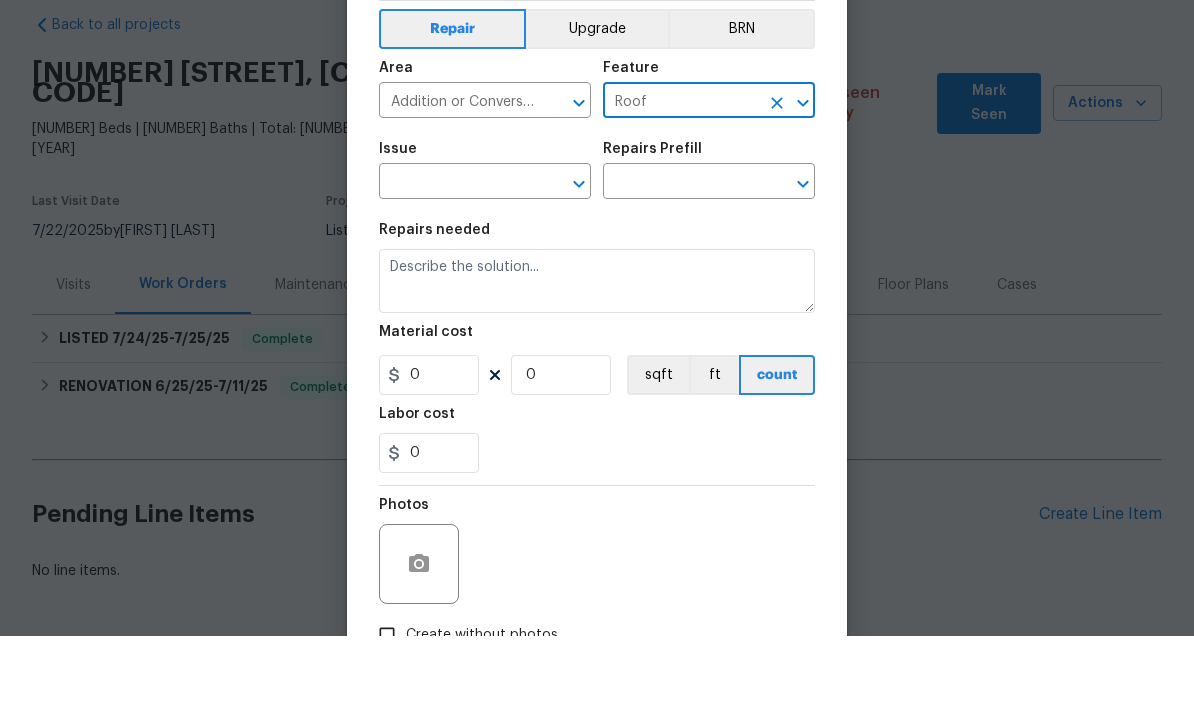 click at bounding box center [457, 271] 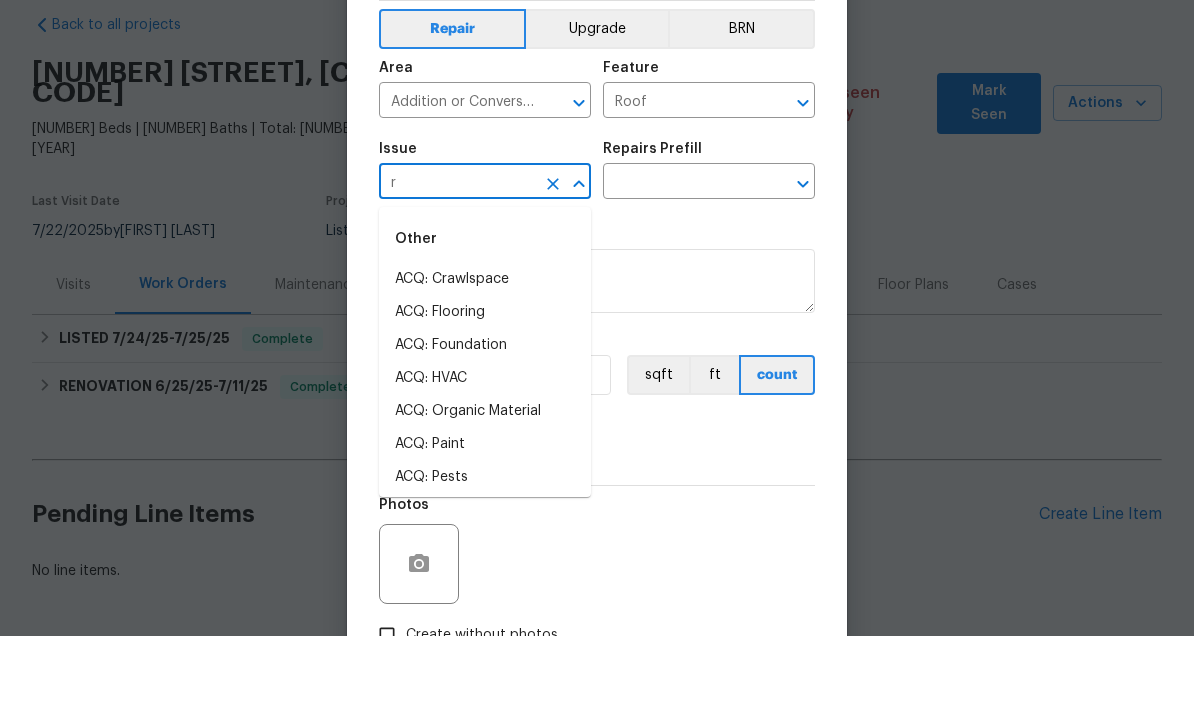 type on "ro" 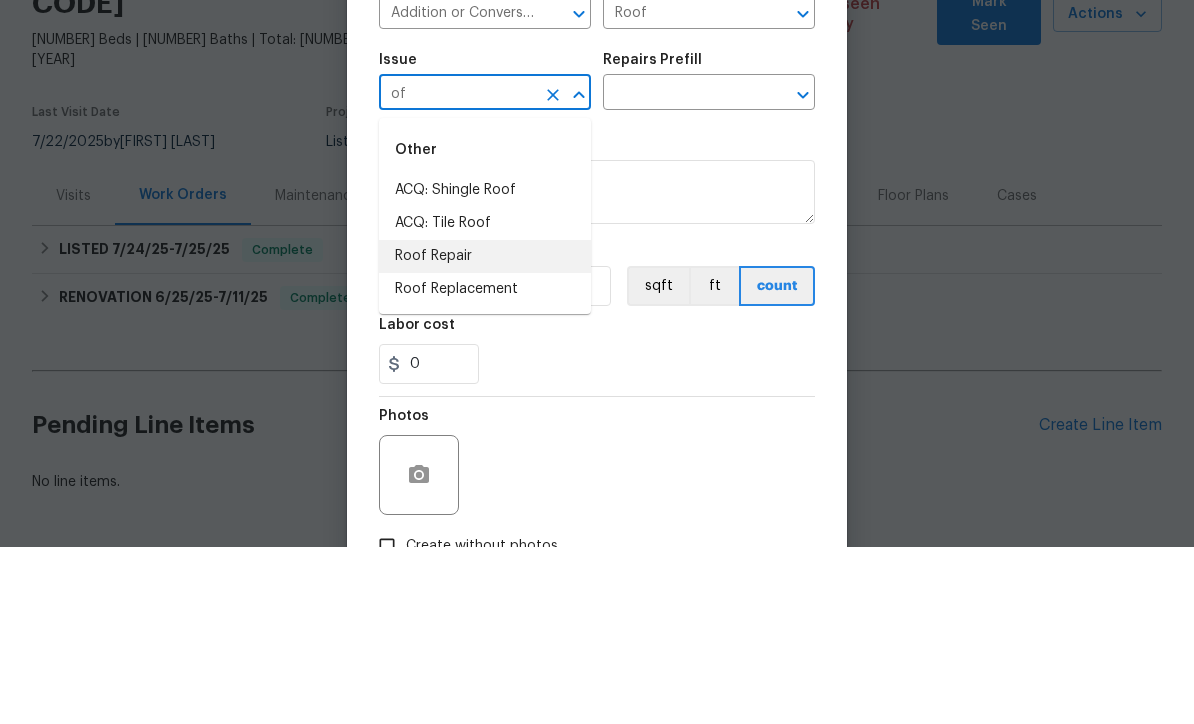 click on "Roof Repair" at bounding box center (485, 433) 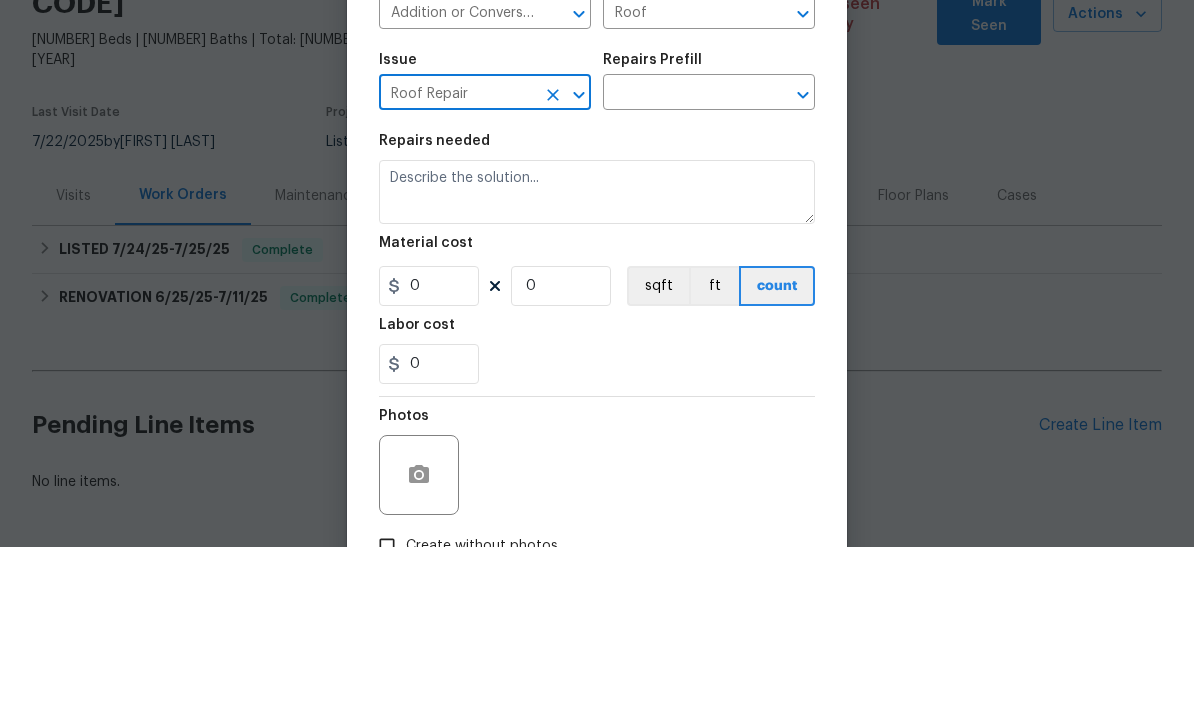 click at bounding box center (681, 271) 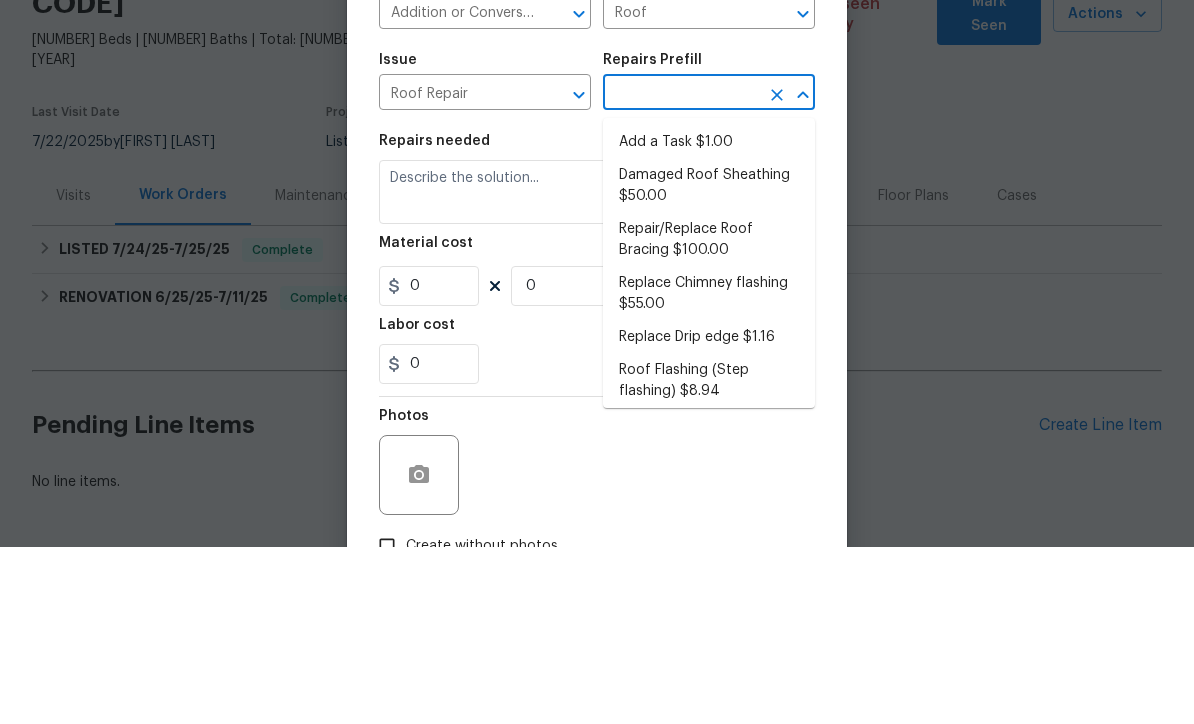 click on "Add a Task $1.00" at bounding box center [709, 319] 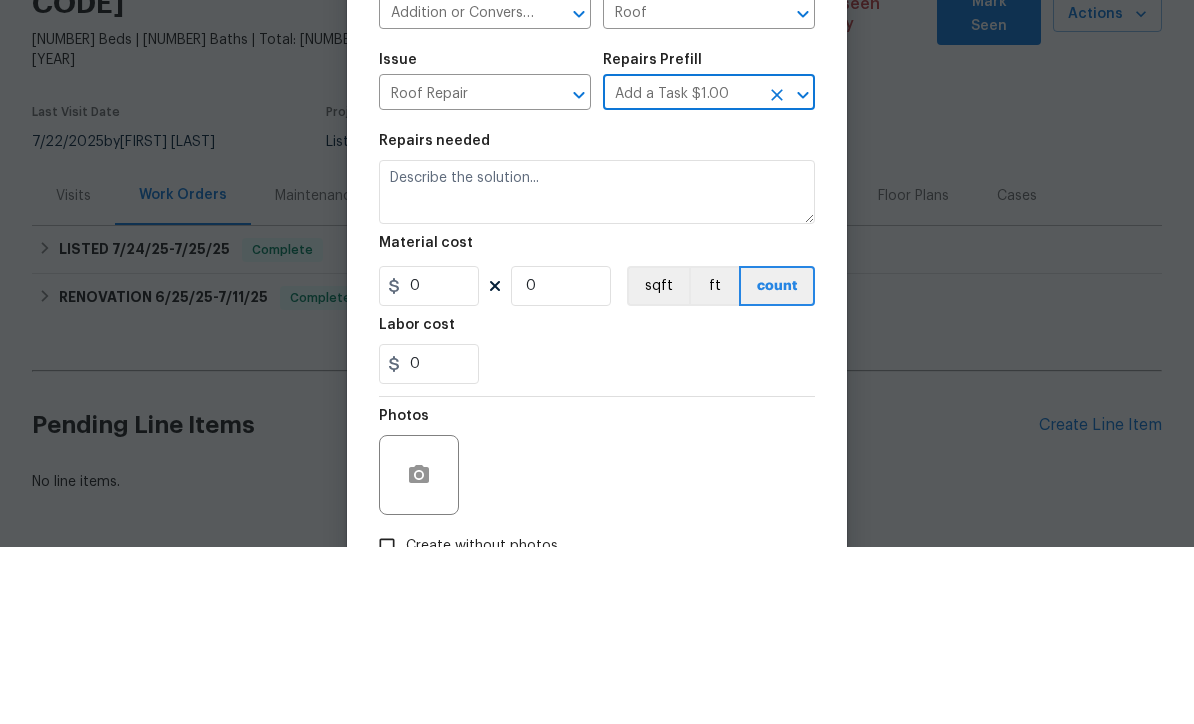 type on "Eaves and Trim" 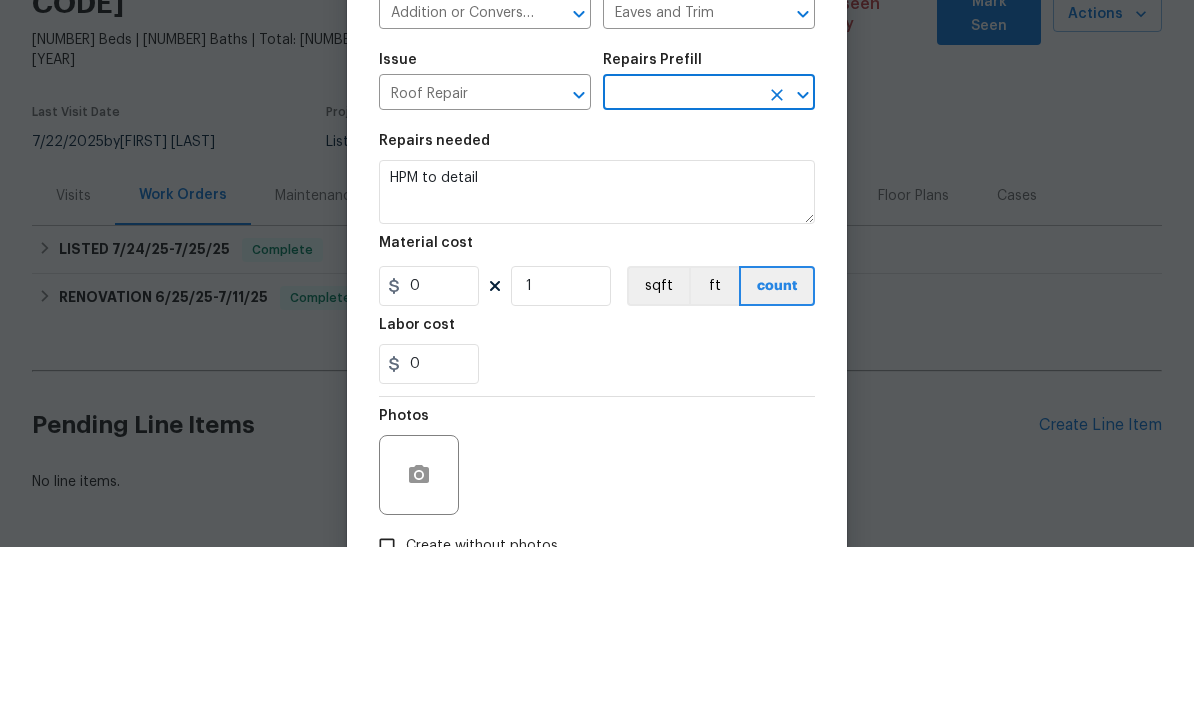 type on "Add a Task $1.00" 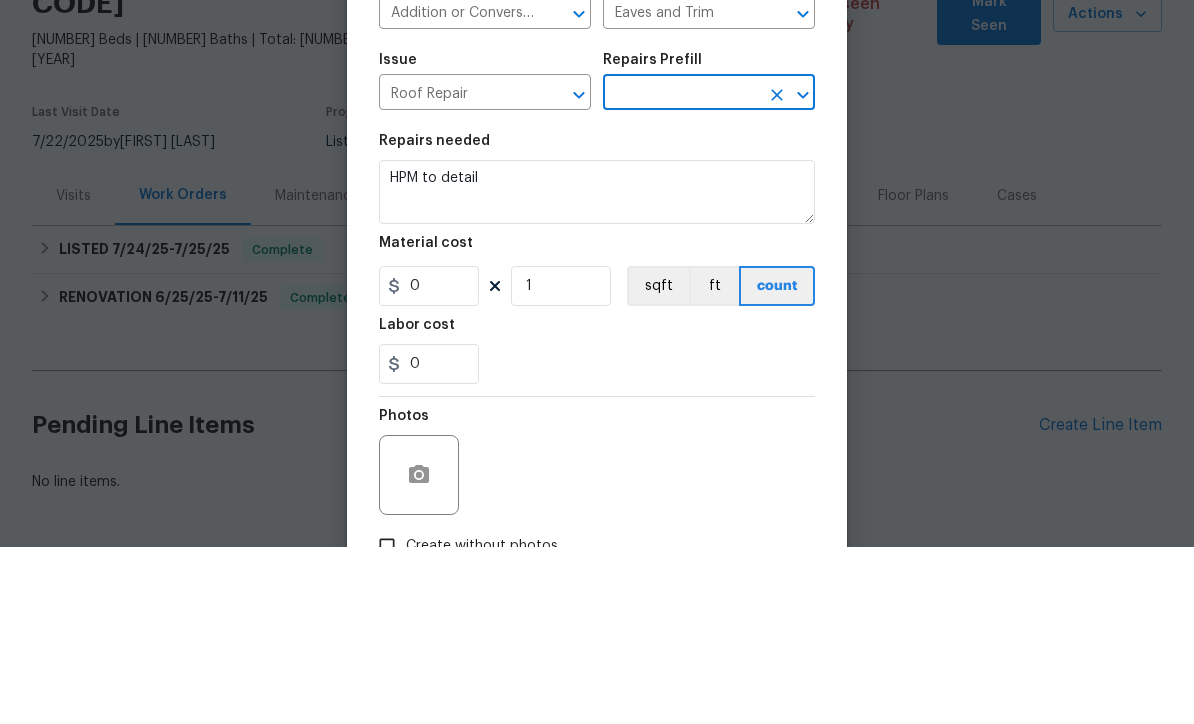 type on "1" 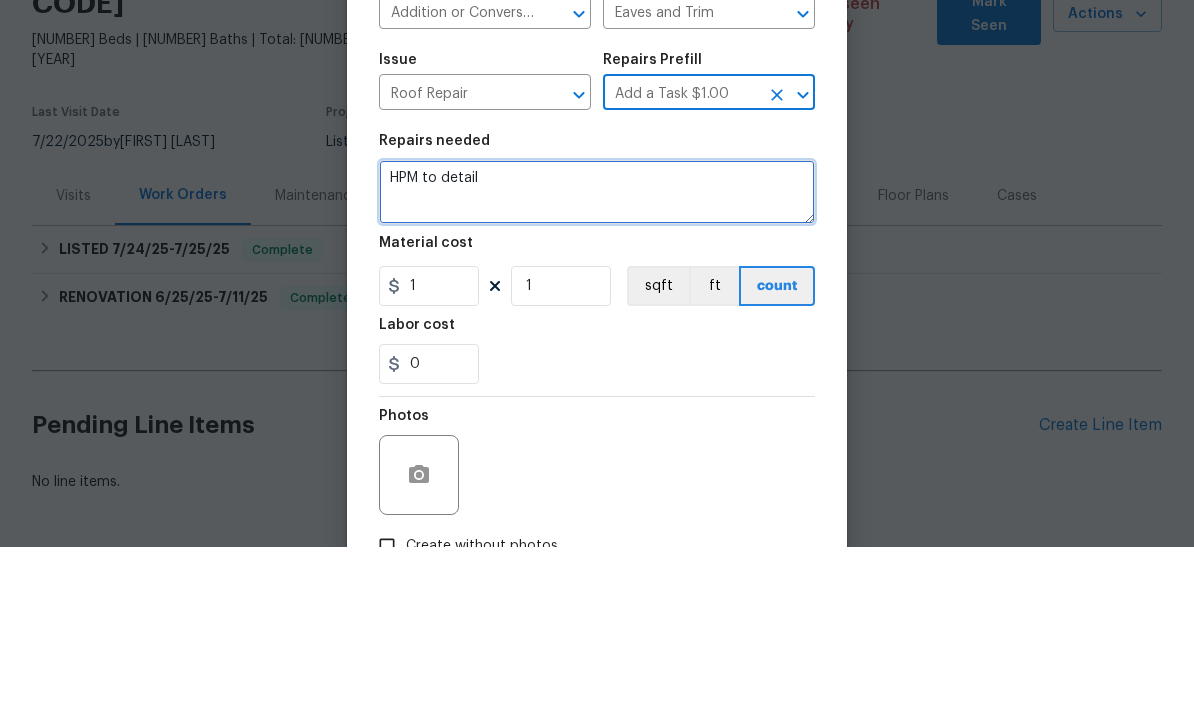 click on "HPM to detail" at bounding box center [597, 369] 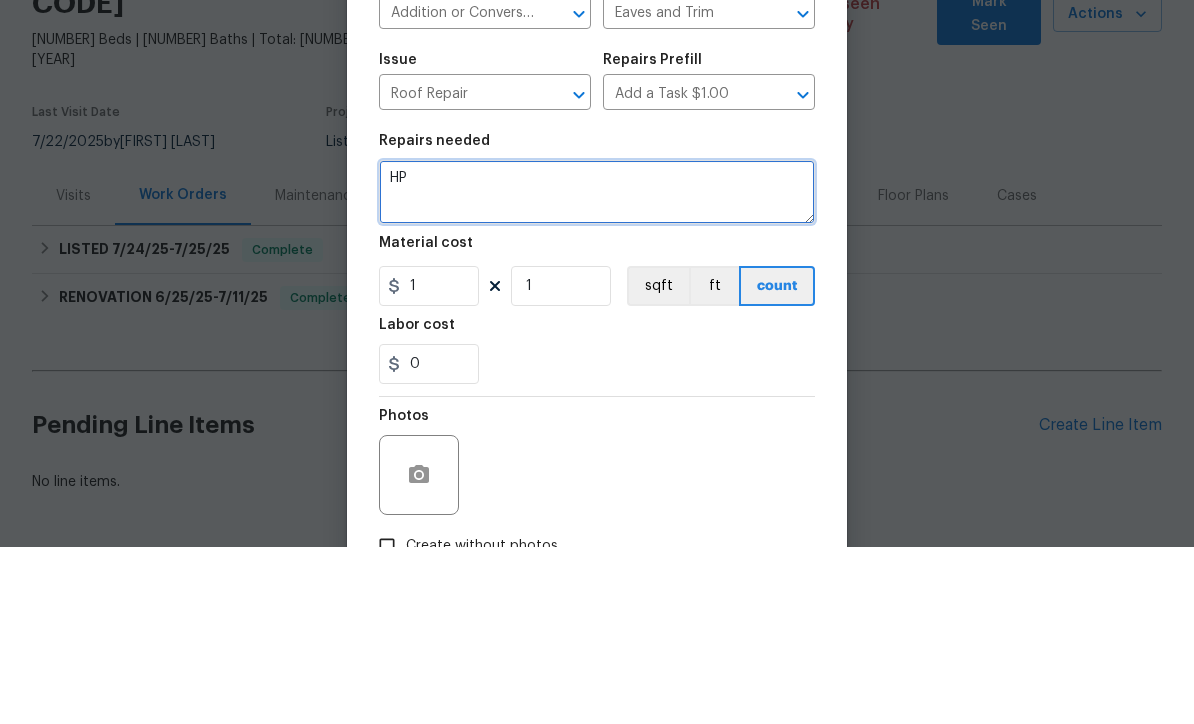 type on "H" 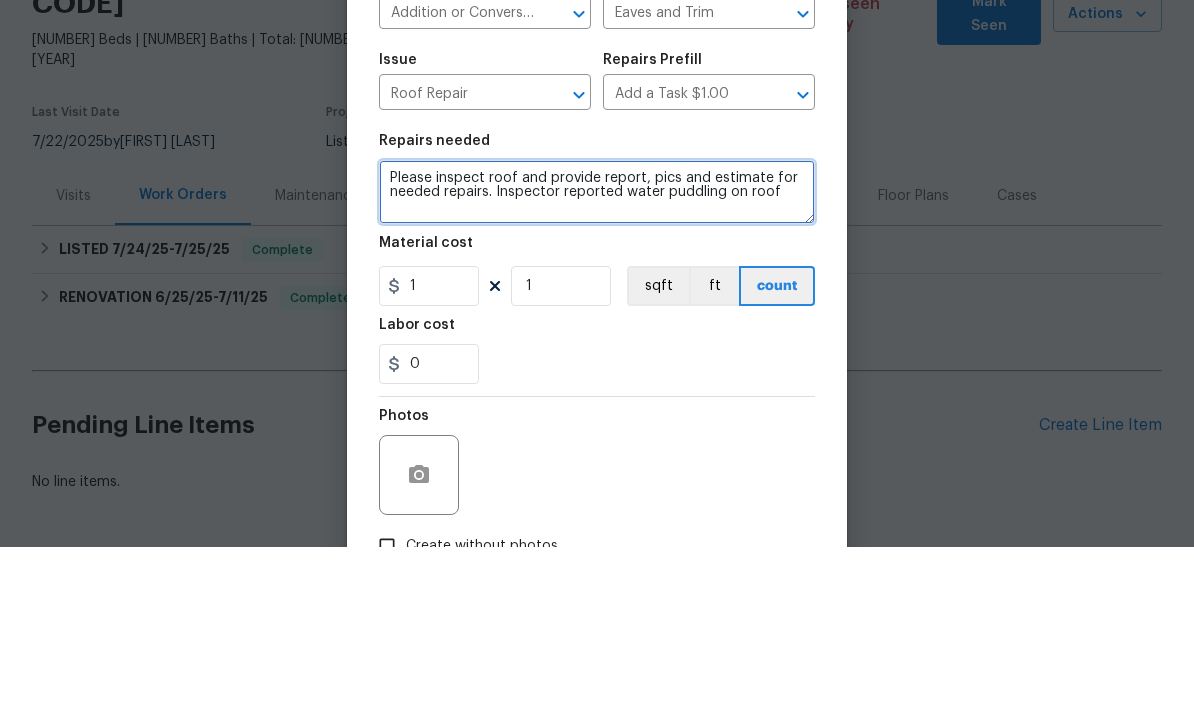 click on "Please inspect roof and provide report, pics and estimate for needed repairs. Inspector reported water puddling on roof" at bounding box center (597, 369) 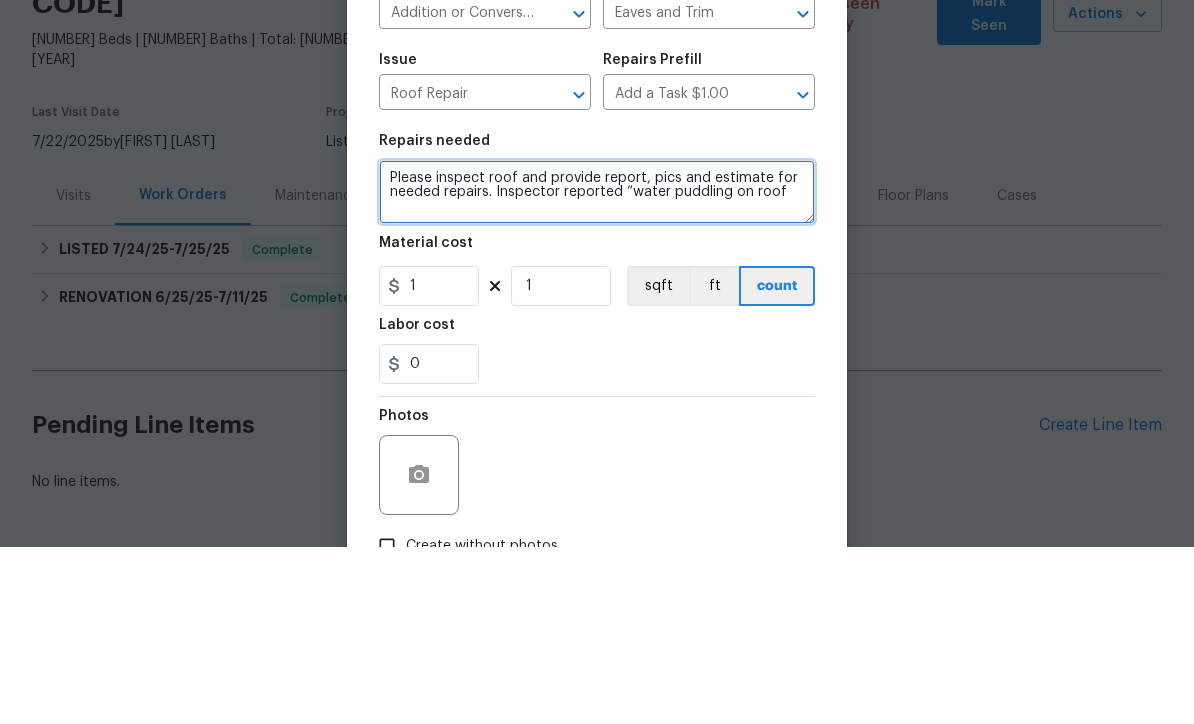 click on "Please inspect roof and provide report, pics and estimate for needed repairs. Inspector reported “water puddling on roof" at bounding box center (597, 369) 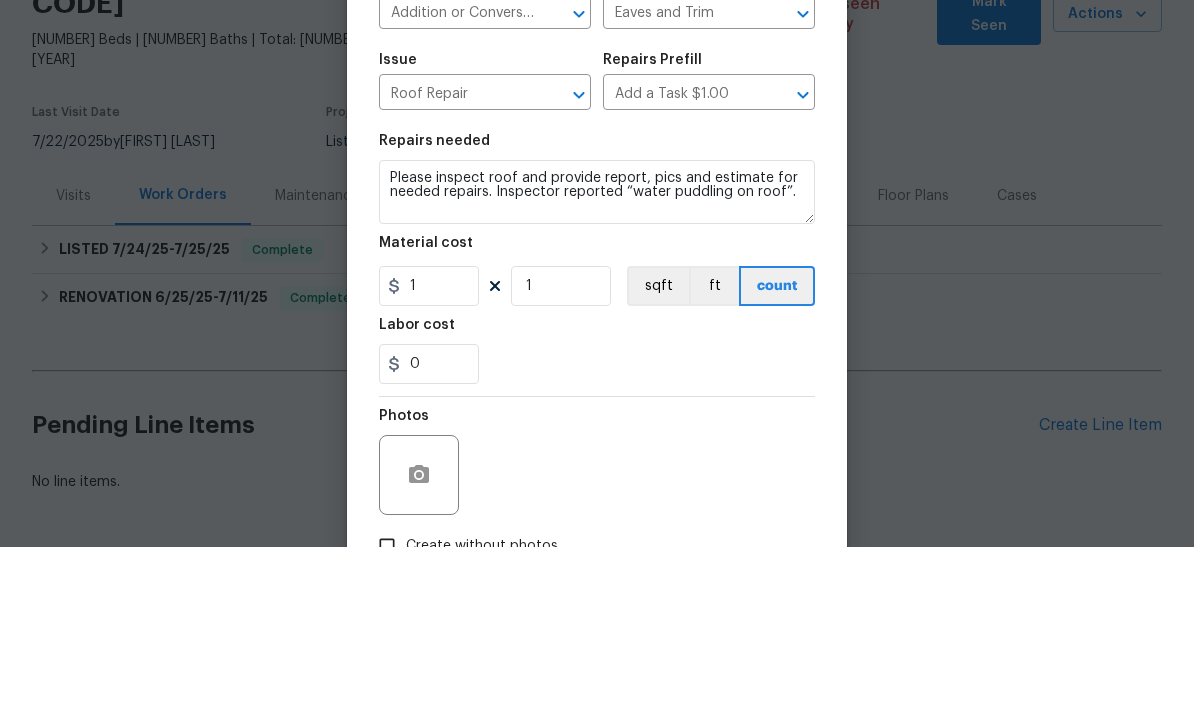 scroll, scrollTop: 40, scrollLeft: 0, axis: vertical 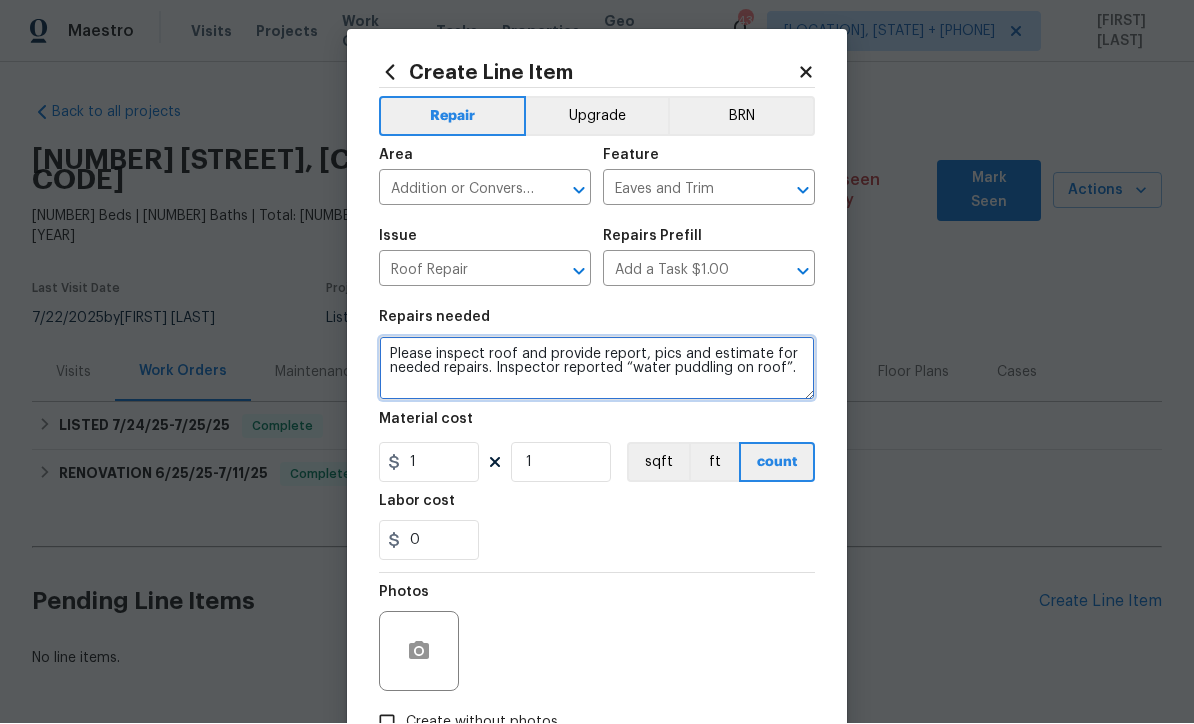 type on "Please inspect roof and provide report, pics and estimate for needed repairs. Inspector reported “water puddling on roof”." 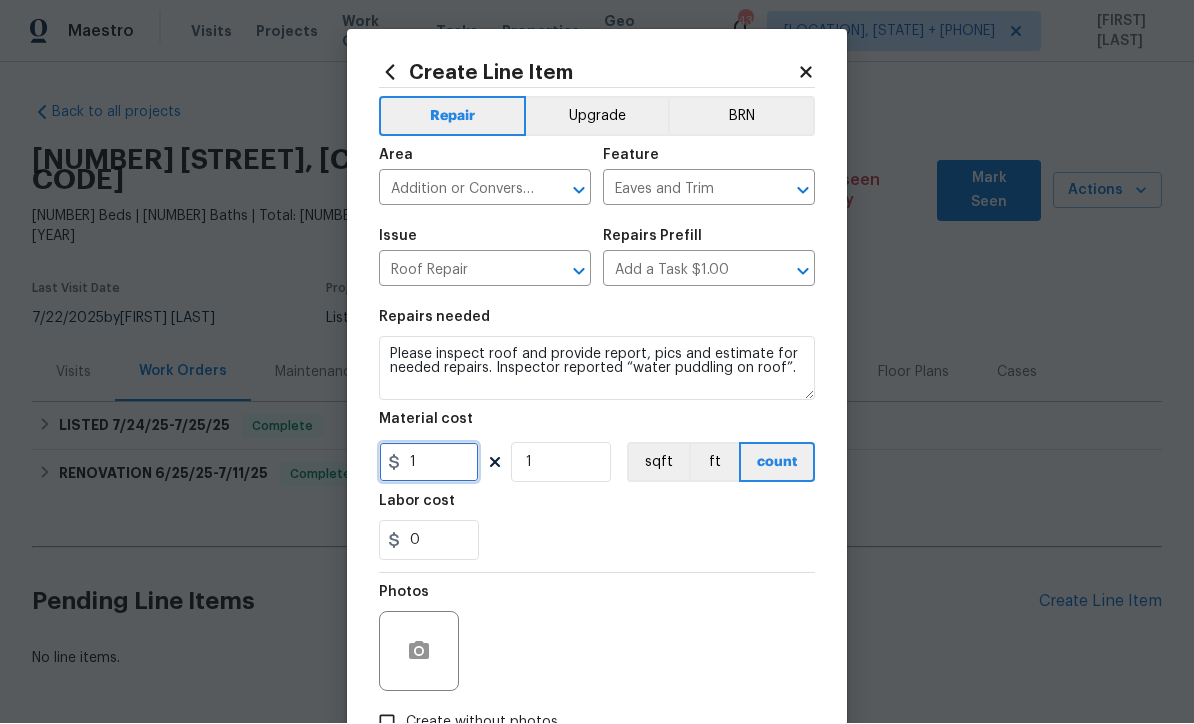 click on "1" at bounding box center [429, 463] 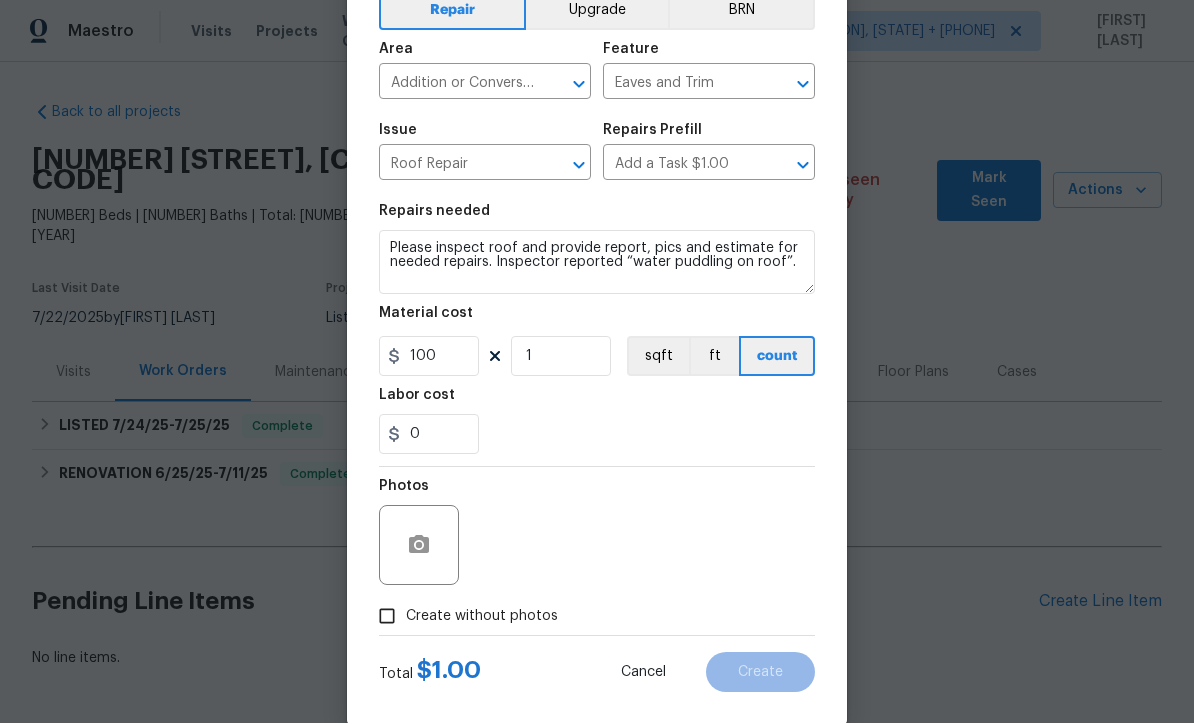 scroll, scrollTop: 138, scrollLeft: 0, axis: vertical 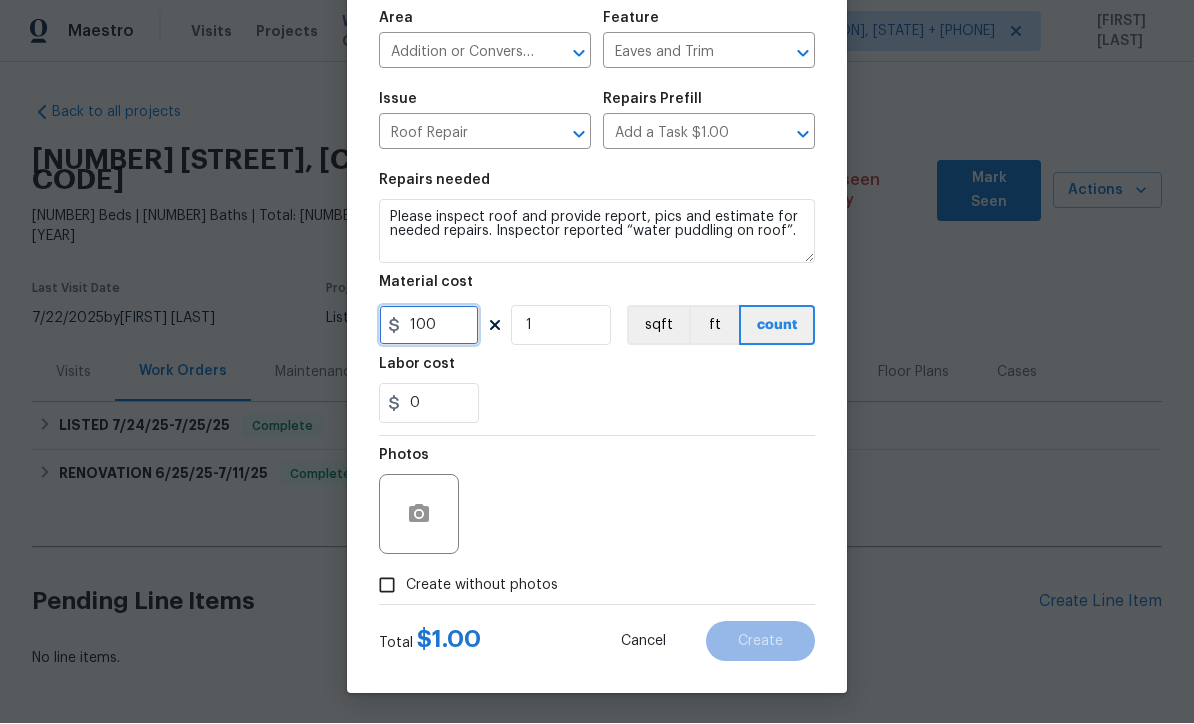 type on "100" 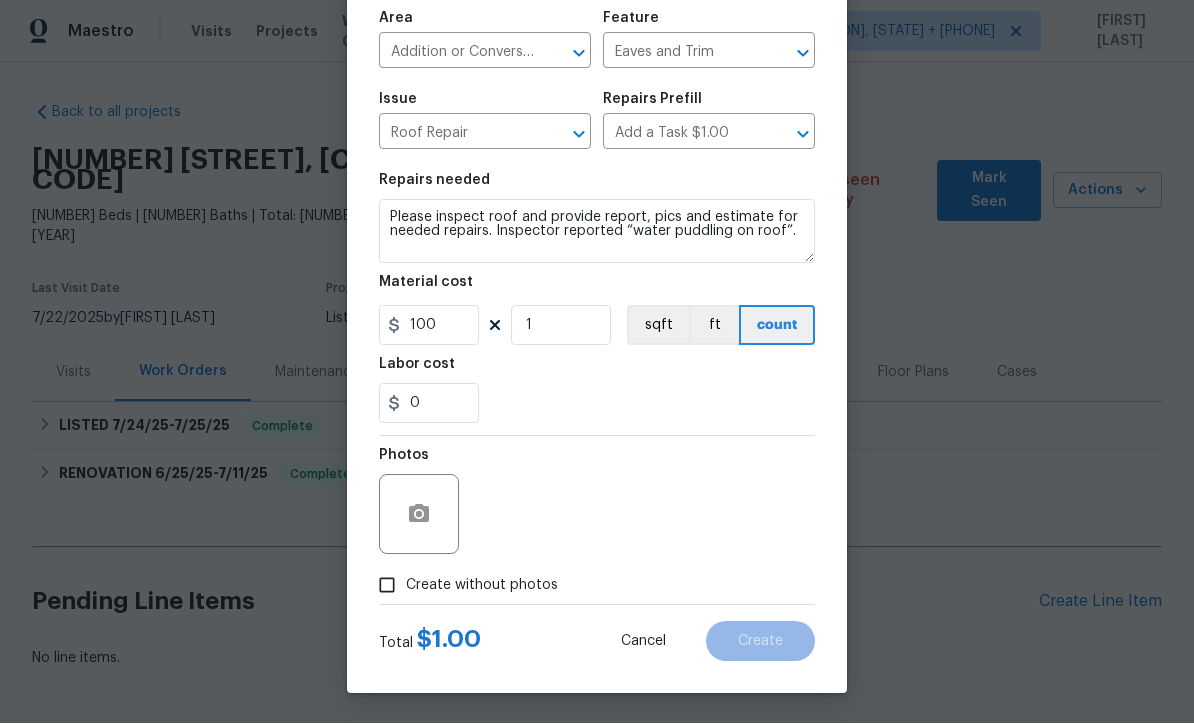 click on "Photos Create without photos" at bounding box center [597, 521] 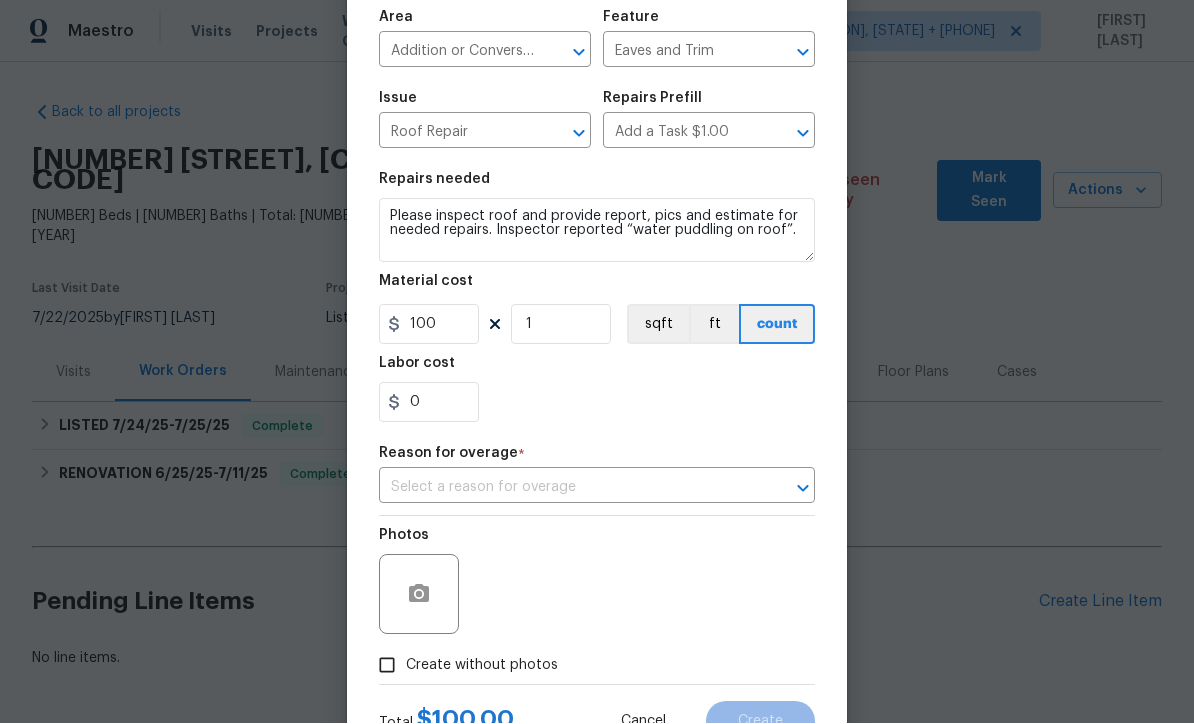 click at bounding box center (569, 488) 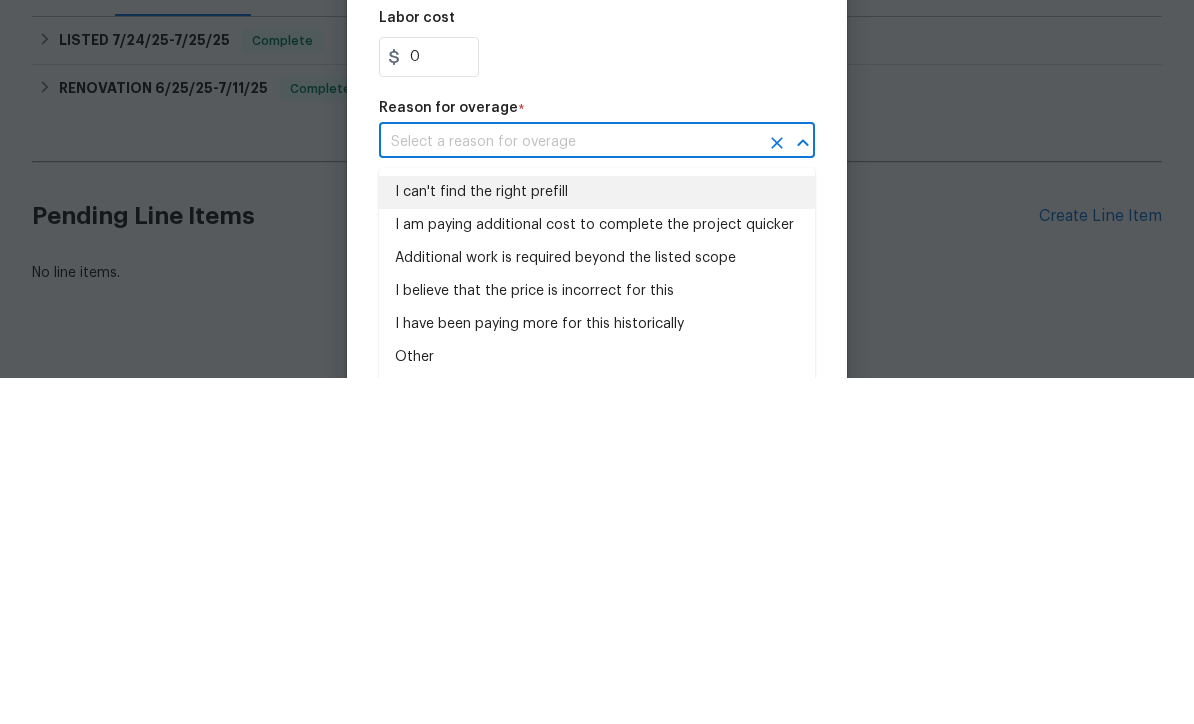 click on "I can't find the right prefill" at bounding box center [597, 538] 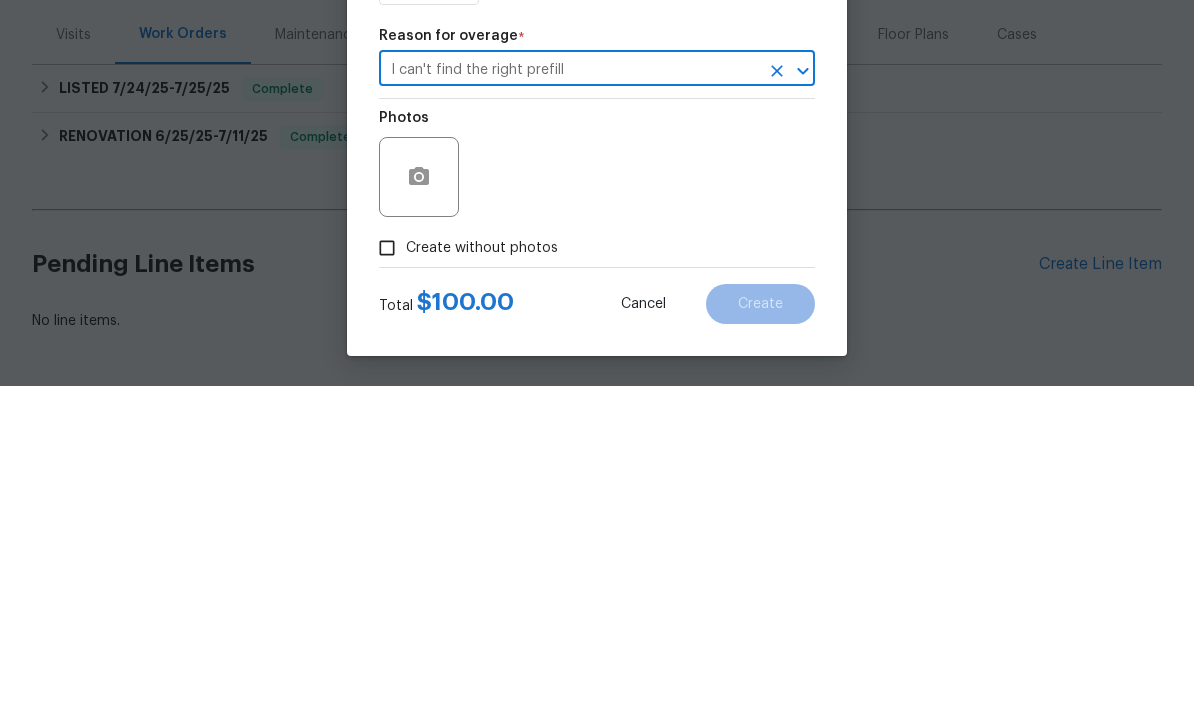 scroll, scrollTop: 224, scrollLeft: 0, axis: vertical 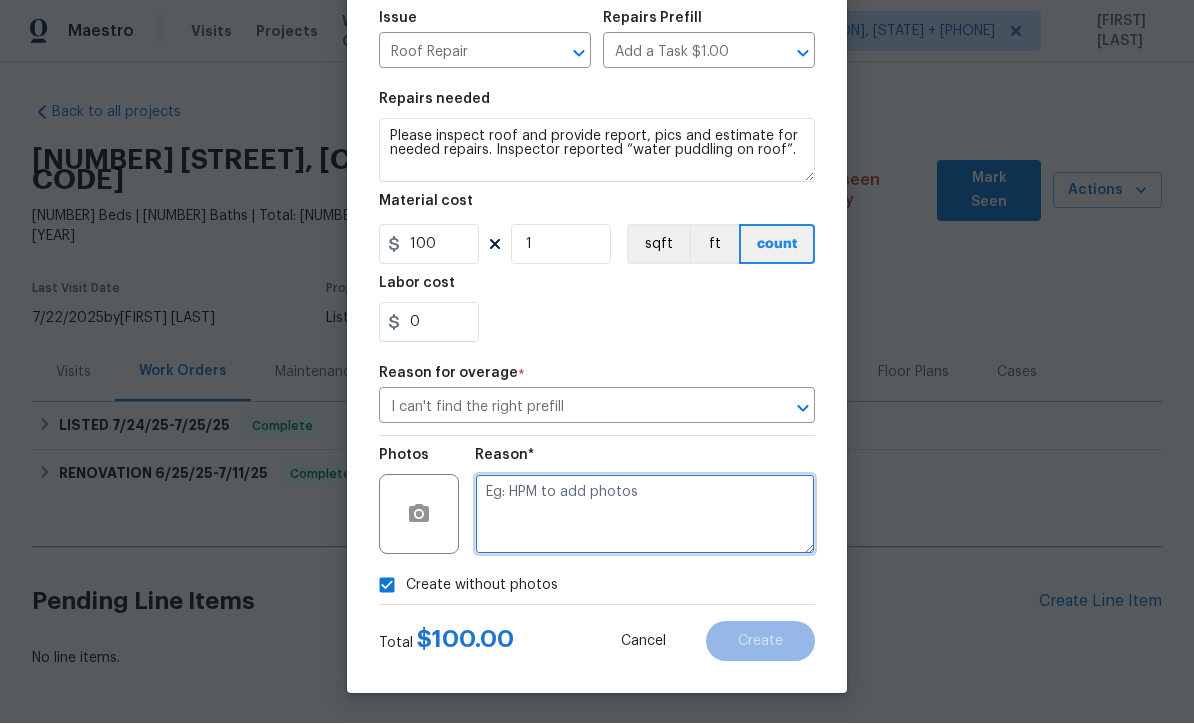 click at bounding box center (645, 515) 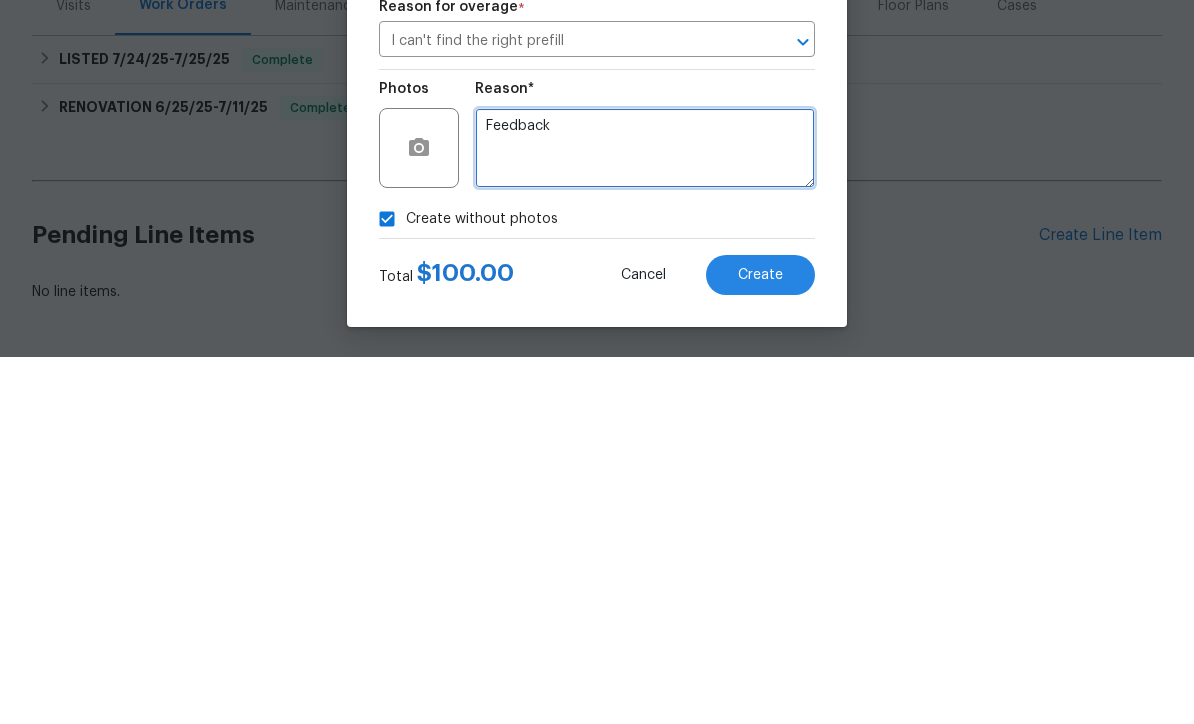 type on "Feedback" 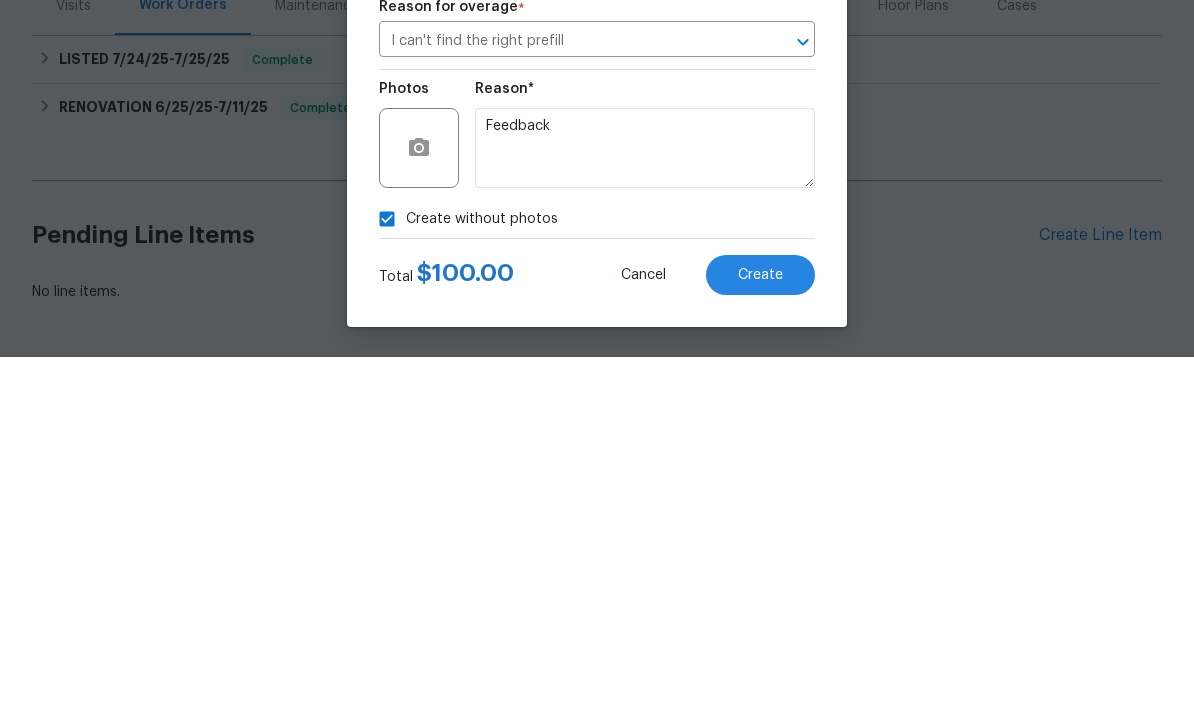 click on "Create" at bounding box center (760, 642) 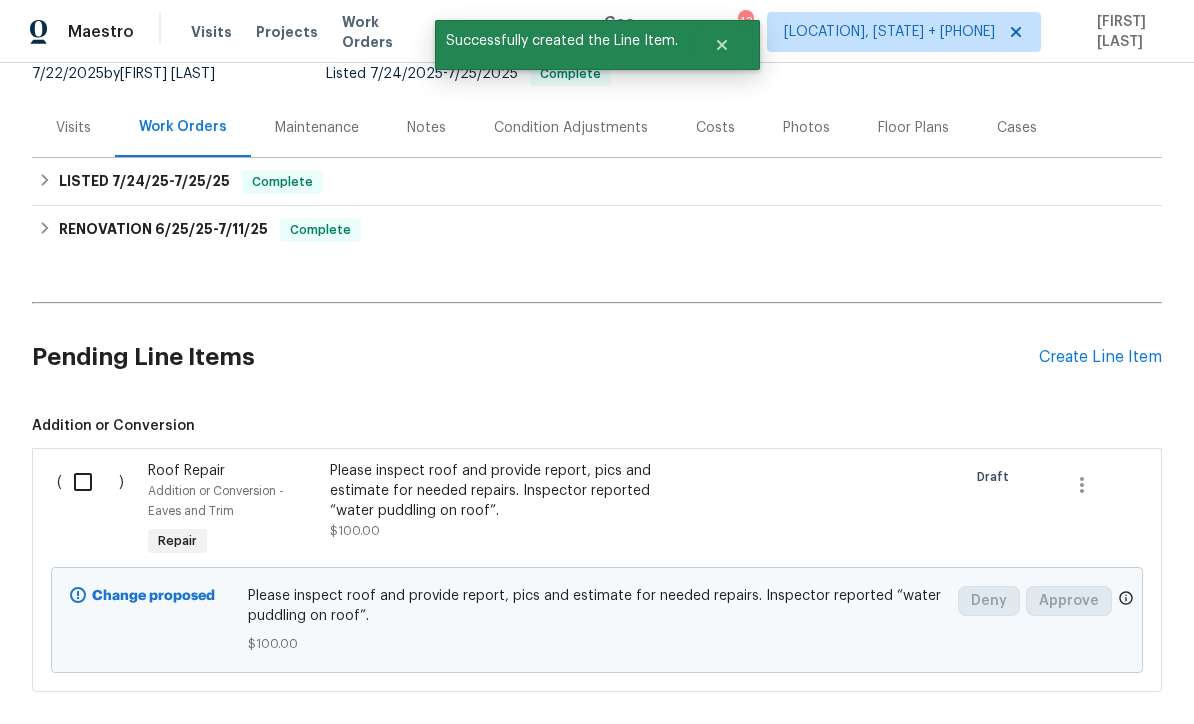 scroll, scrollTop: 244, scrollLeft: 0, axis: vertical 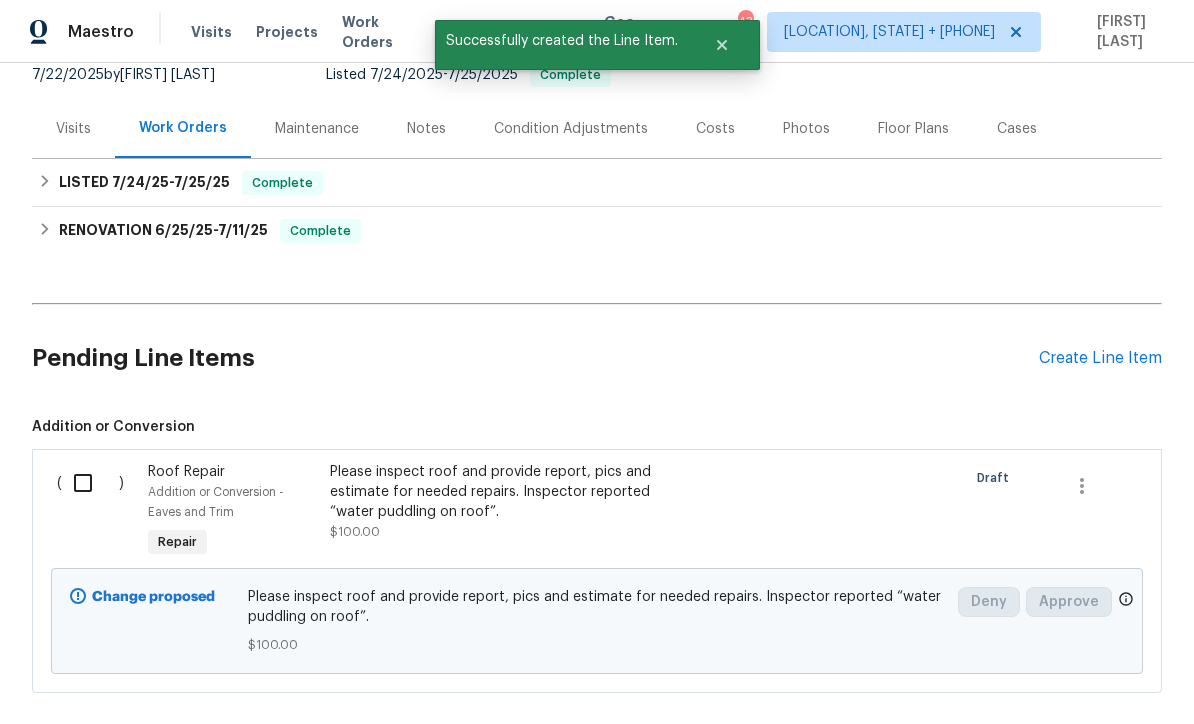 click at bounding box center [90, 483] 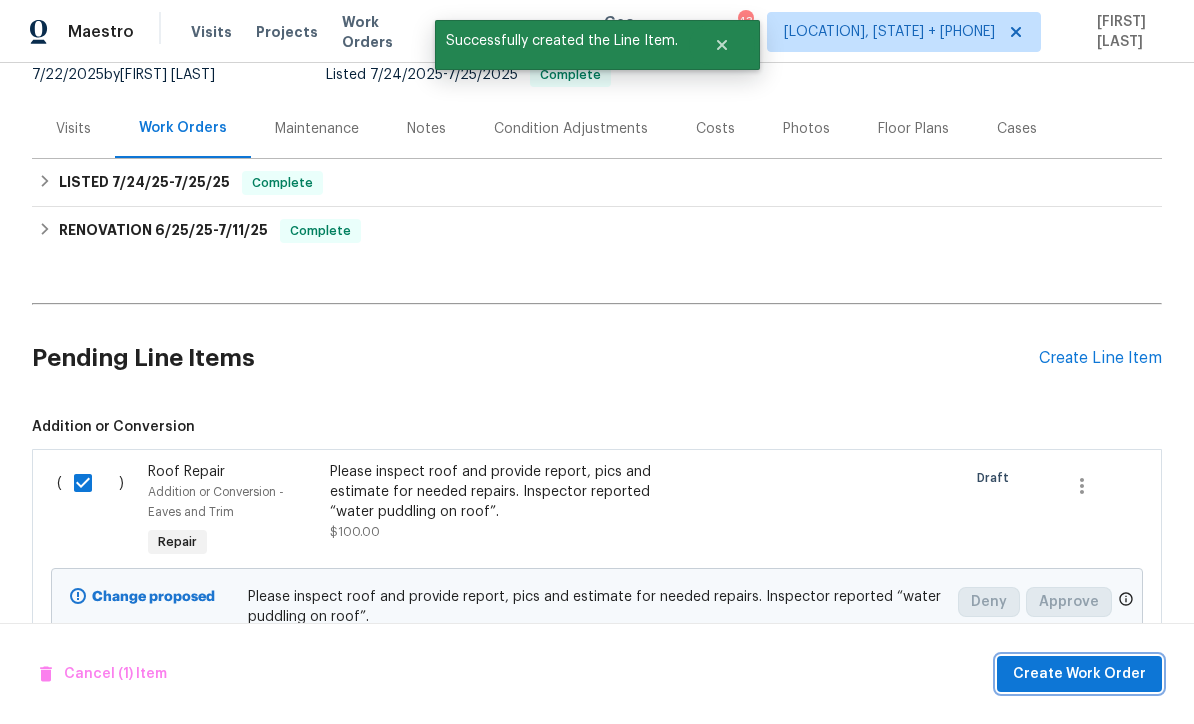 click on "Create Work Order" at bounding box center [1079, 674] 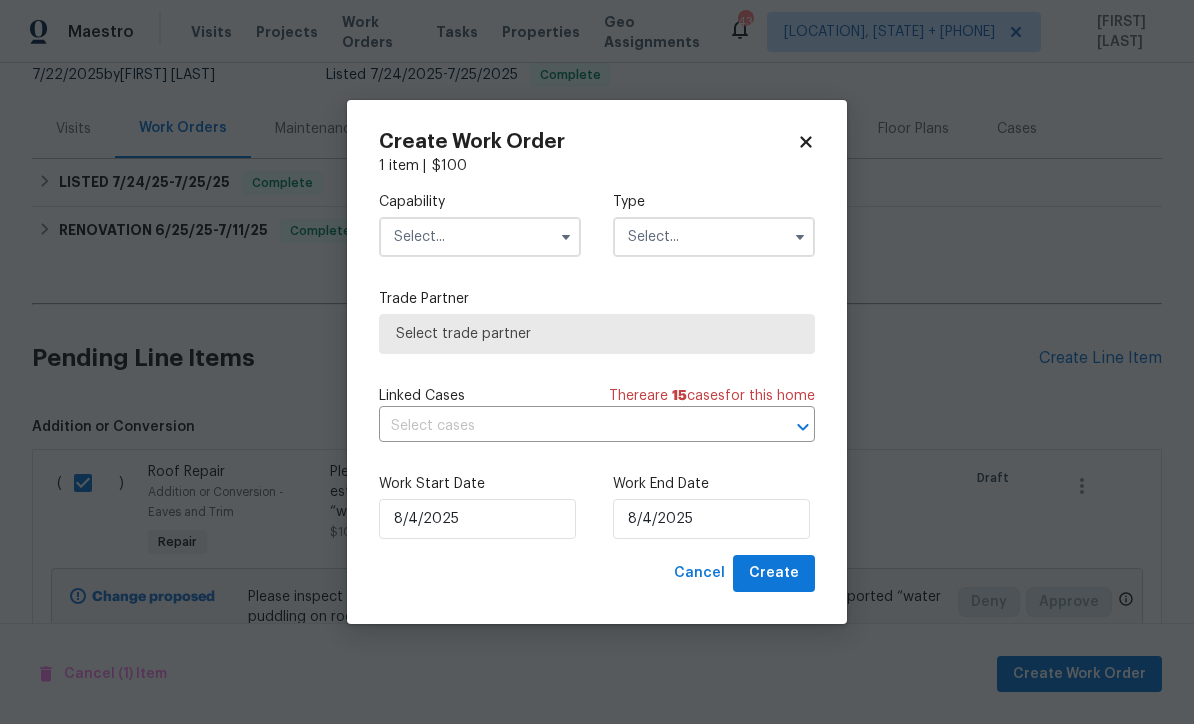 click at bounding box center [480, 237] 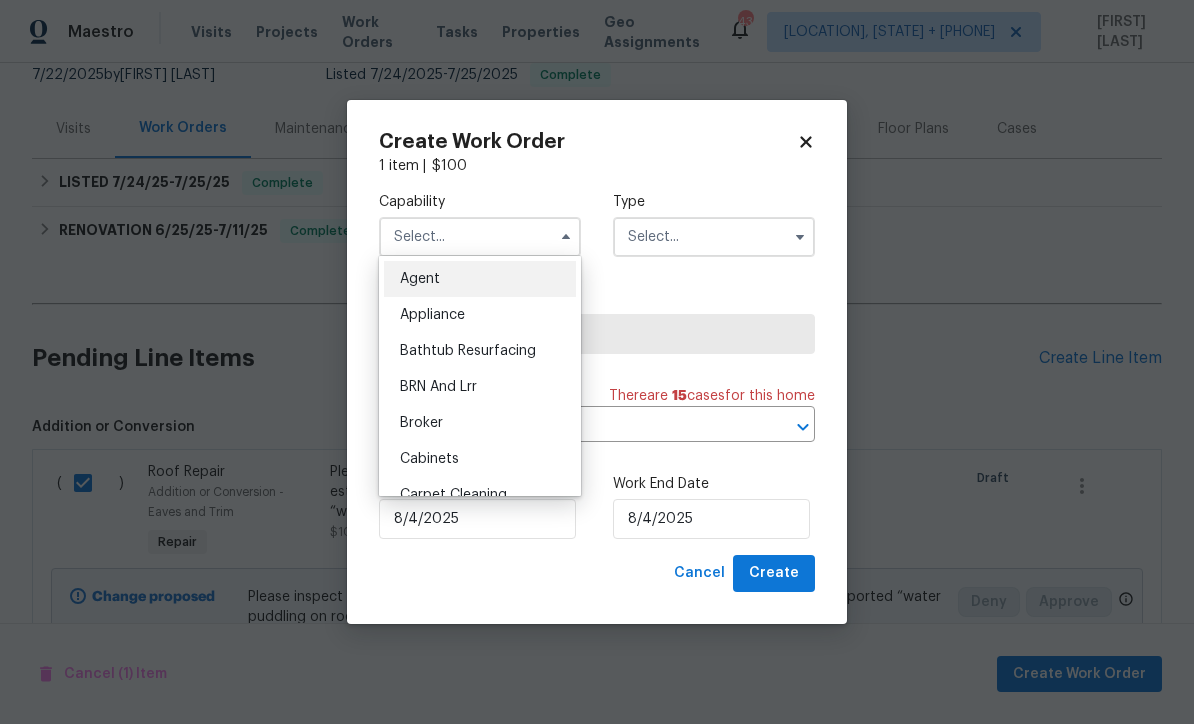 click at bounding box center (480, 237) 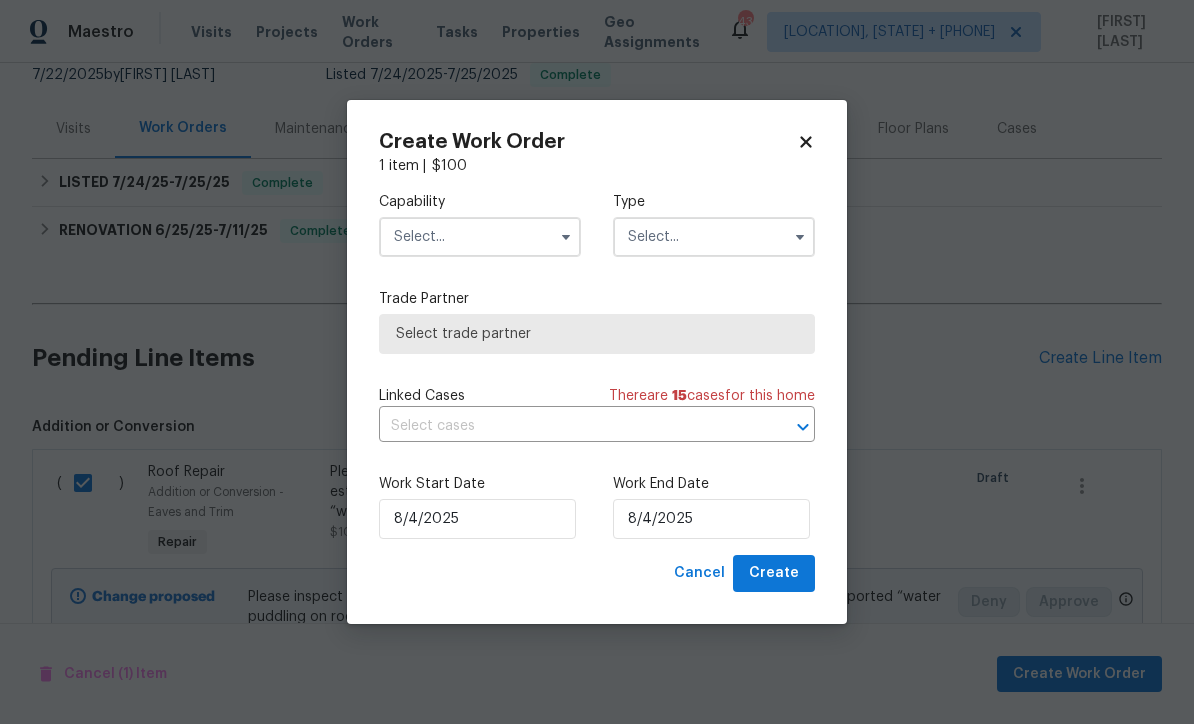 click at bounding box center (480, 237) 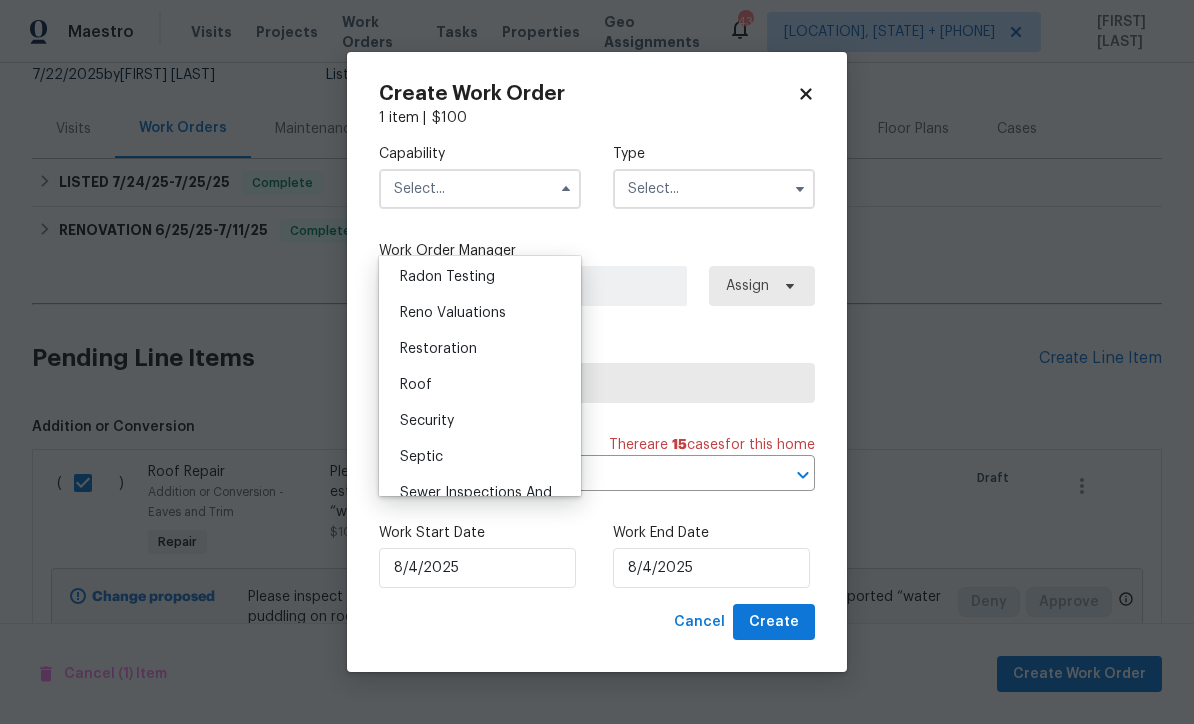 scroll, scrollTop: 1931, scrollLeft: 0, axis: vertical 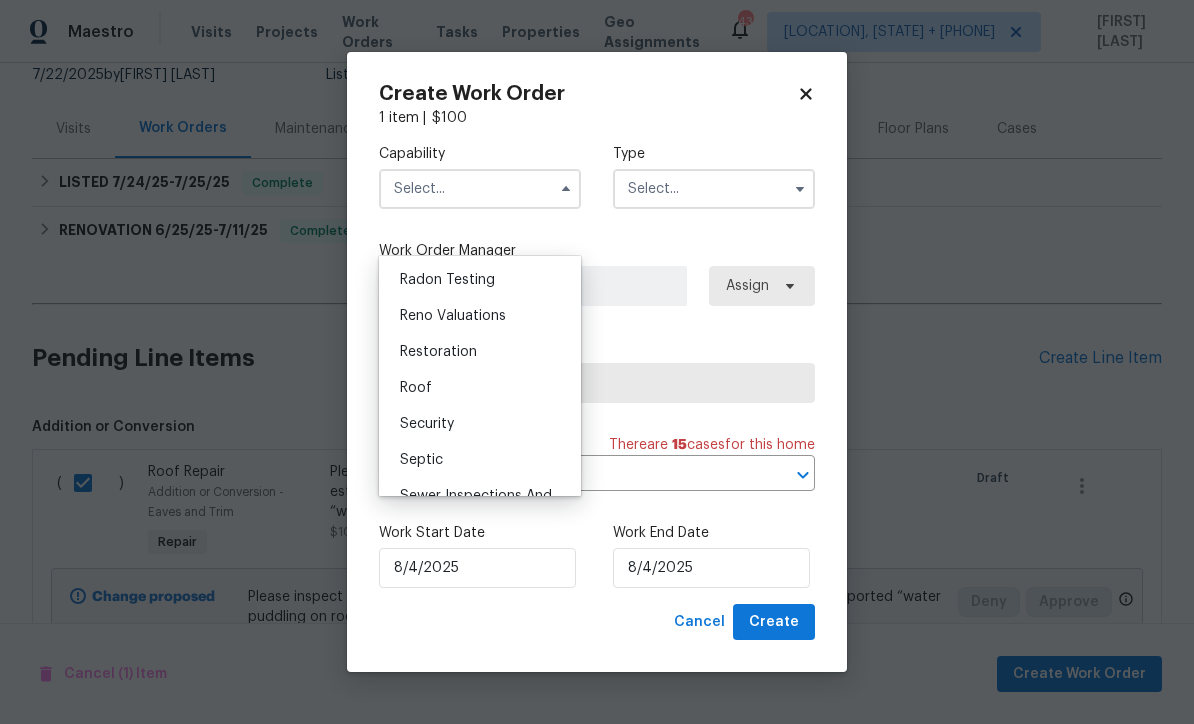 click on "Roof" at bounding box center [416, 388] 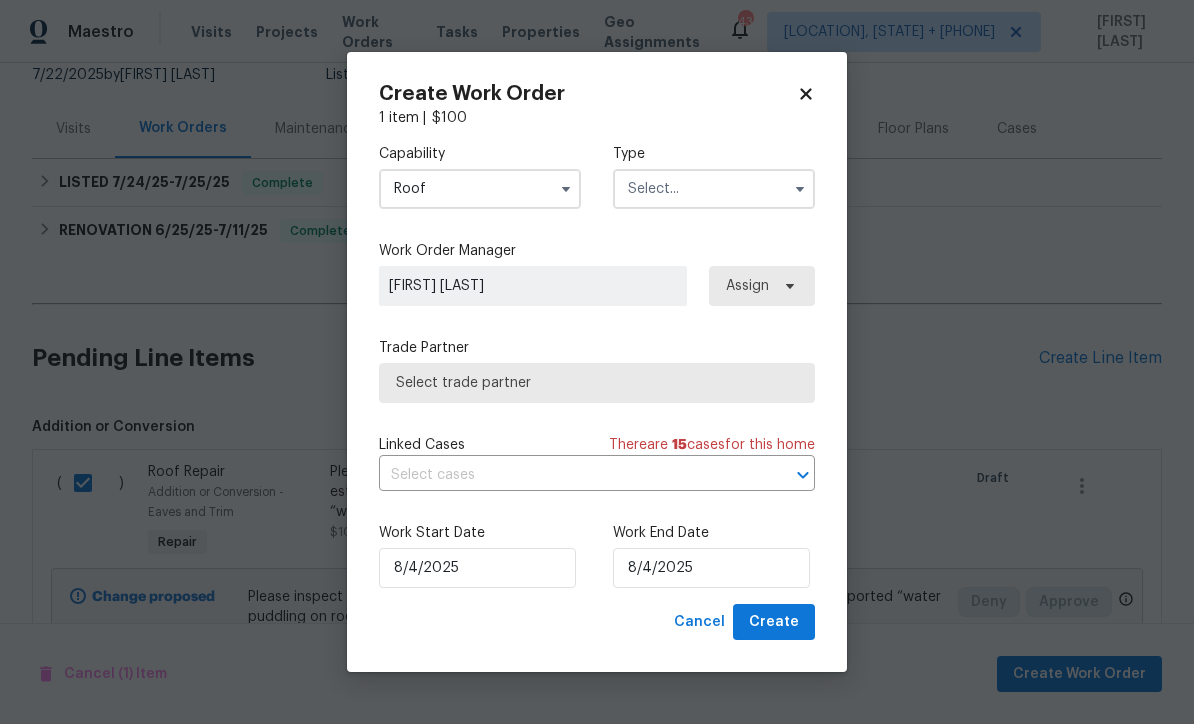 click at bounding box center (714, 189) 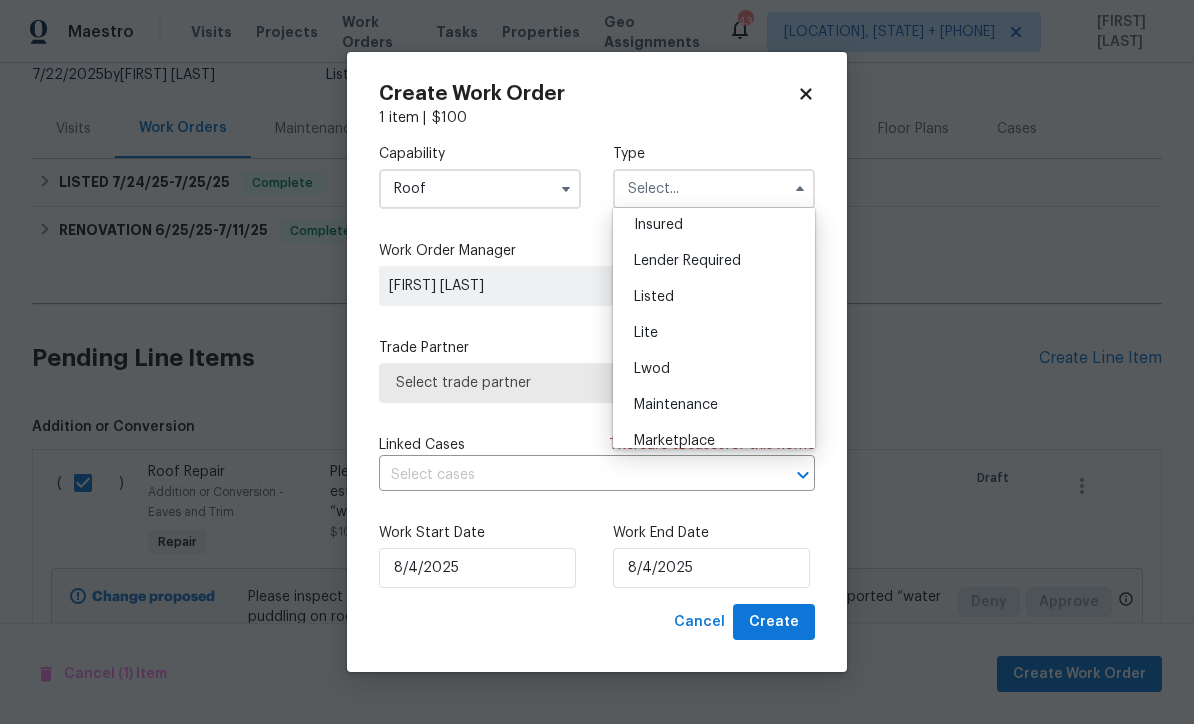 scroll, scrollTop: 147, scrollLeft: 0, axis: vertical 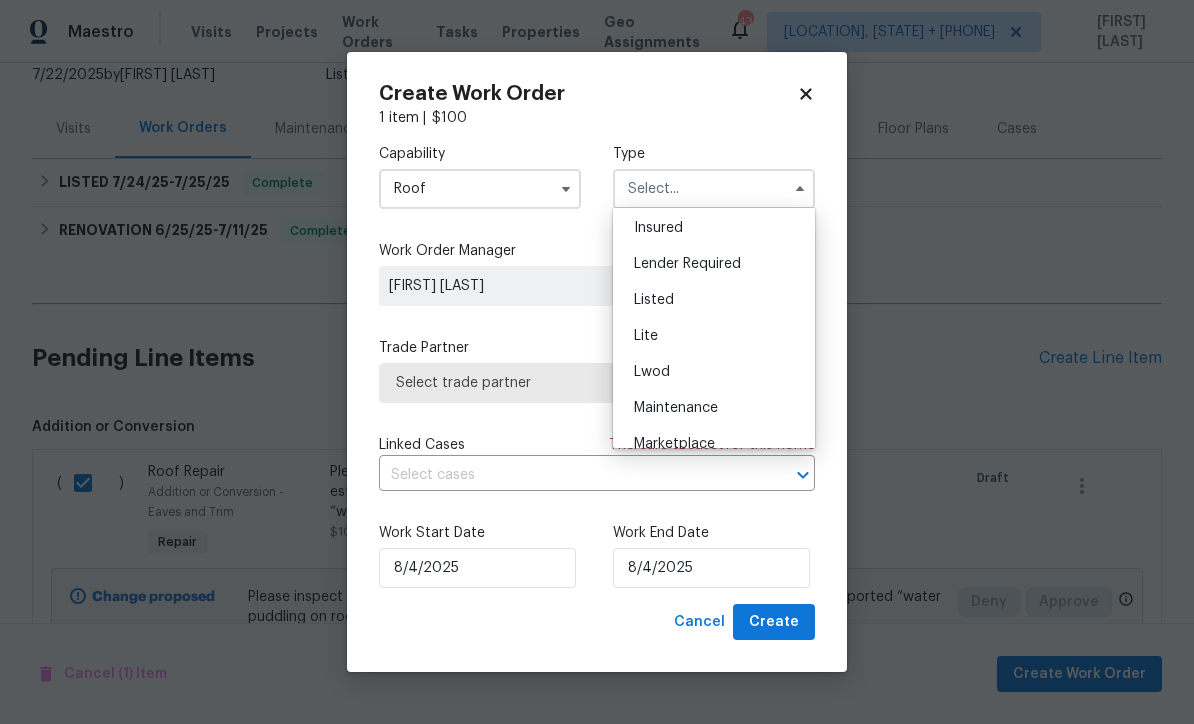 click on "Listed" at bounding box center [714, 300] 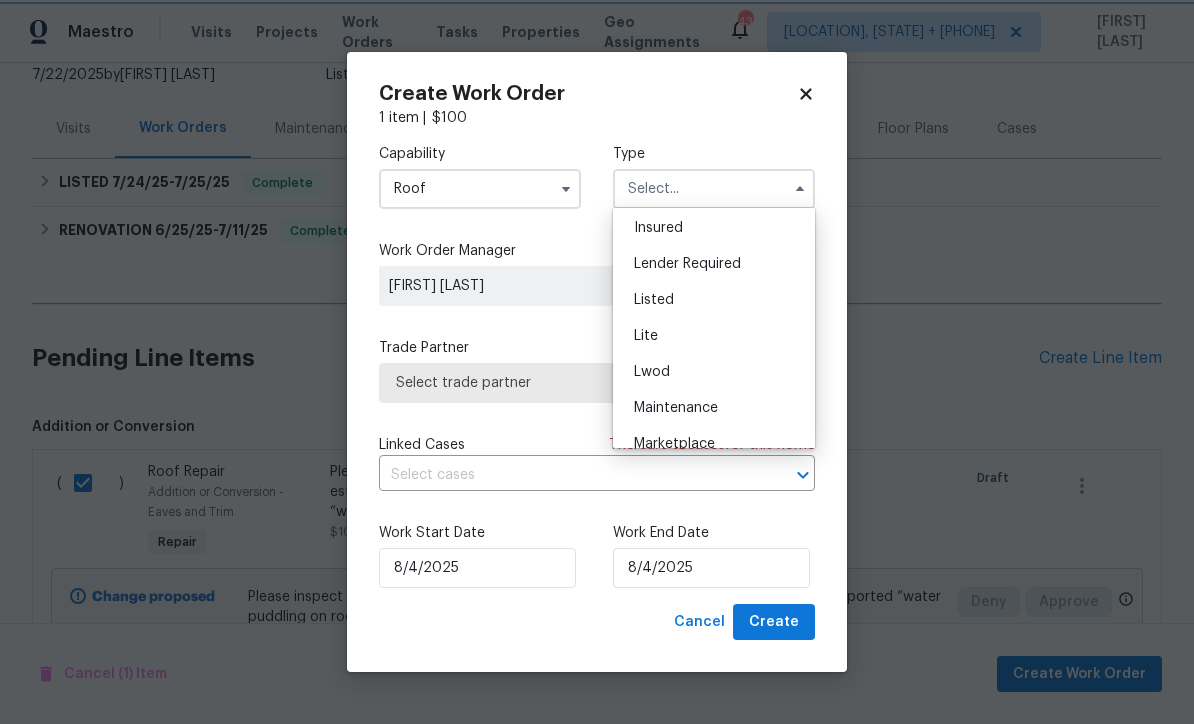 type on "Listed" 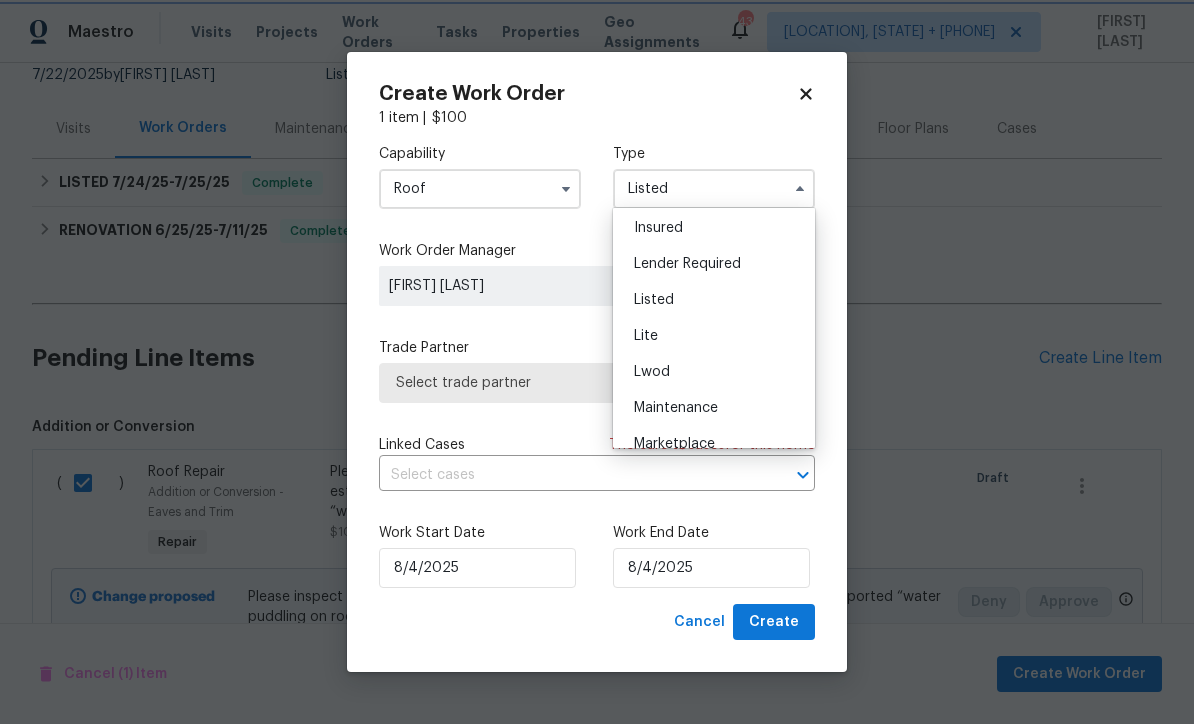 scroll, scrollTop: 0, scrollLeft: 0, axis: both 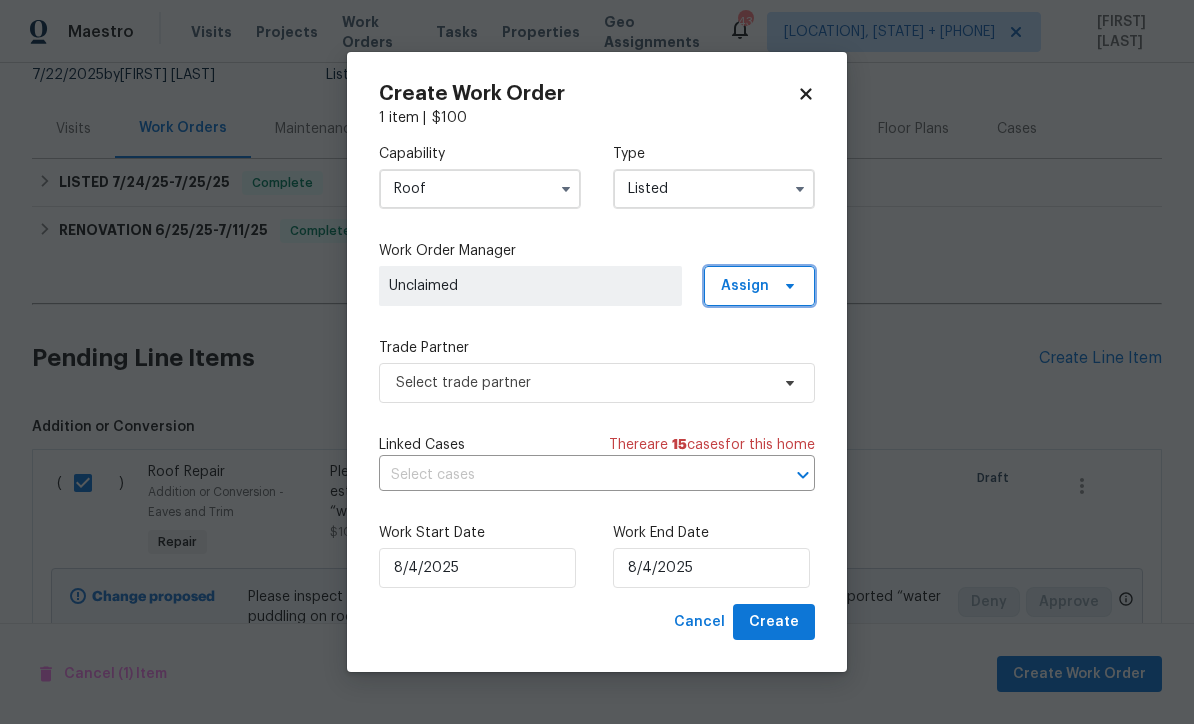 click on "Assign" at bounding box center [745, 286] 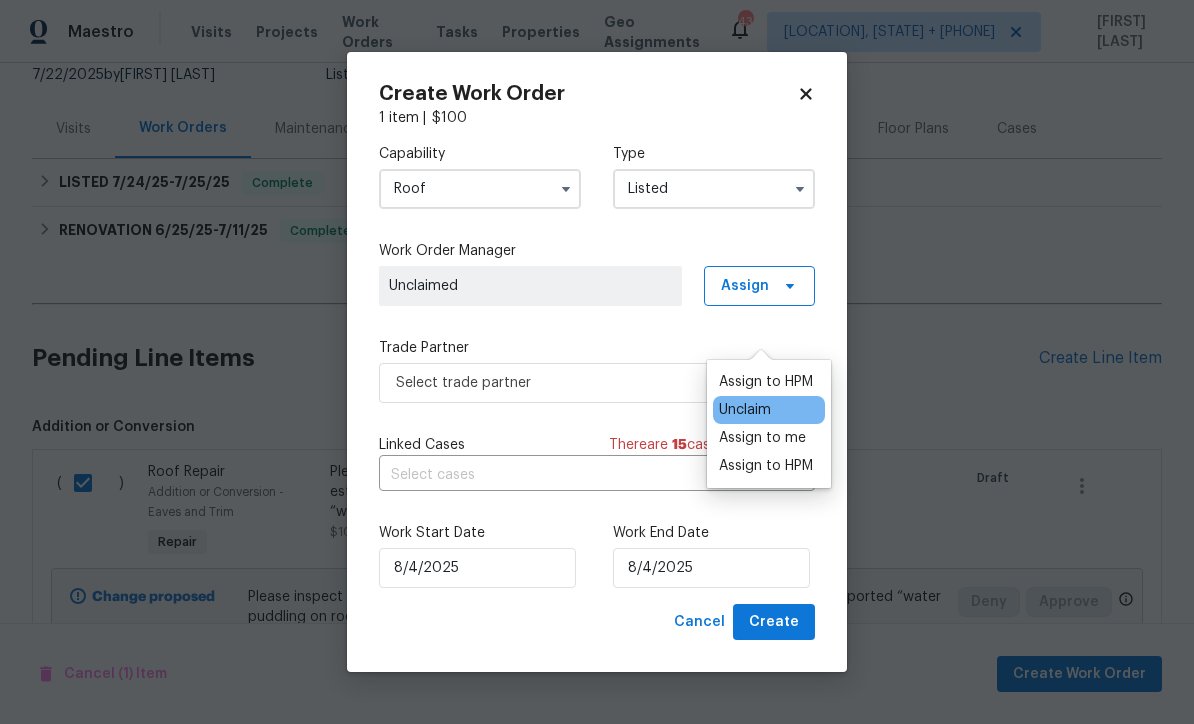 click on "Assign to me" at bounding box center [762, 438] 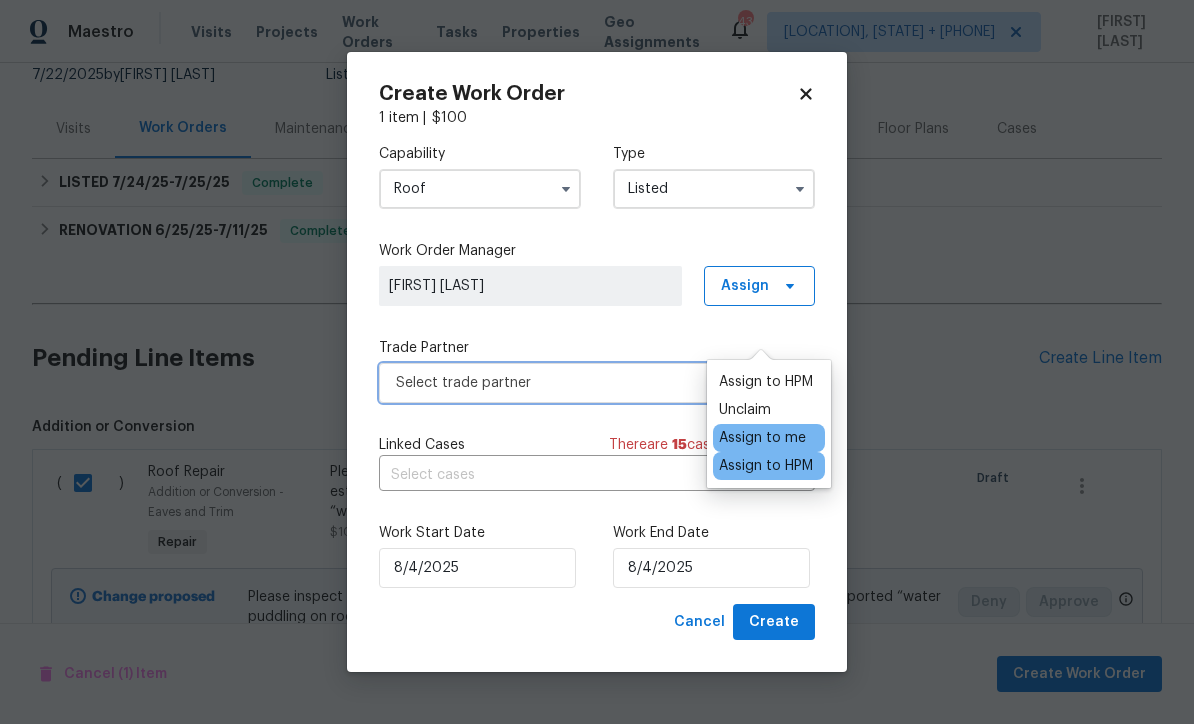 click on "Select trade partner" at bounding box center (582, 383) 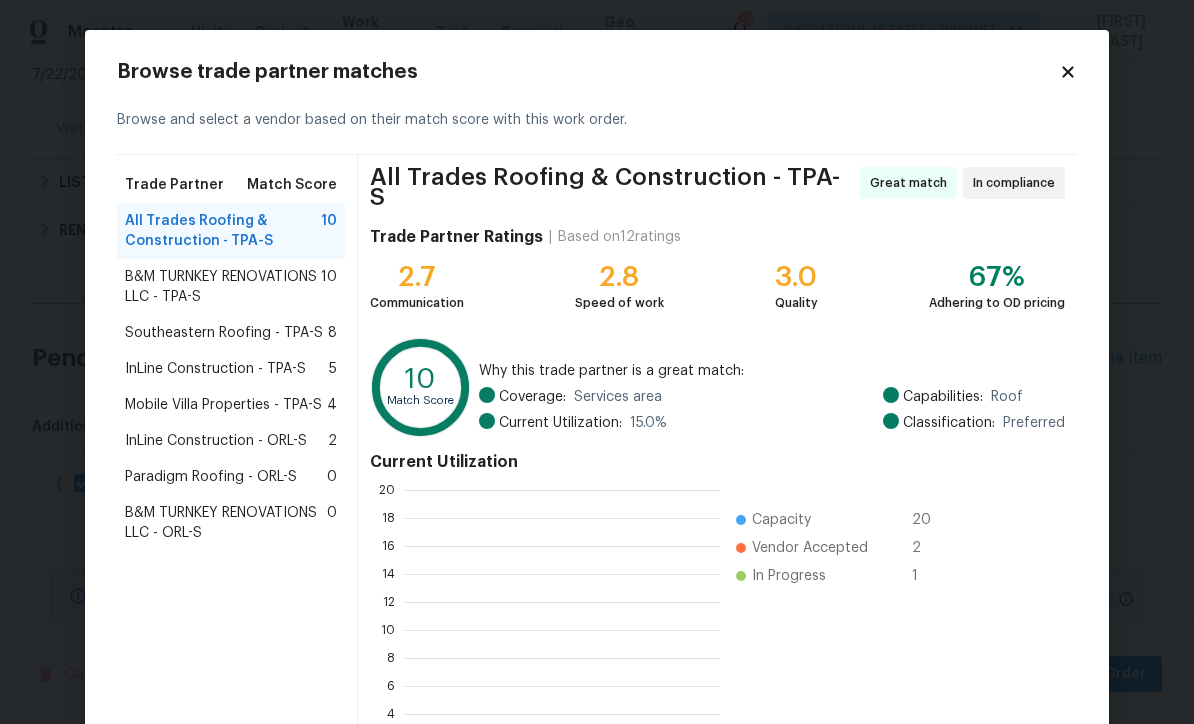 scroll, scrollTop: 2, scrollLeft: 2, axis: both 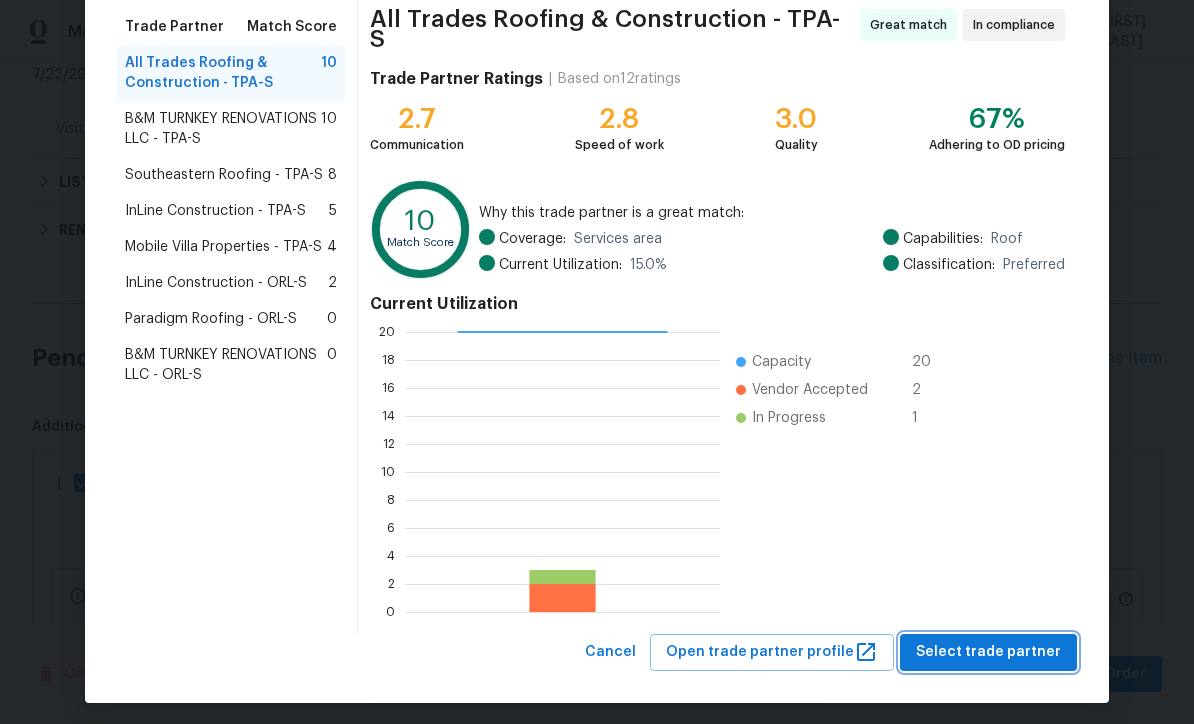 click on "Select trade partner" at bounding box center [988, 652] 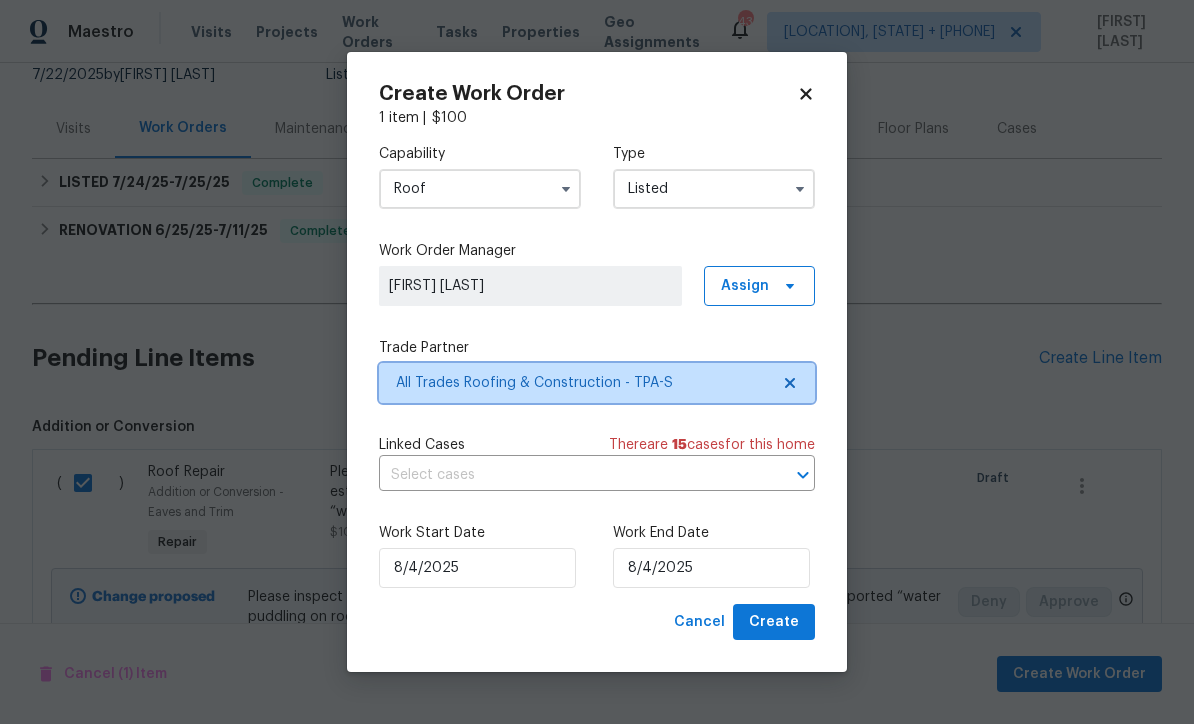 scroll, scrollTop: 0, scrollLeft: 0, axis: both 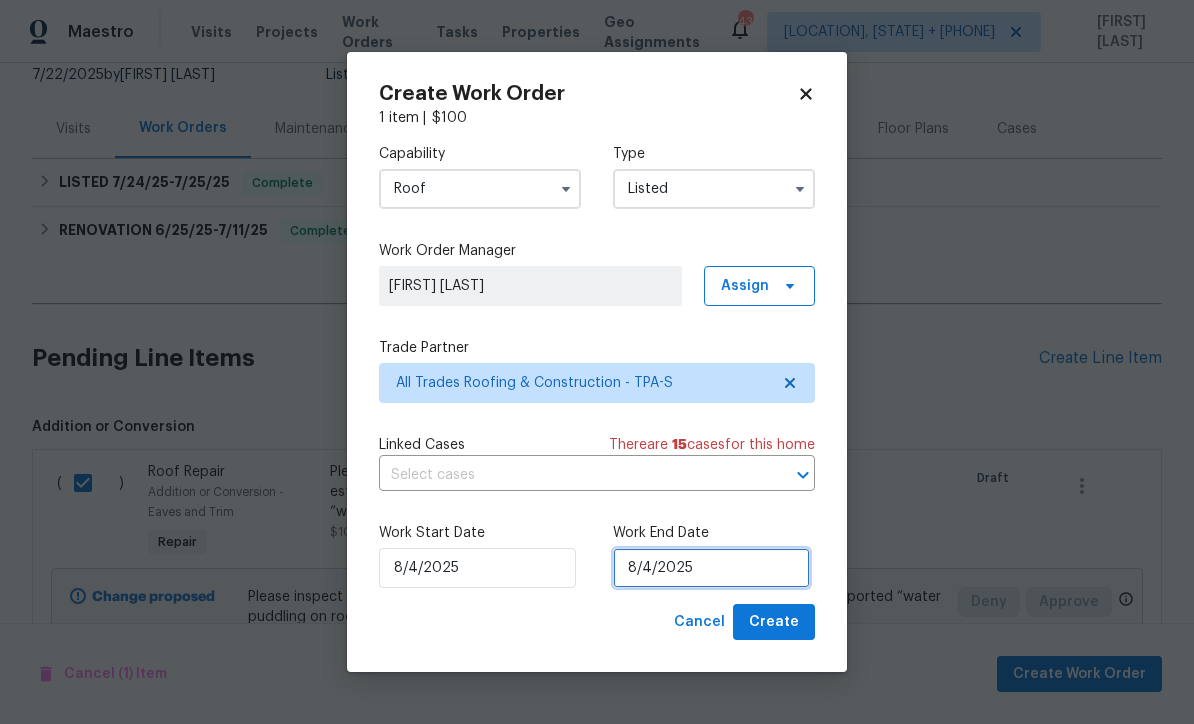 click on "8/4/2025" at bounding box center [711, 568] 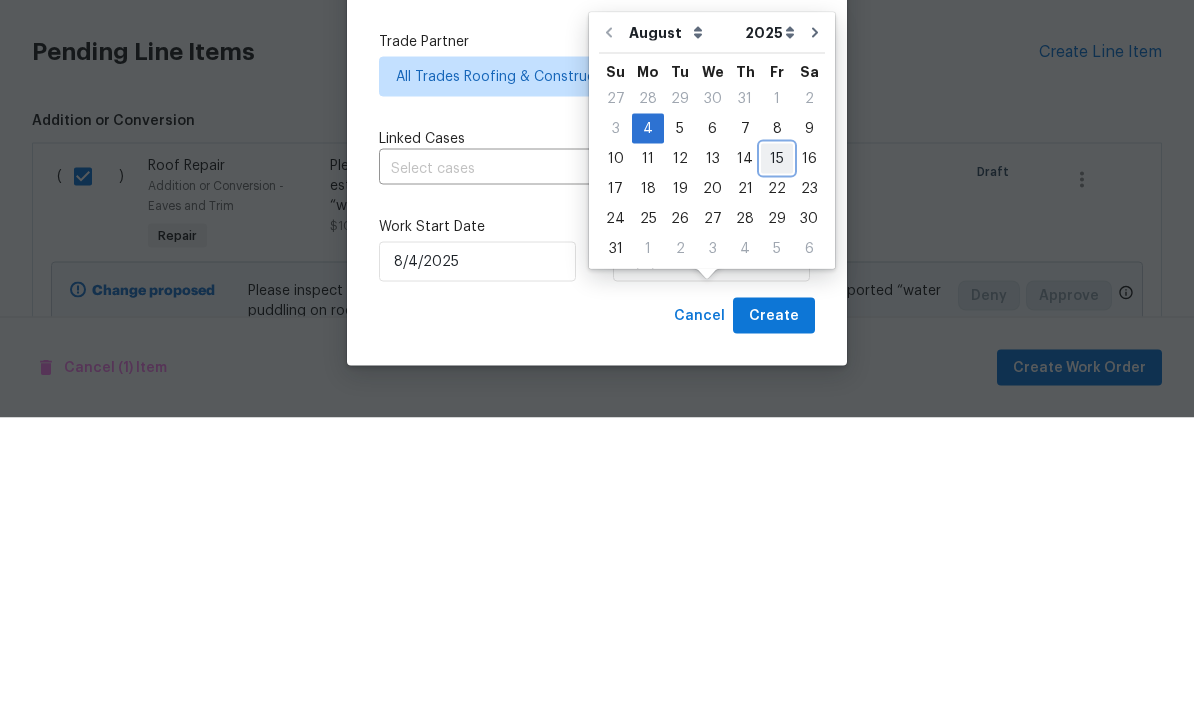 click on "15" at bounding box center (777, 465) 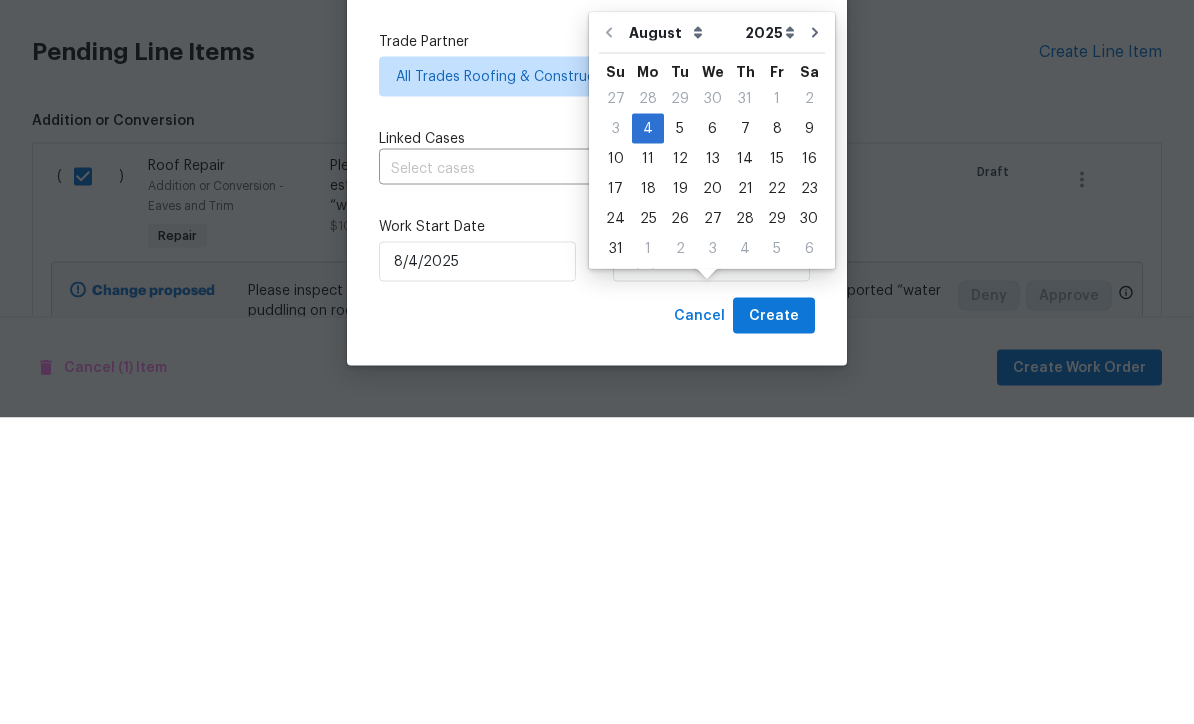 type on "8/15/2025" 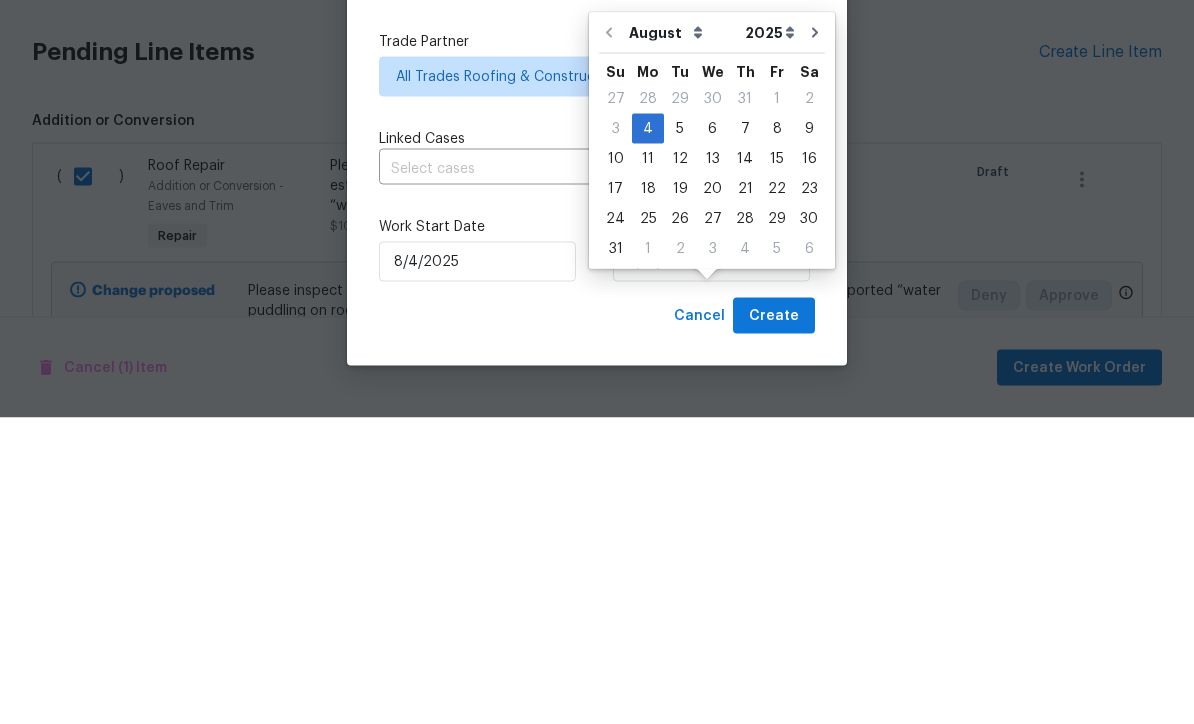 scroll, scrollTop: 66, scrollLeft: 0, axis: vertical 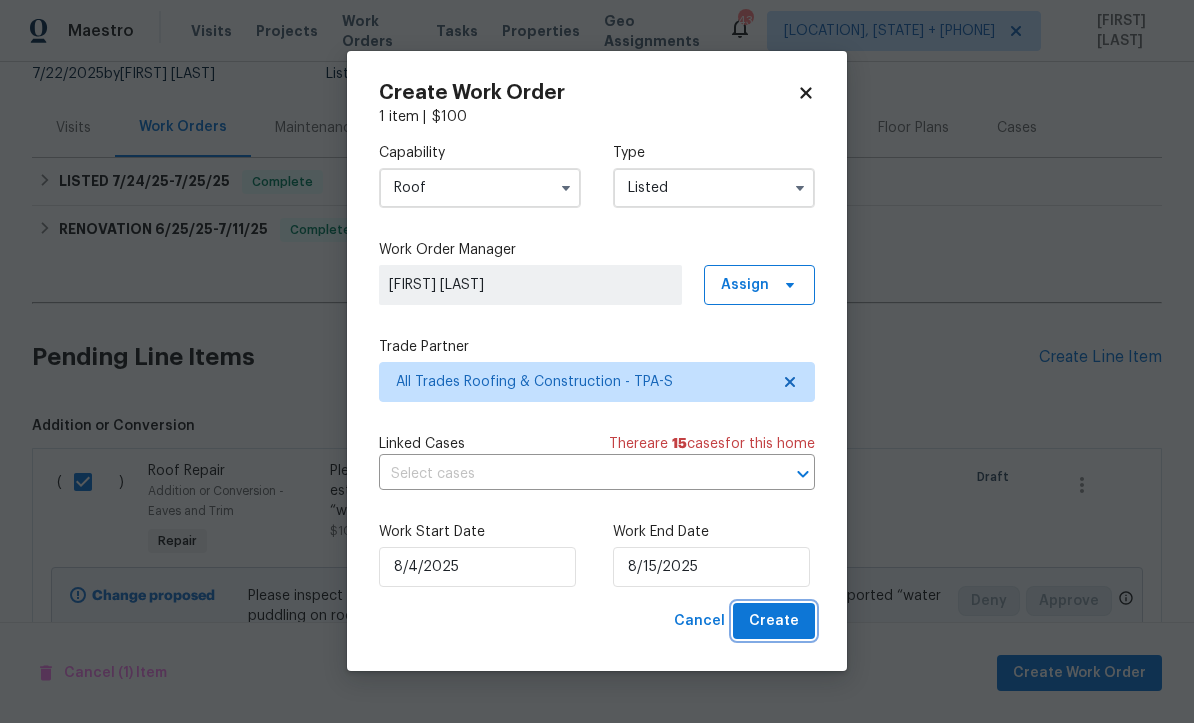 click on "Create" at bounding box center [774, 622] 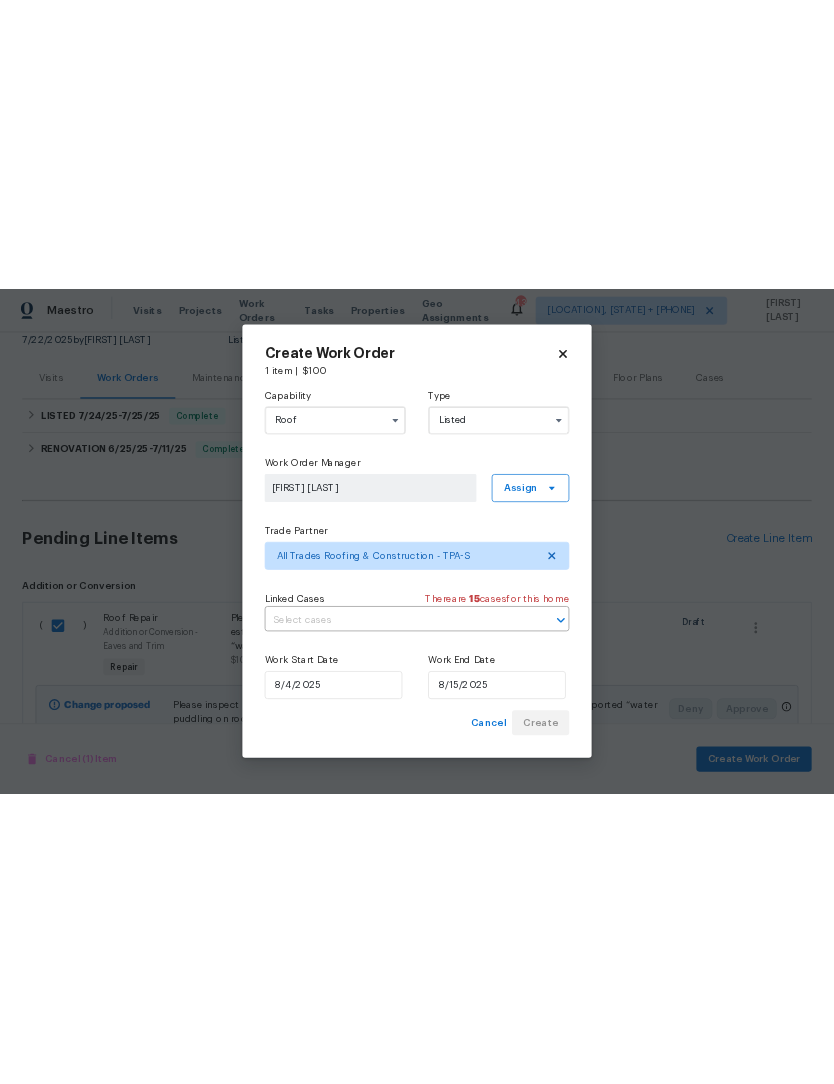 scroll, scrollTop: 0, scrollLeft: 0, axis: both 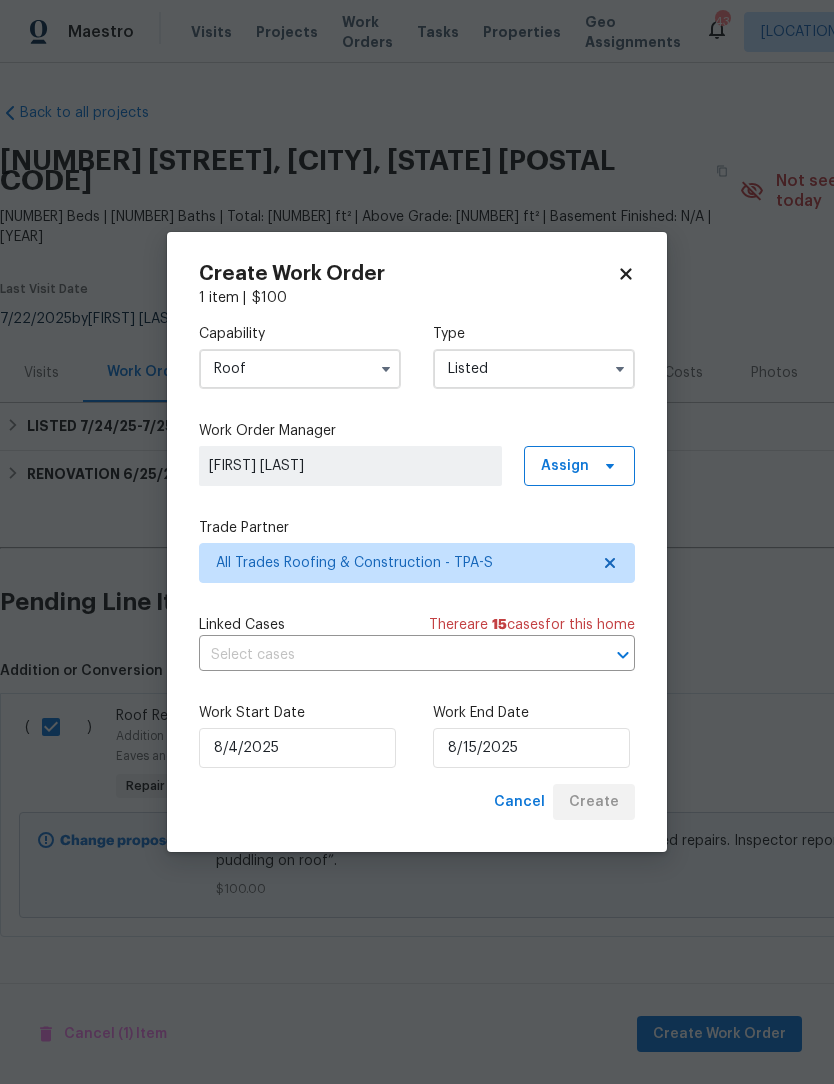 checkbox on "false" 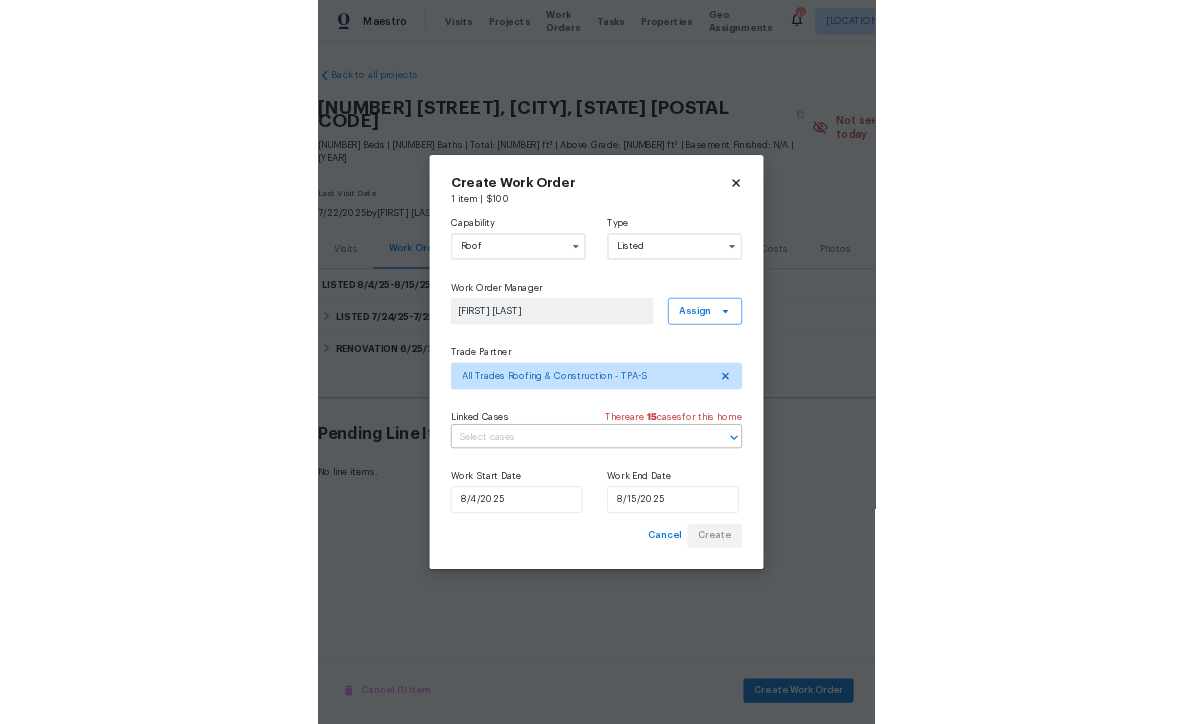 scroll, scrollTop: 66, scrollLeft: 0, axis: vertical 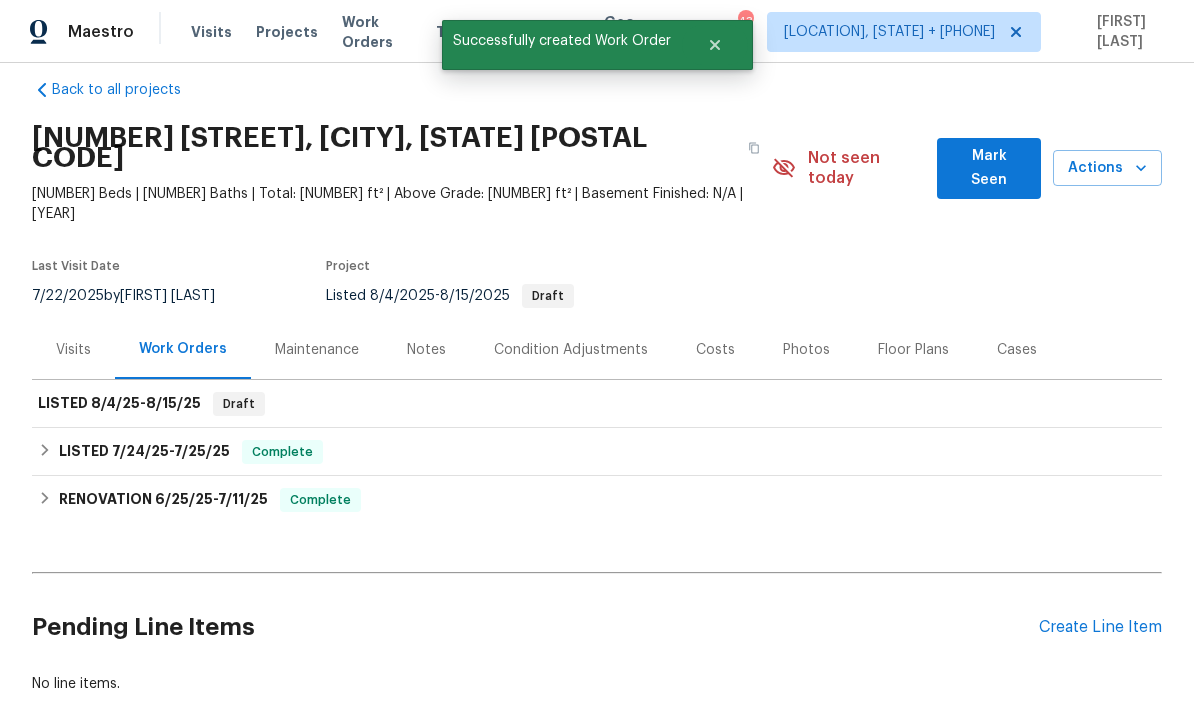 click on "Create Line Item" at bounding box center (1100, 627) 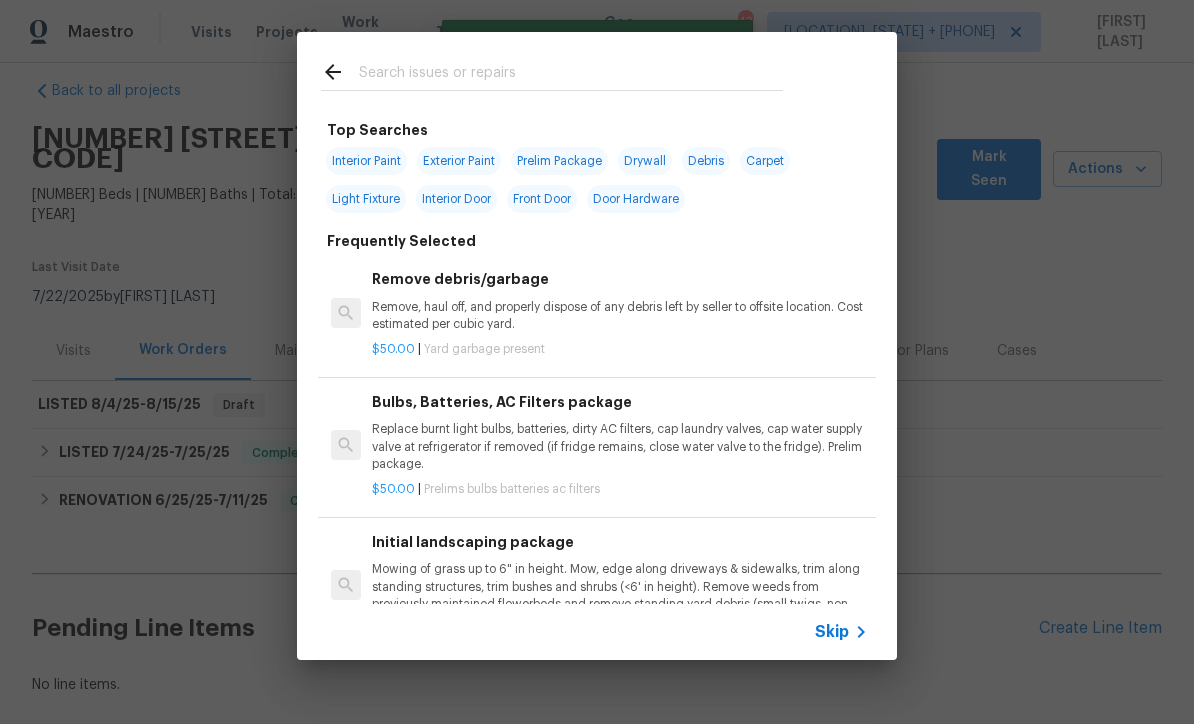 click on "Skip" at bounding box center [844, 632] 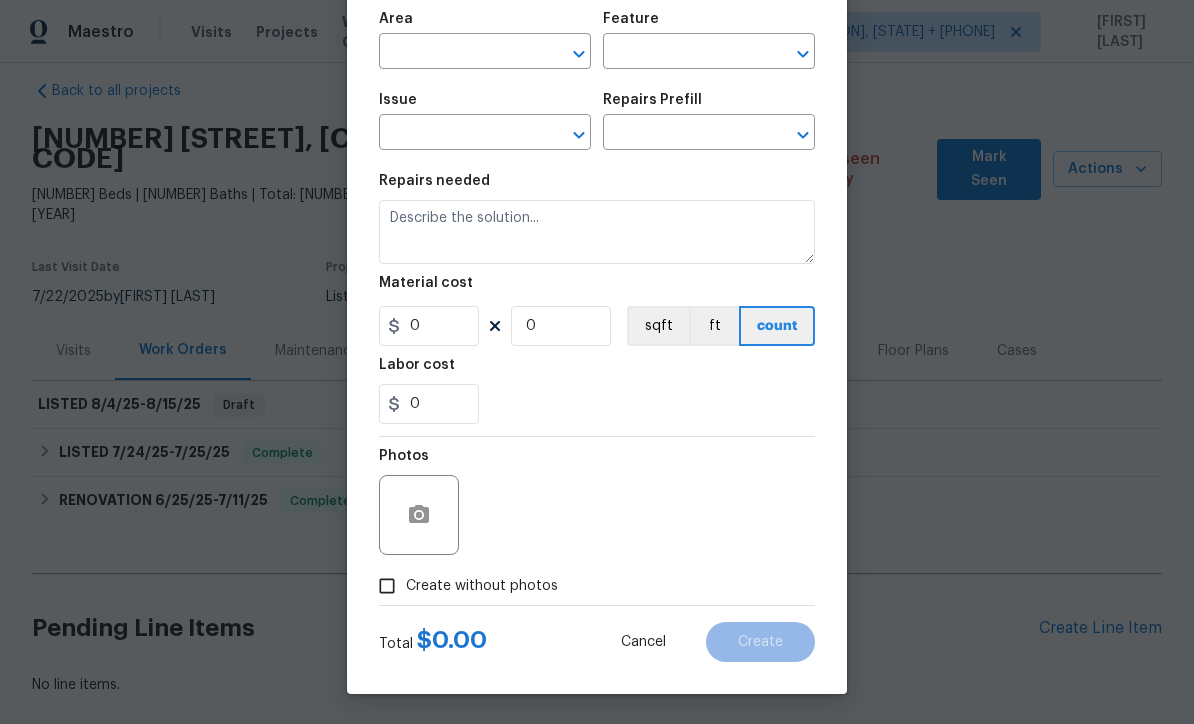 scroll, scrollTop: 141, scrollLeft: 0, axis: vertical 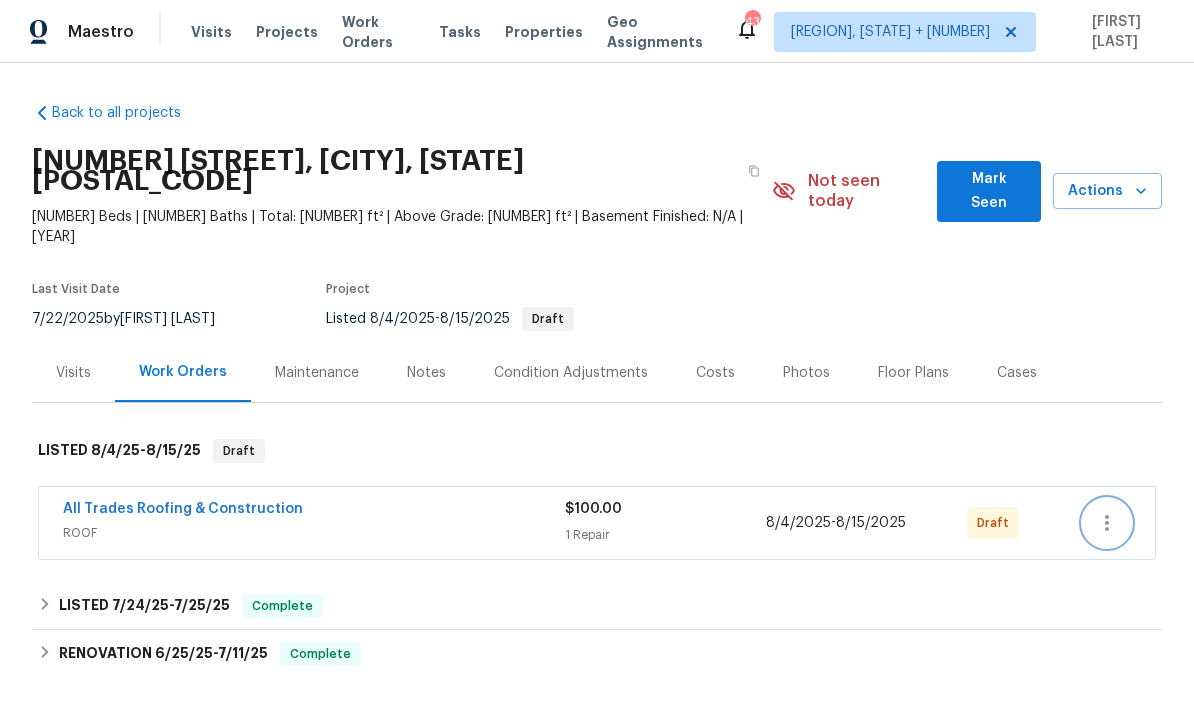 click 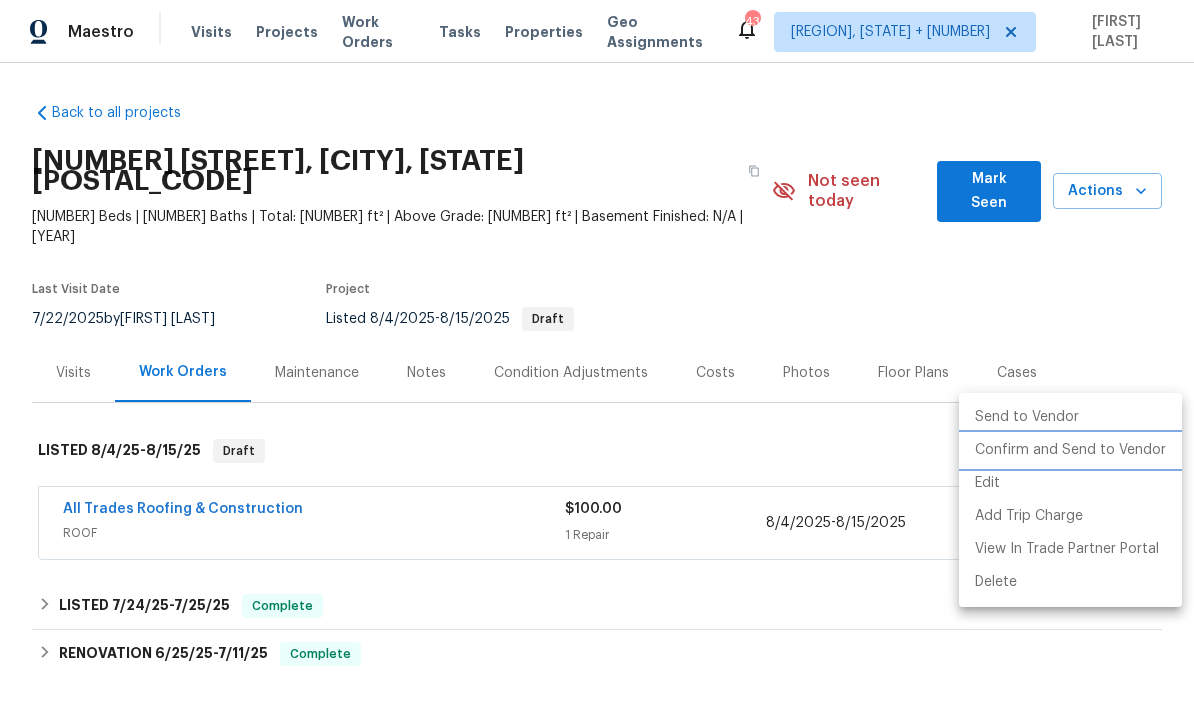 click on "Confirm and Send to Vendor" at bounding box center [1070, 450] 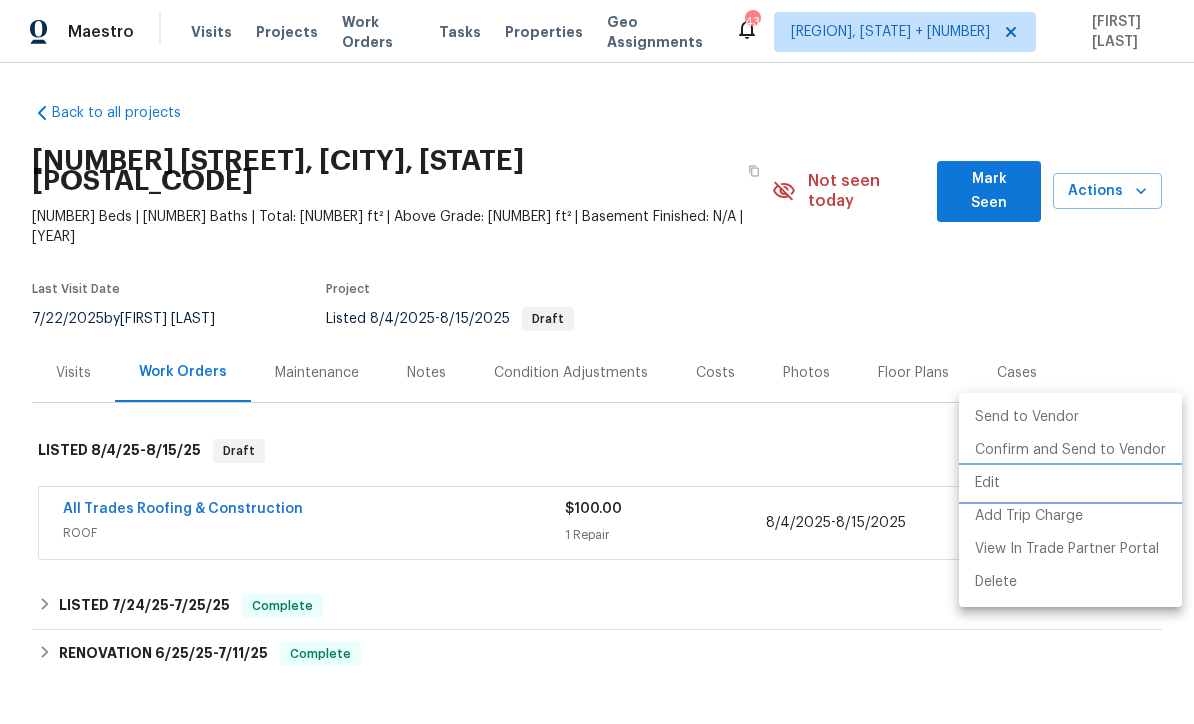 click at bounding box center [597, 362] 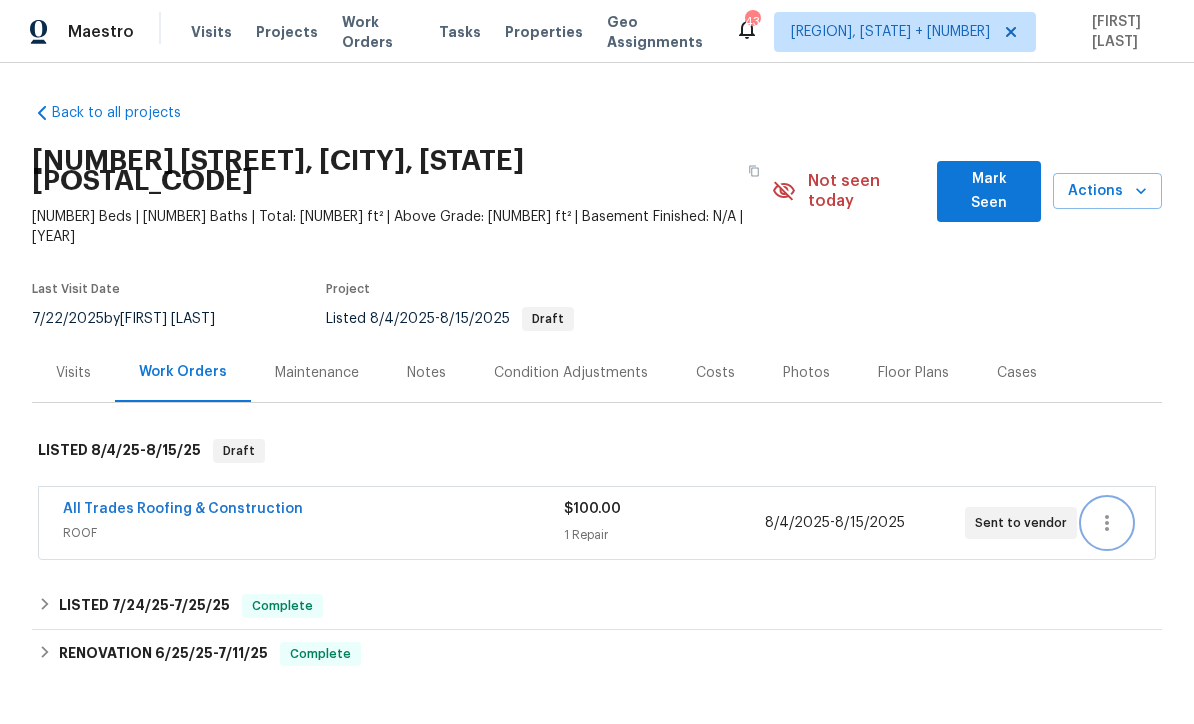 scroll, scrollTop: 0, scrollLeft: 0, axis: both 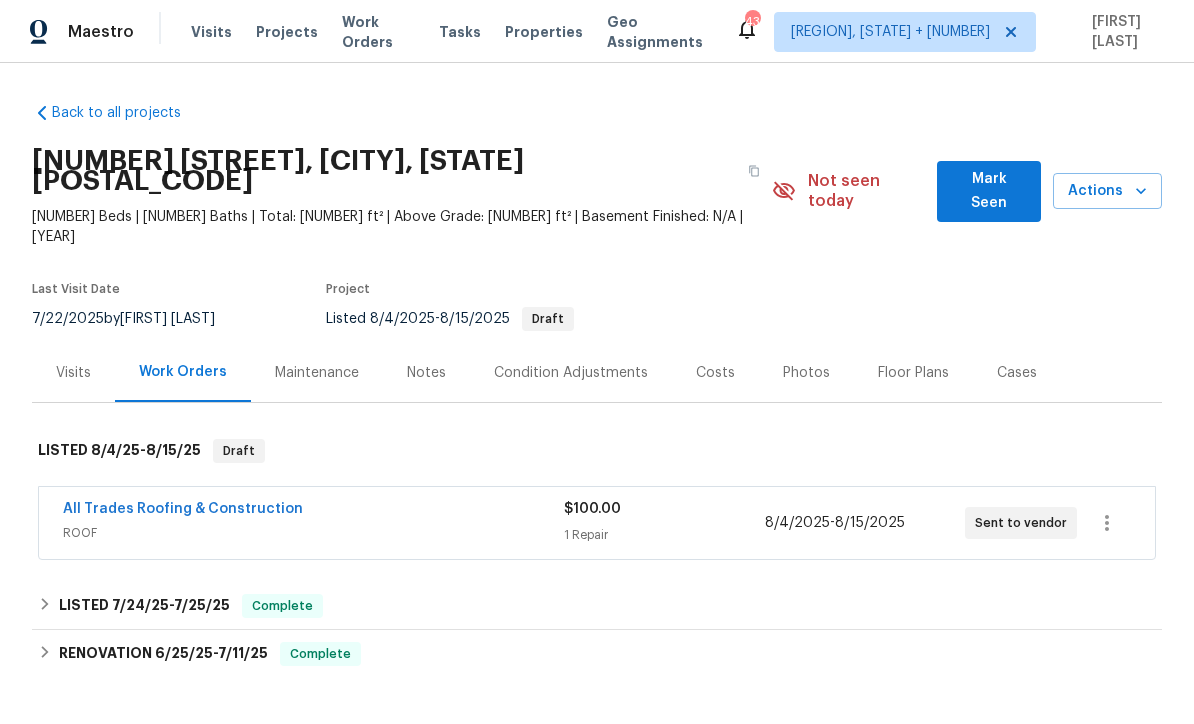 click on "Projects" at bounding box center (287, 32) 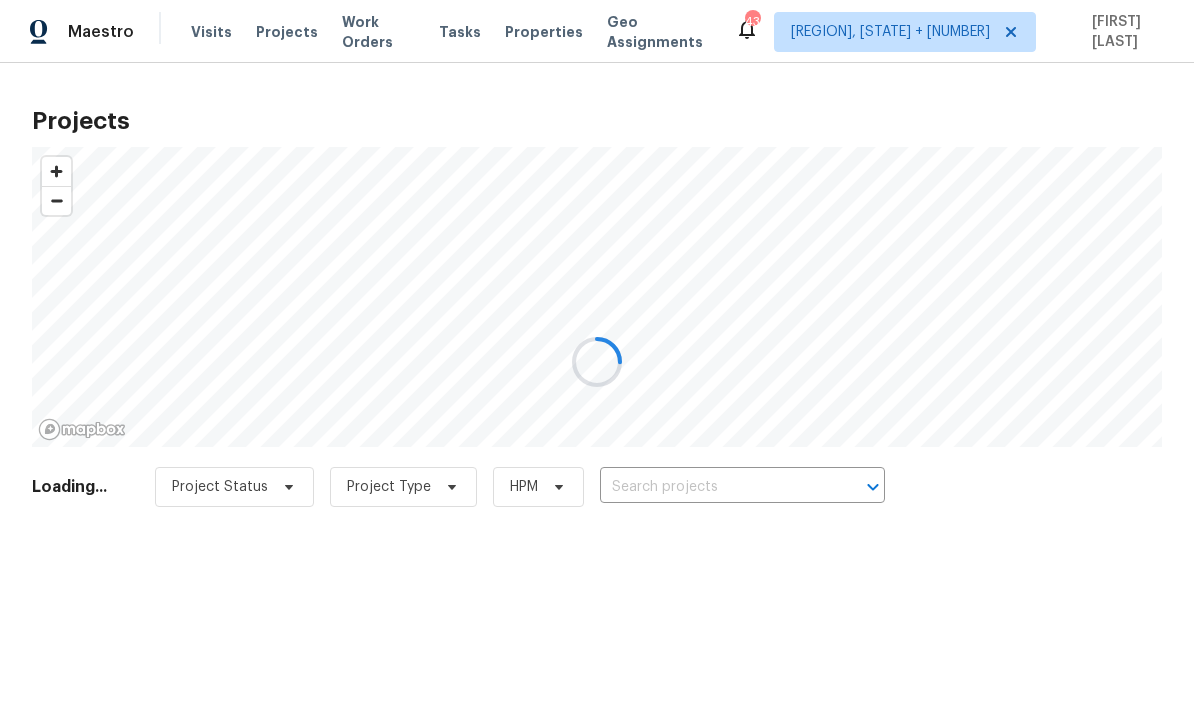 click at bounding box center [597, 362] 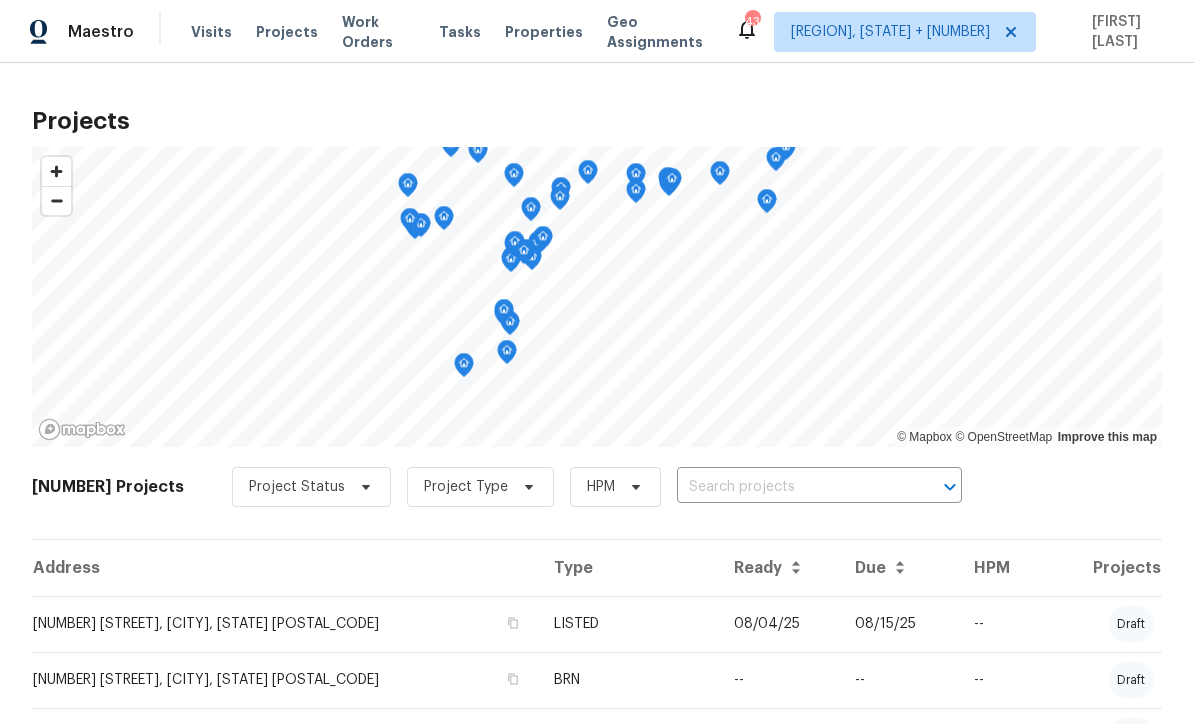 click at bounding box center [791, 487] 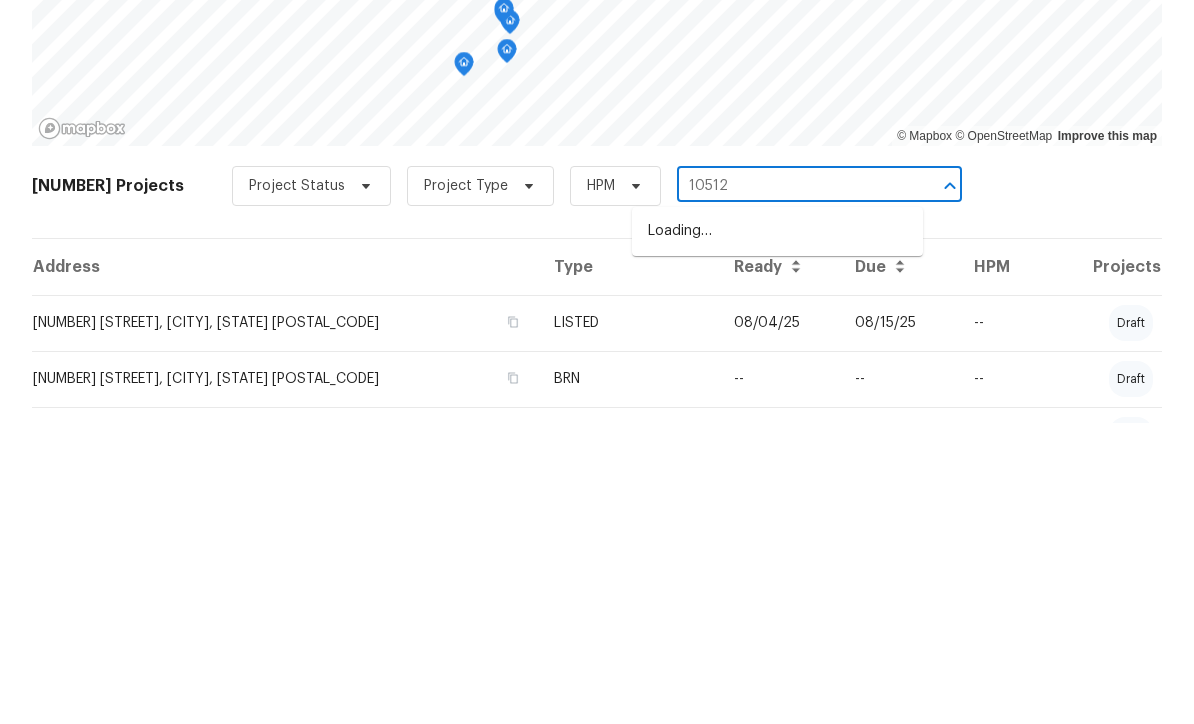 type on "10512" 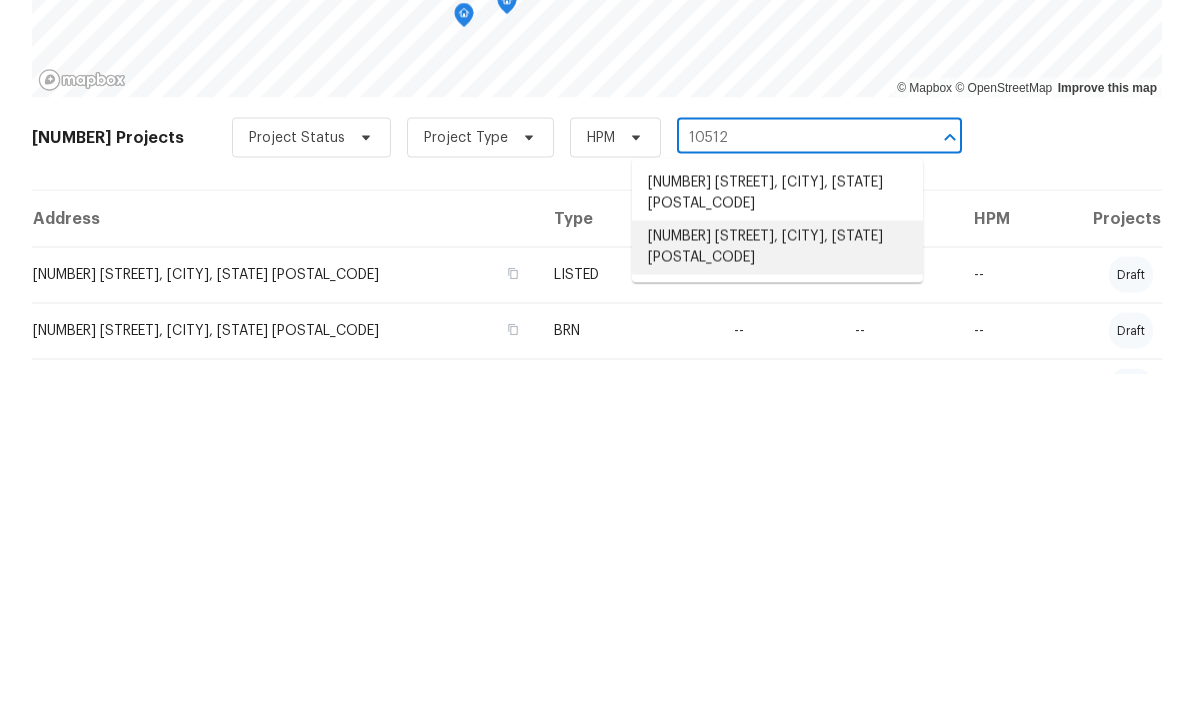 click on "[NUMBER] [STREET], [CITY], [STATE] [POSTAL_CODE]" at bounding box center [777, 597] 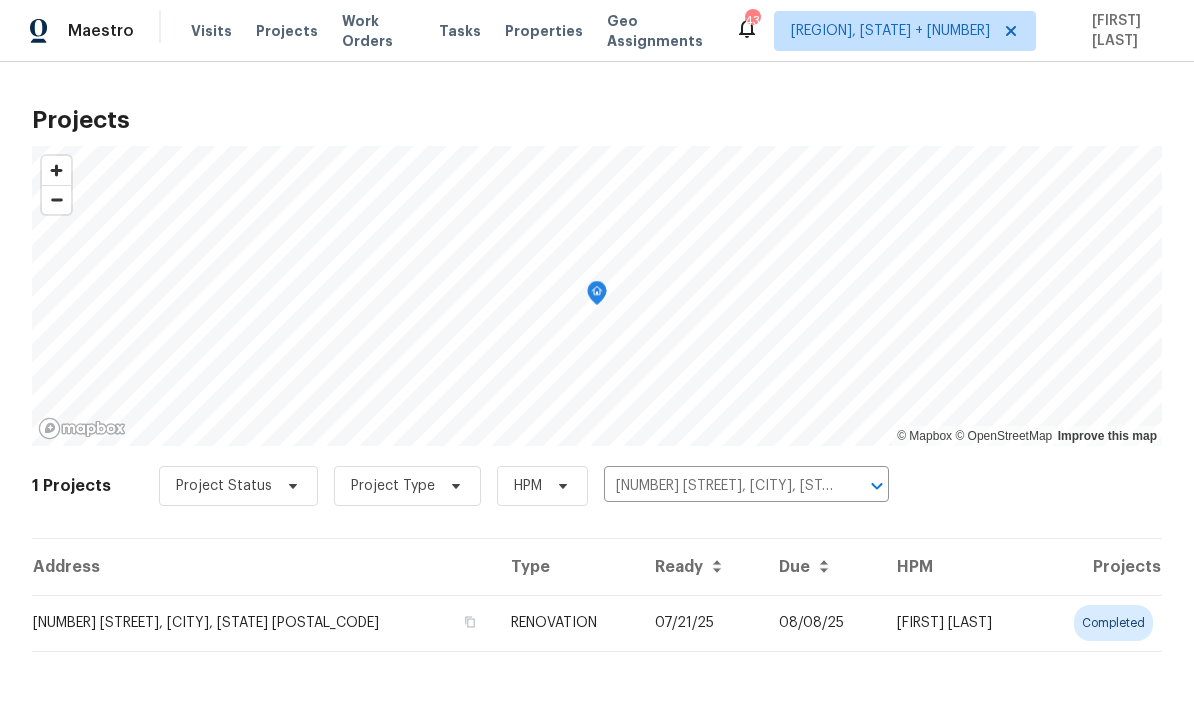 click on "07/21/25" at bounding box center (701, 624) 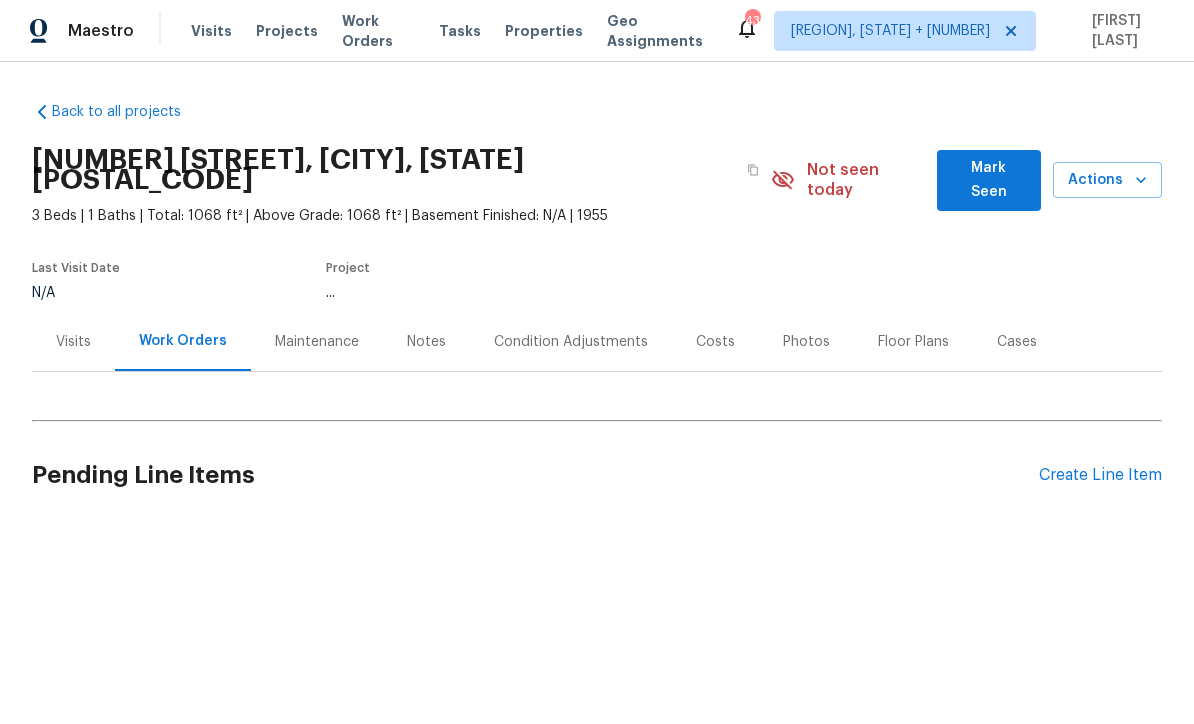 scroll, scrollTop: 1, scrollLeft: 0, axis: vertical 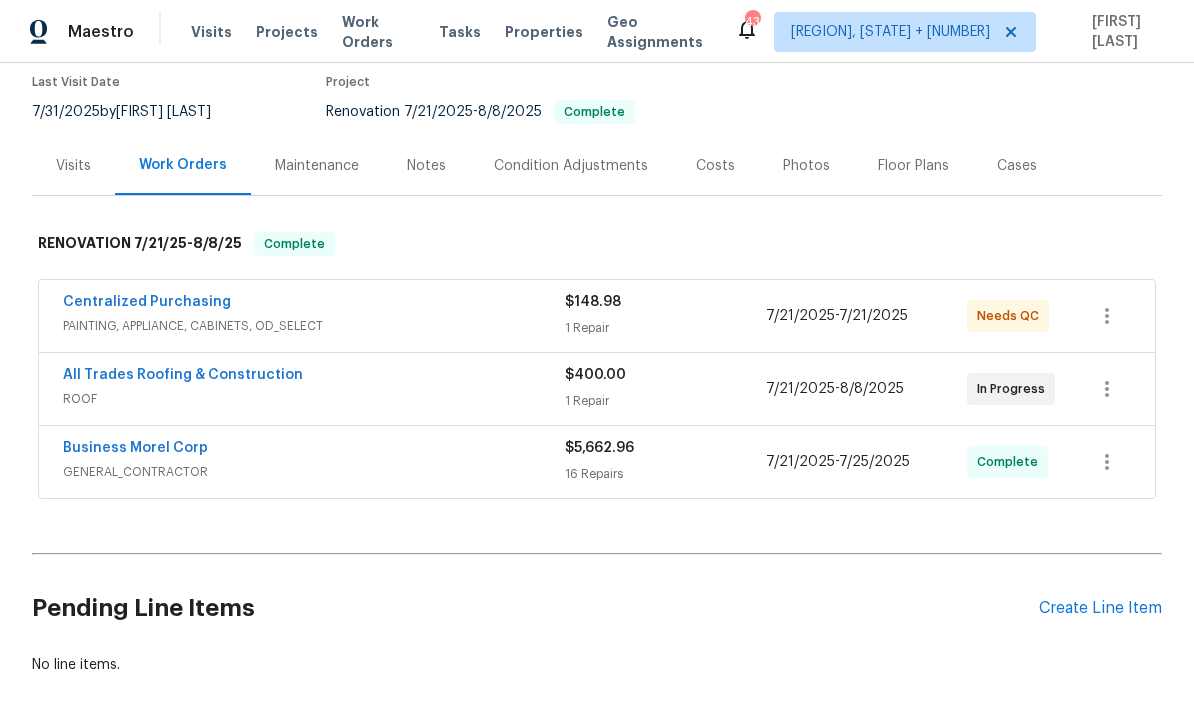 click on "ROOF" at bounding box center (314, 399) 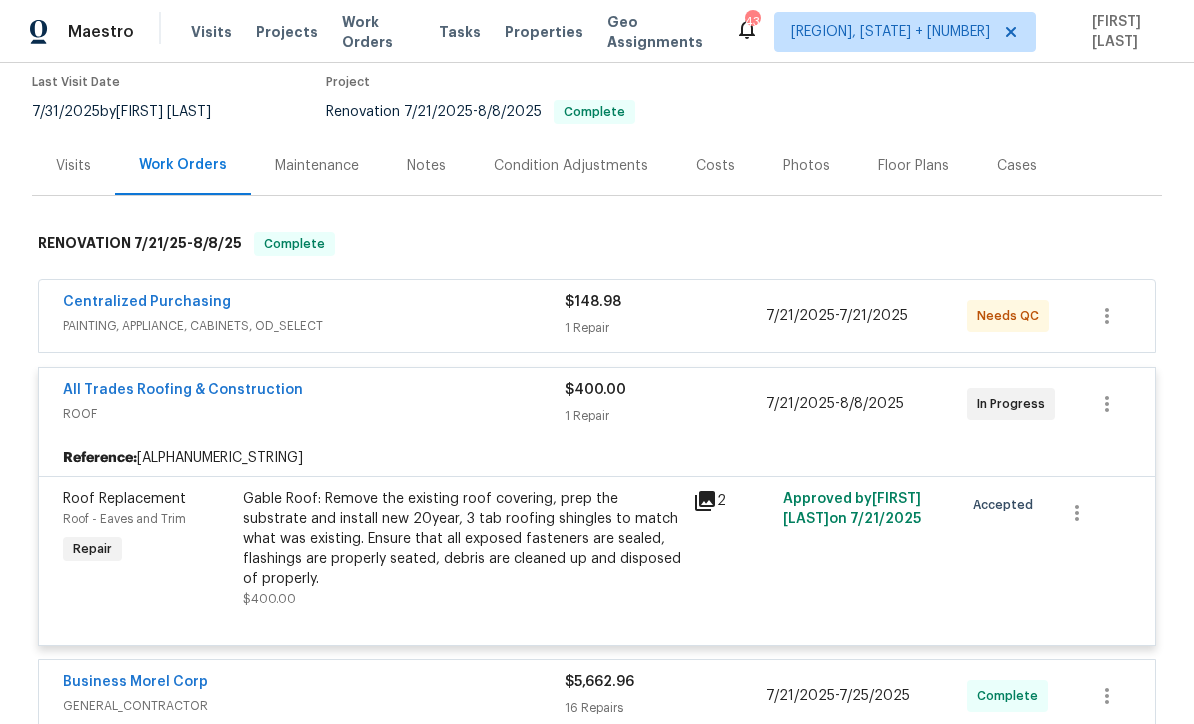 scroll, scrollTop: 0, scrollLeft: 0, axis: both 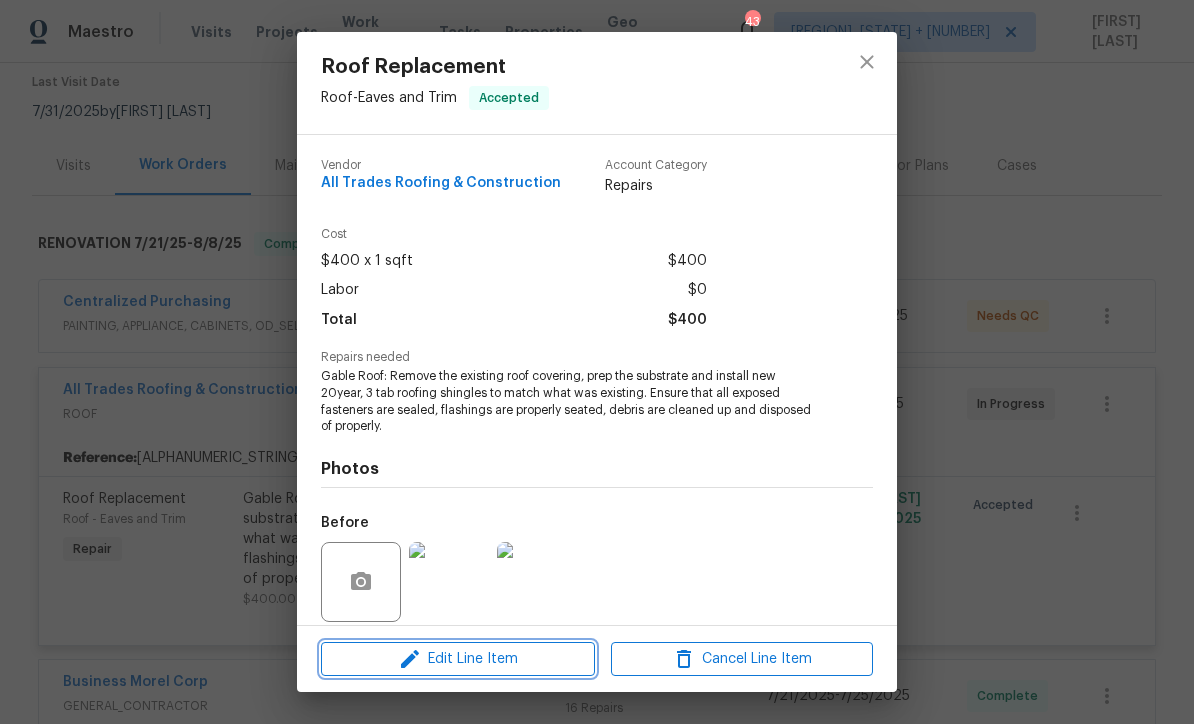 click on "Edit Line Item" at bounding box center [458, 659] 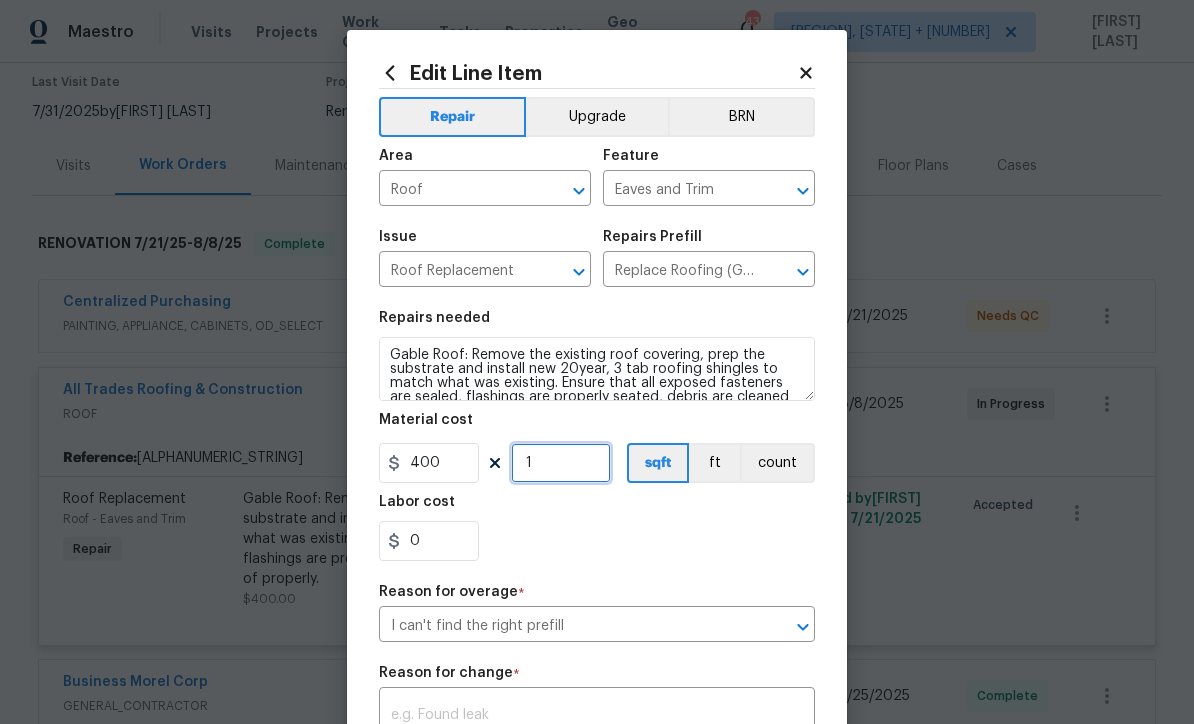 click on "1" at bounding box center (561, 463) 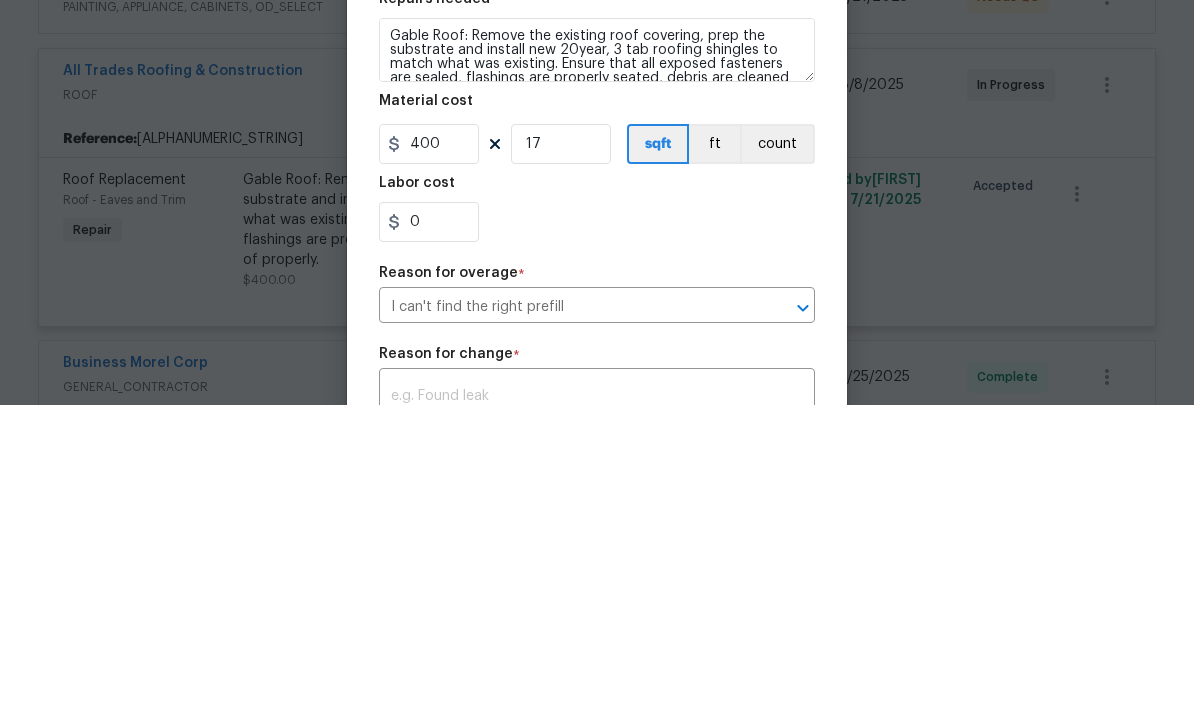 scroll, scrollTop: 66, scrollLeft: 0, axis: vertical 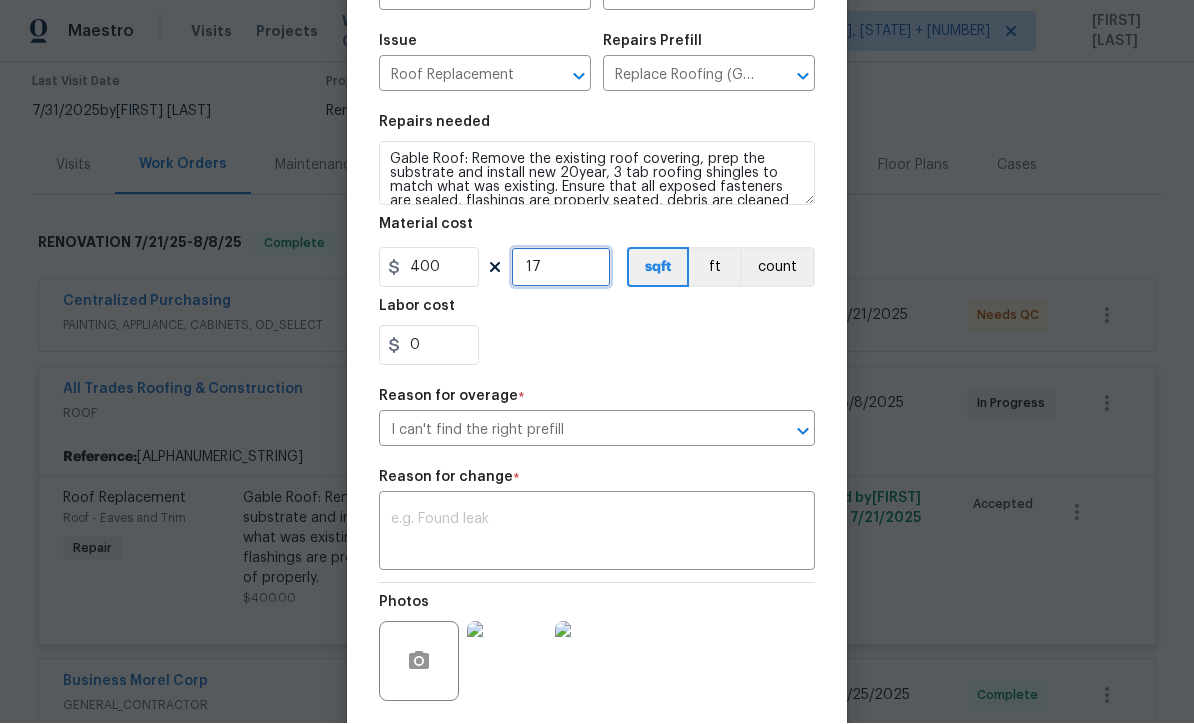 type on "17" 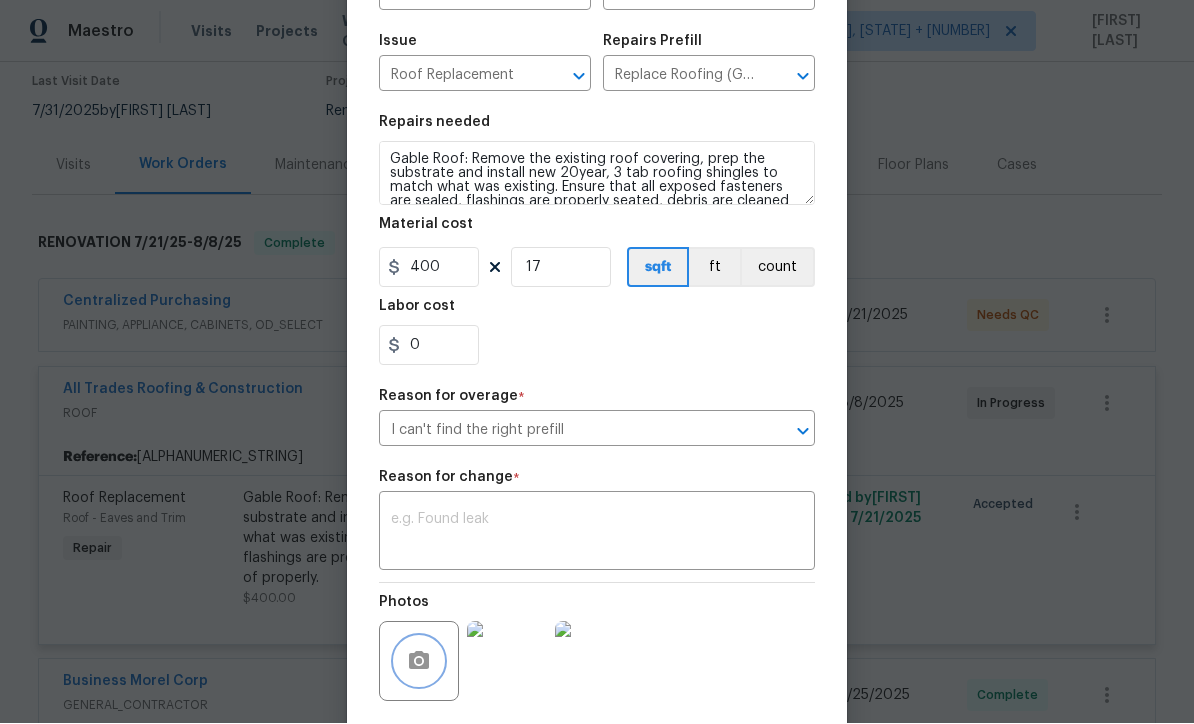 click 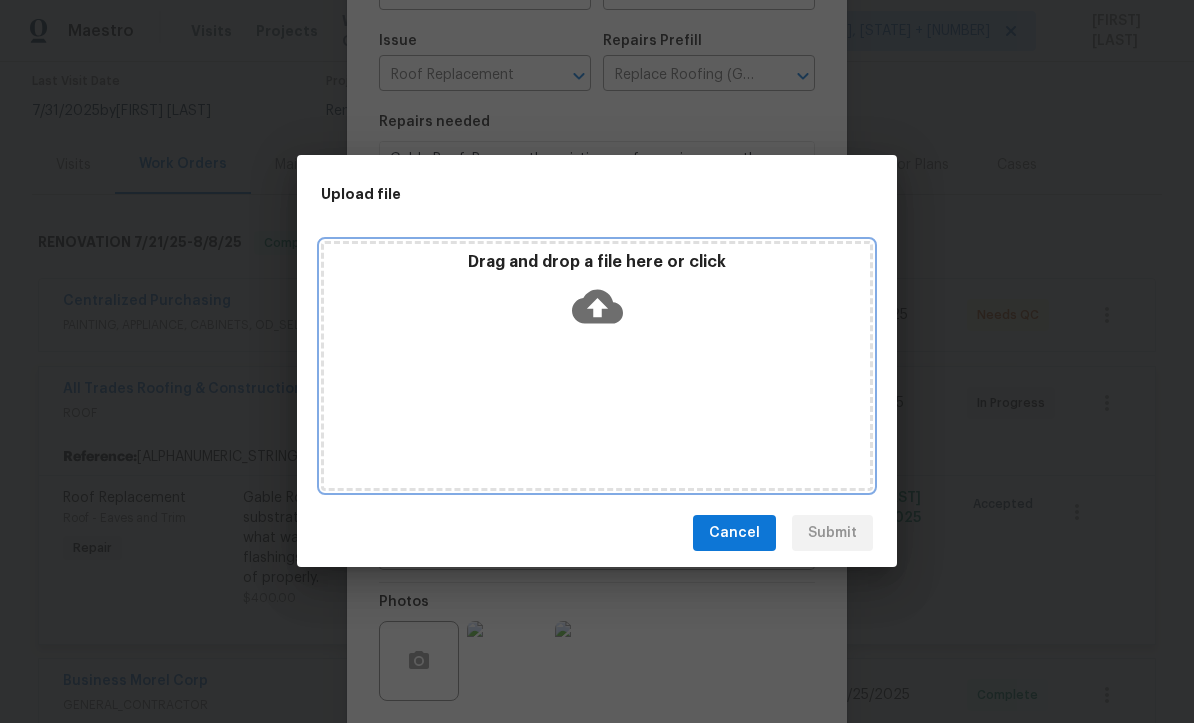 click 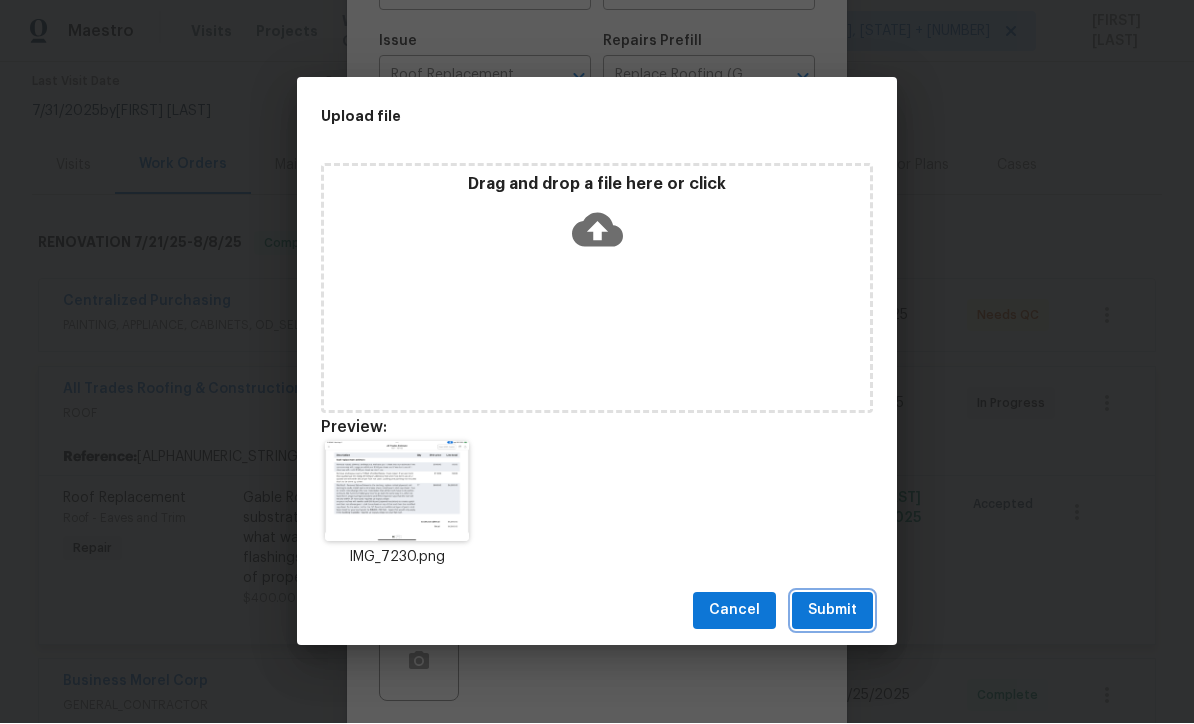 click on "Submit" at bounding box center (832, 611) 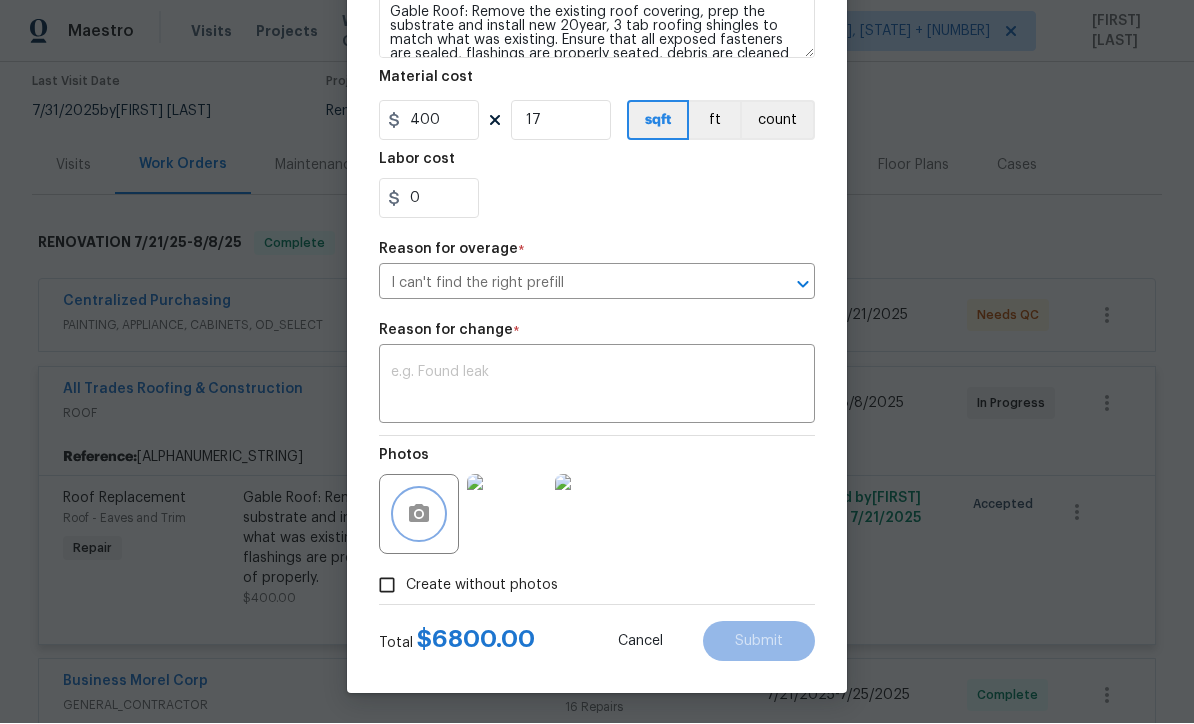 scroll, scrollTop: 348, scrollLeft: 0, axis: vertical 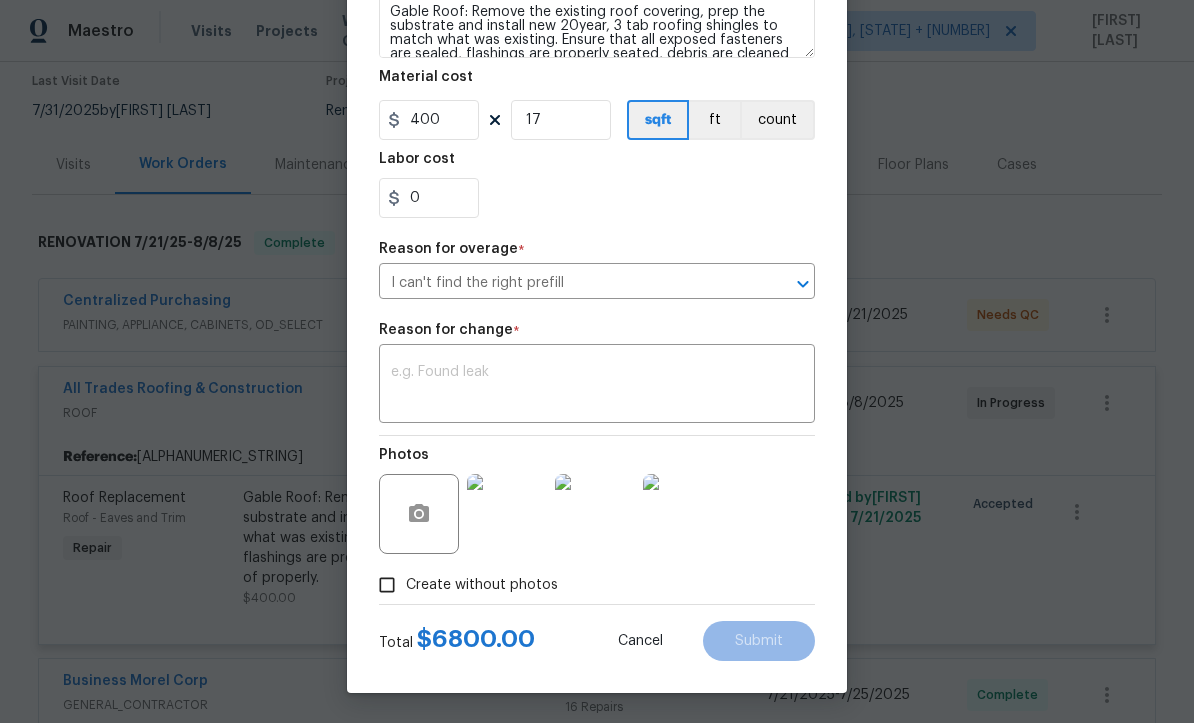 click at bounding box center [597, 387] 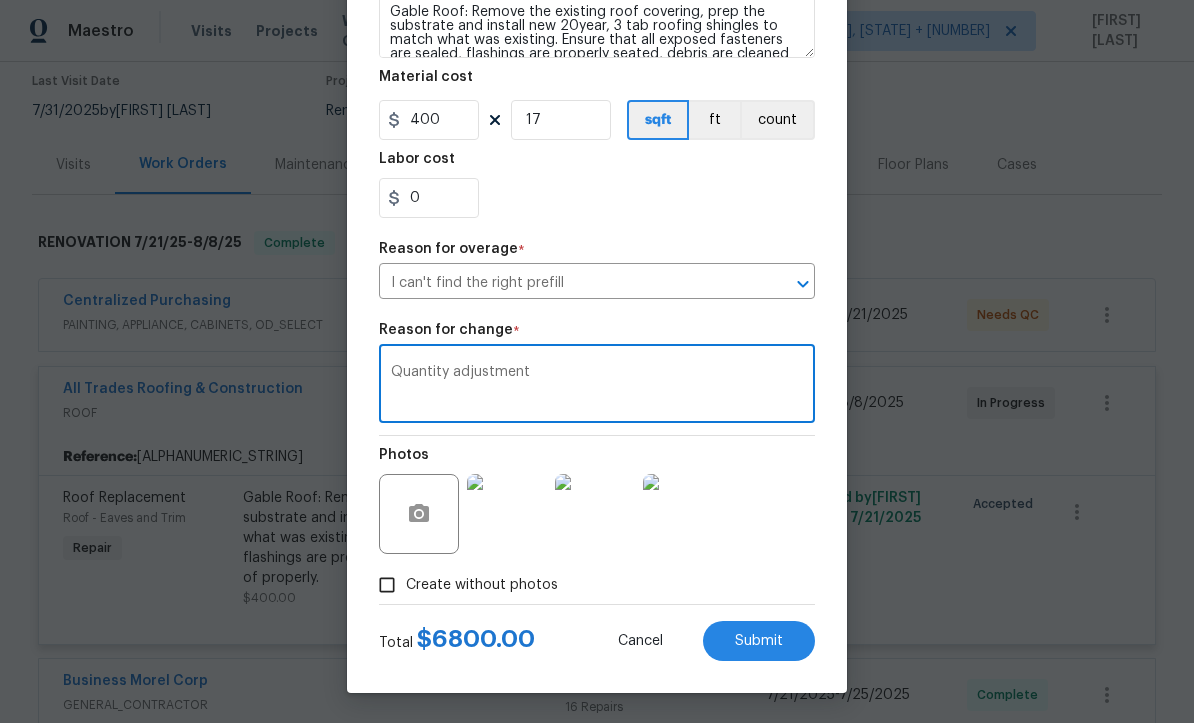 type on "Quantity adjustment" 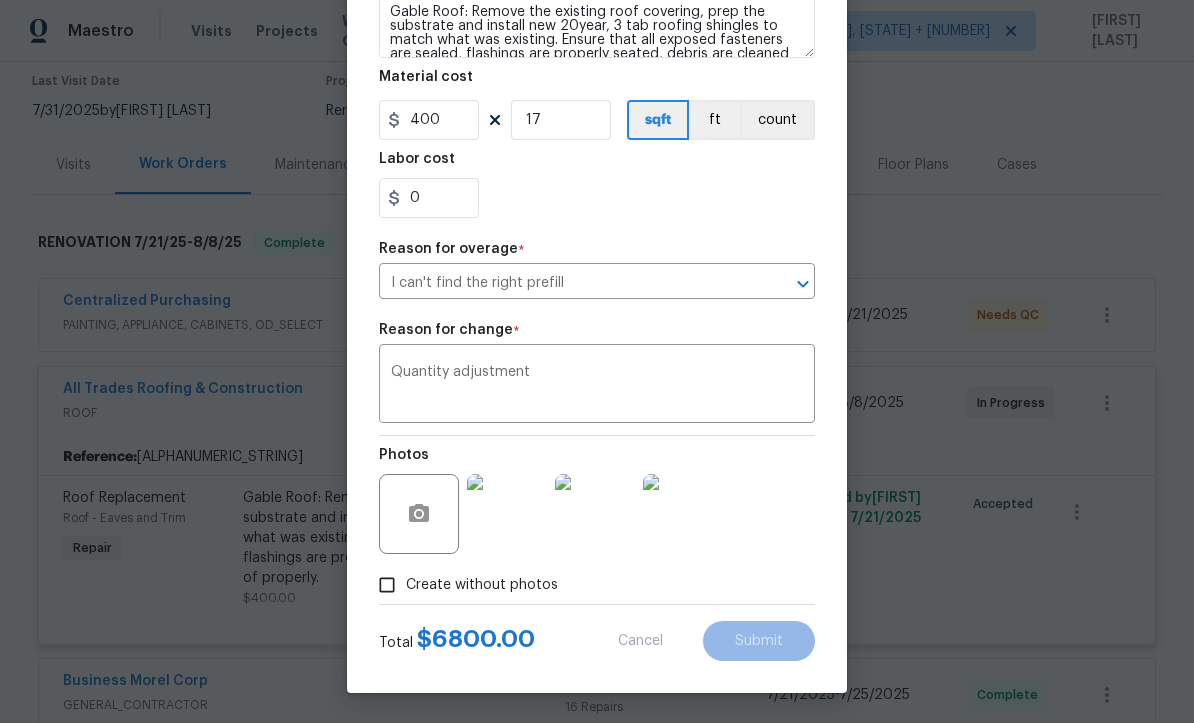type on "1" 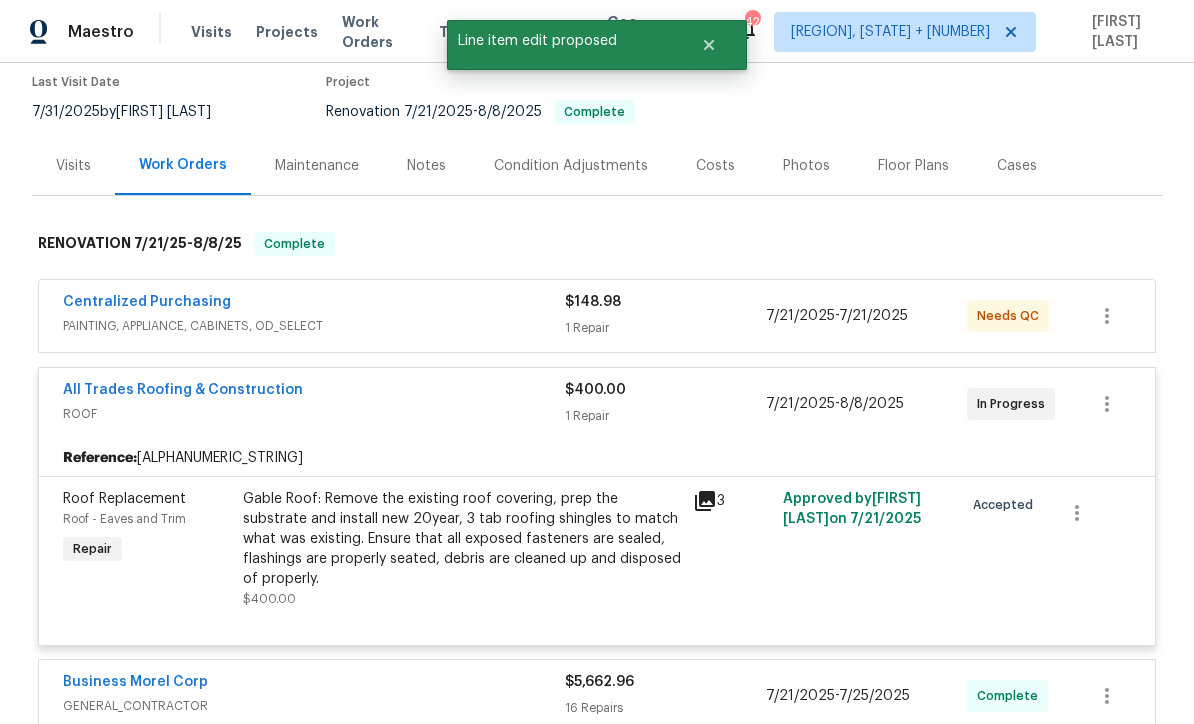 scroll, scrollTop: 0, scrollLeft: 0, axis: both 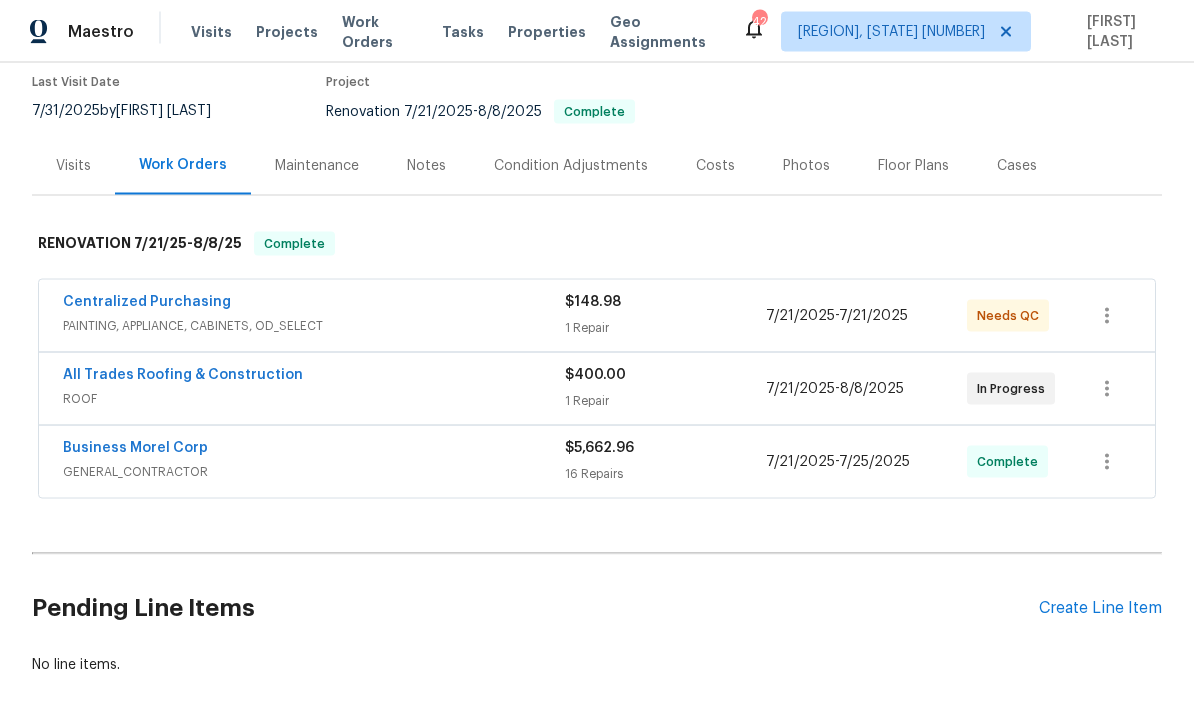 click on "All Trades Roofing & Construction" at bounding box center (183, 375) 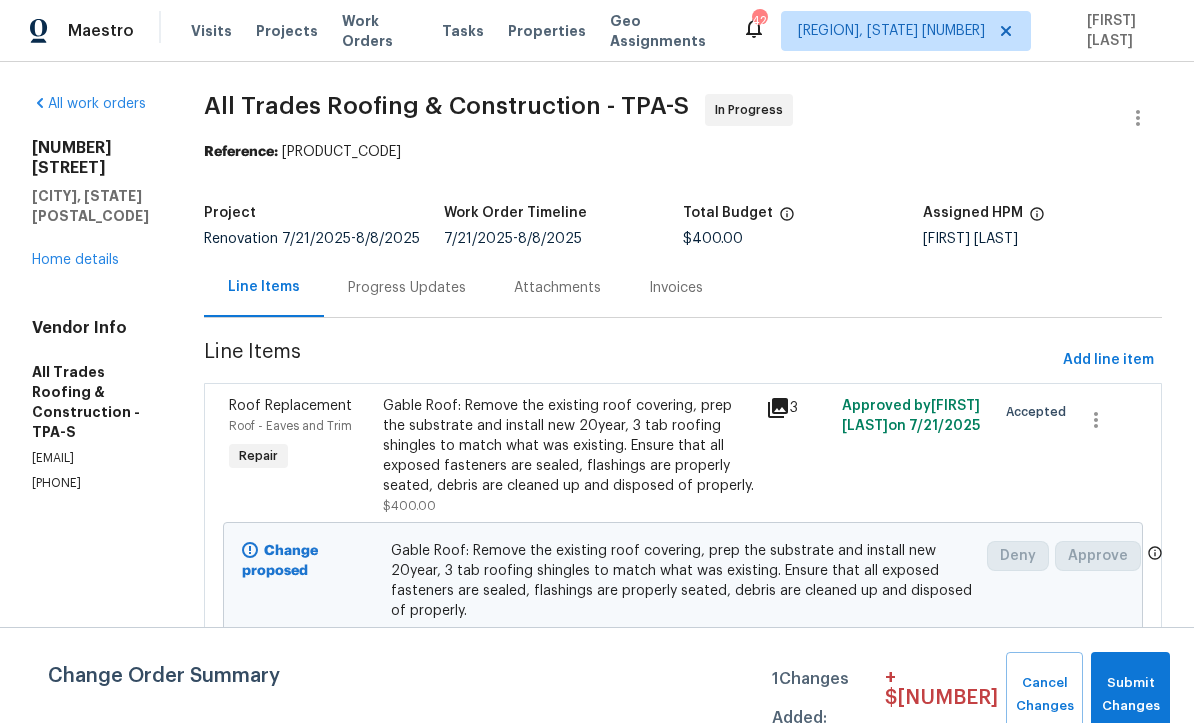 scroll, scrollTop: 1, scrollLeft: 0, axis: vertical 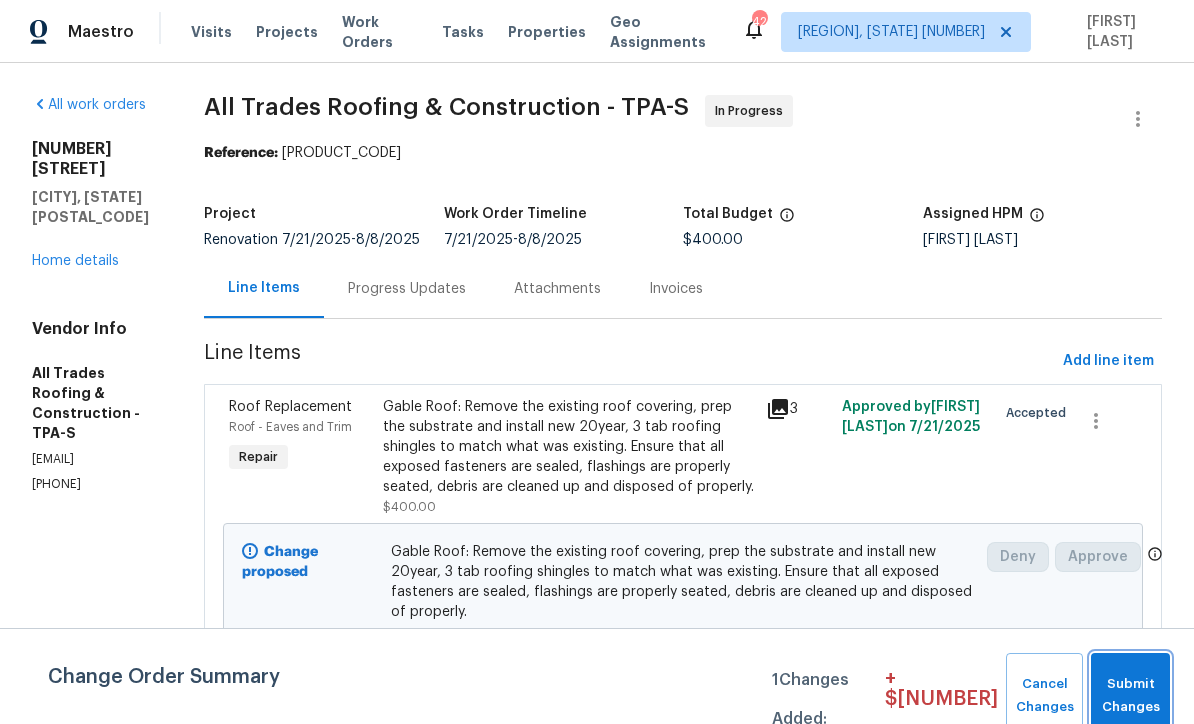 click on "Submit Changes" at bounding box center (1130, 696) 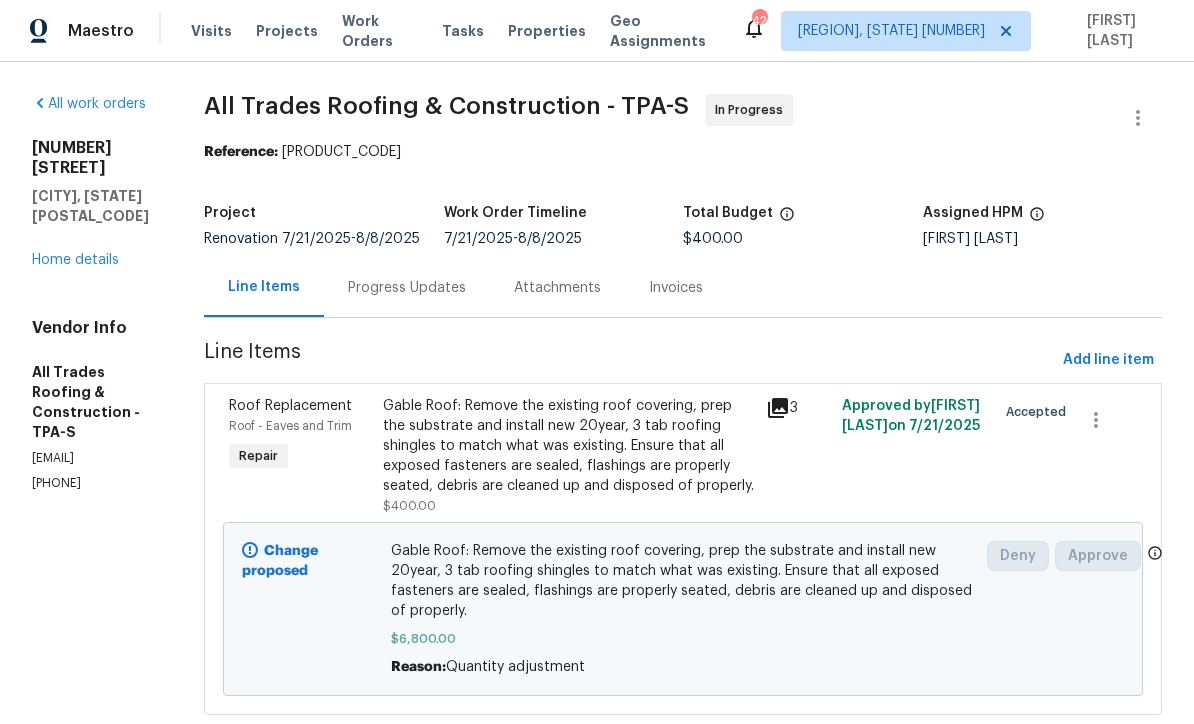 scroll, scrollTop: 0, scrollLeft: 0, axis: both 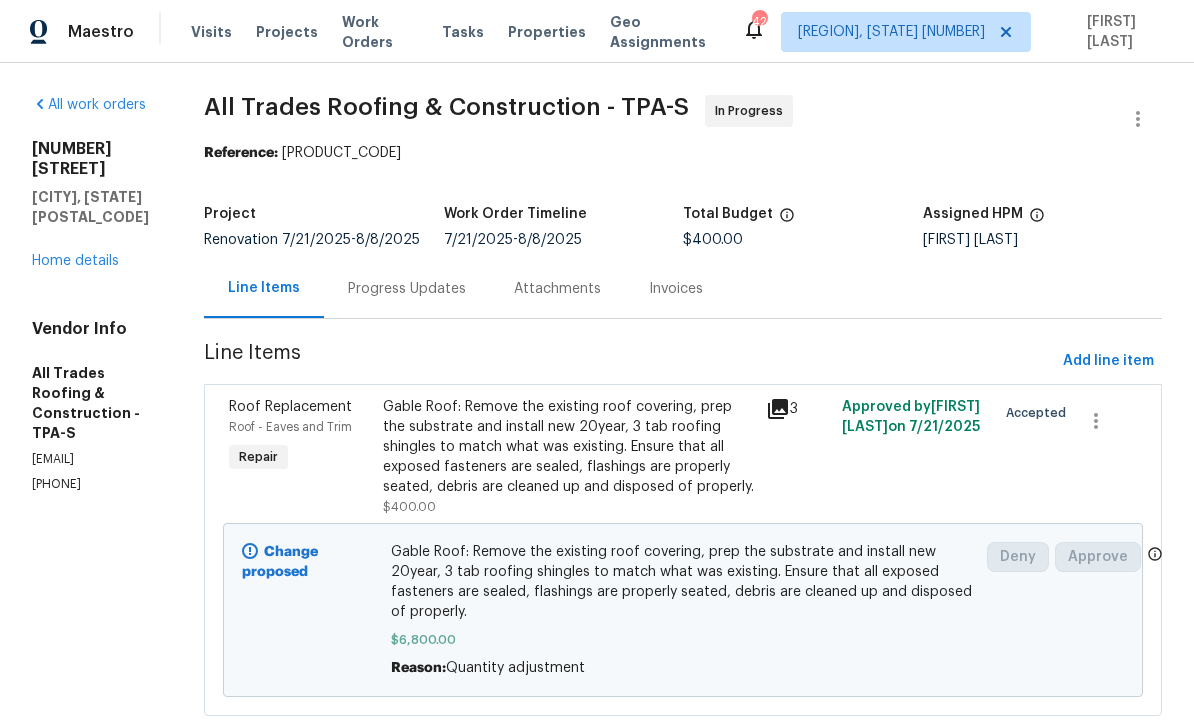 click on "Home details" at bounding box center (75, 261) 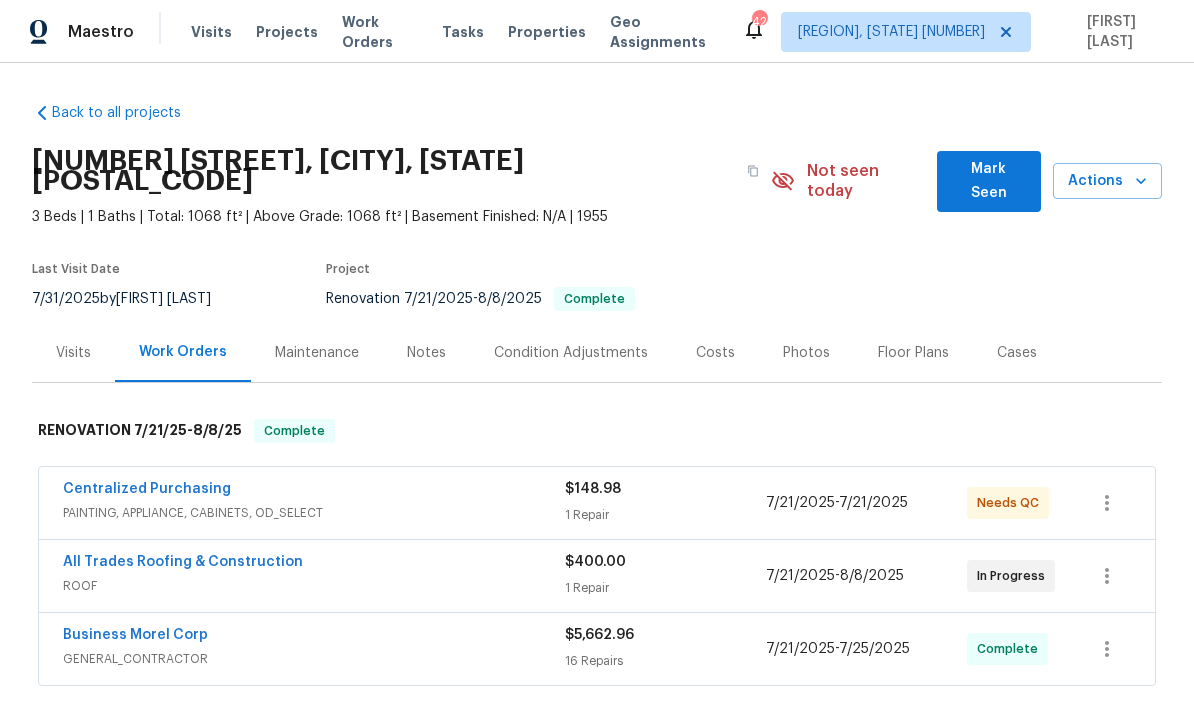 click on "Projects" at bounding box center [287, 32] 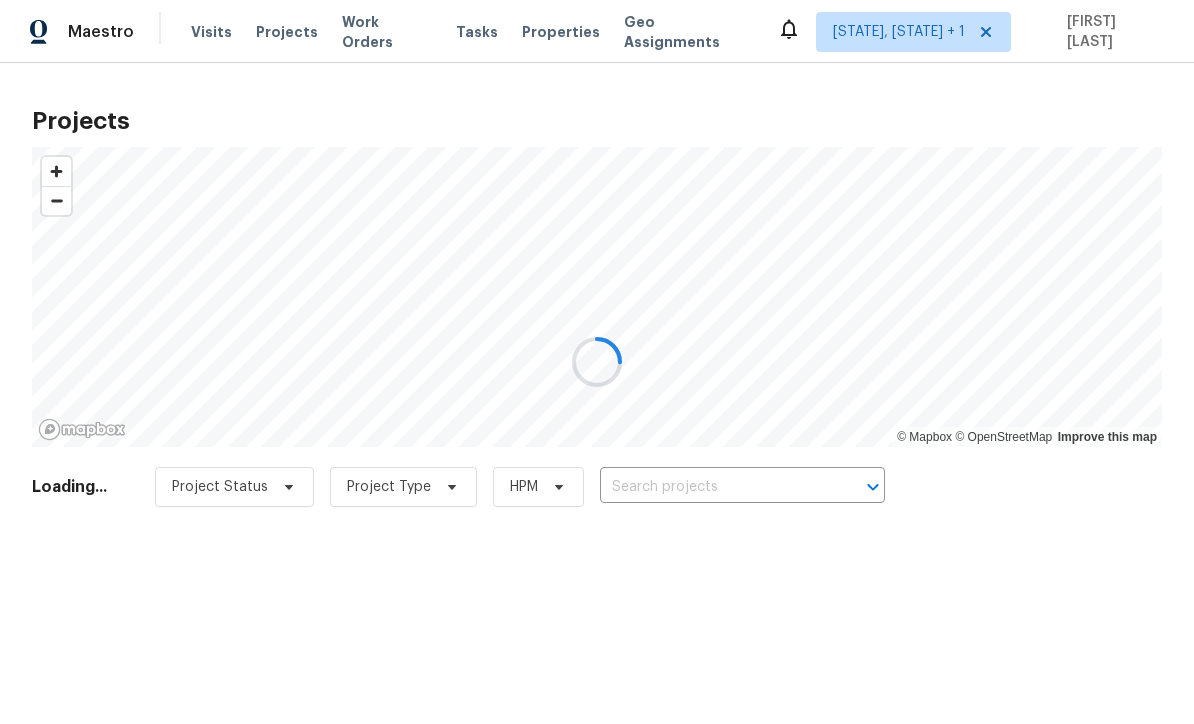 scroll, scrollTop: 0, scrollLeft: 0, axis: both 